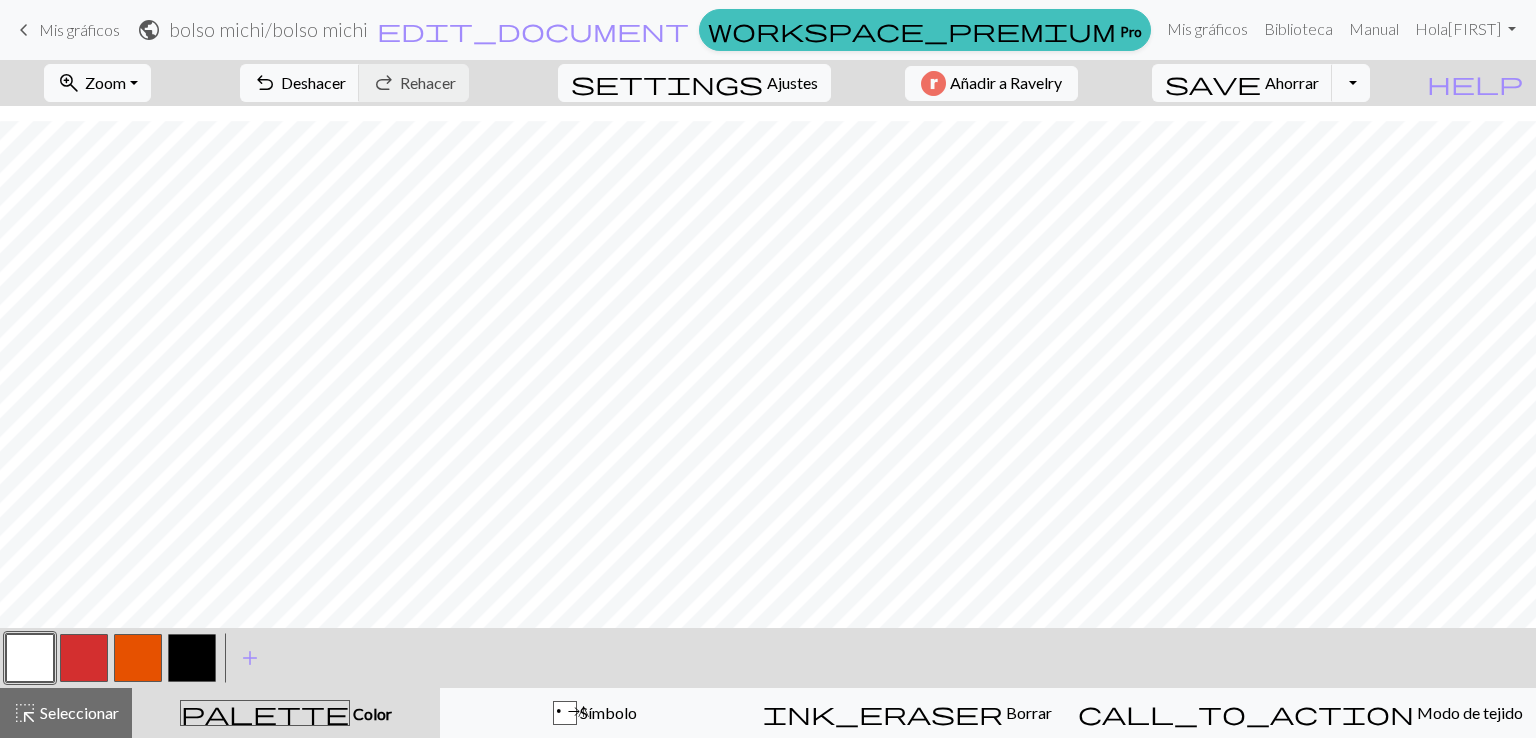 scroll, scrollTop: 0, scrollLeft: 0, axis: both 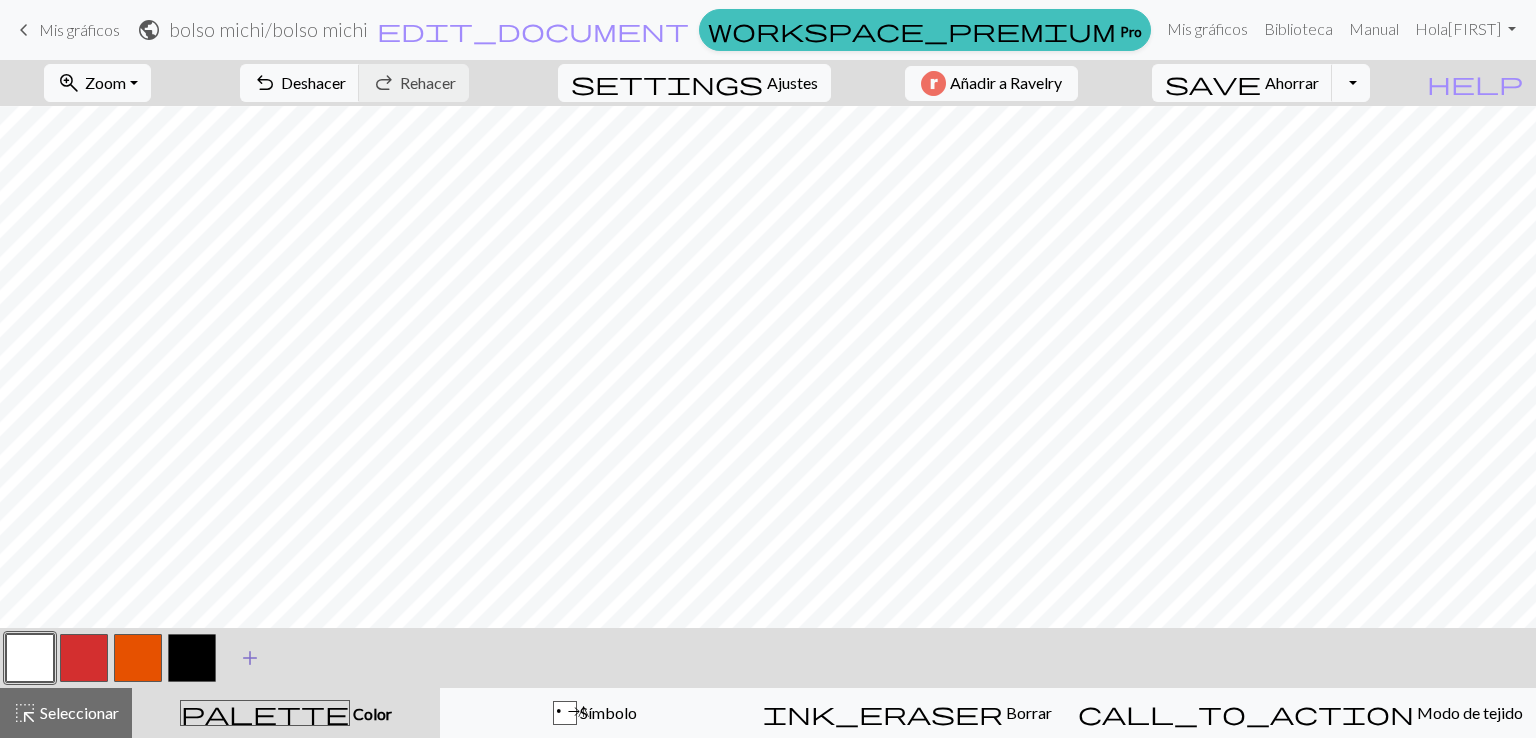 click on "add" at bounding box center (250, 658) 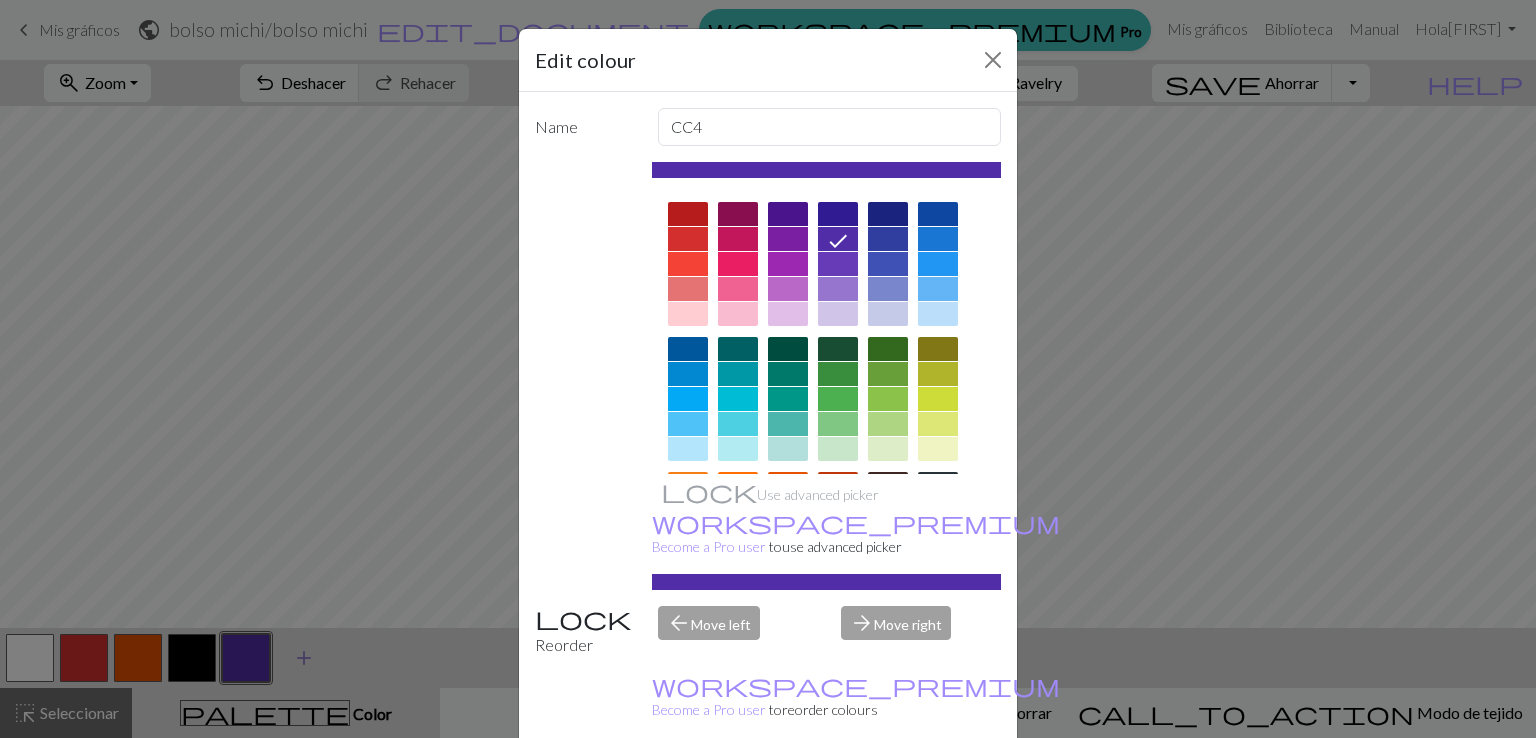 click on "Edit colour Name CC4 Use advanced picker workspace_premium Become a Pro user   to  use advanced picker Reorder arrow_back Move left arrow_forward Move right workspace_premium Become a Pro user   to  reorder colours Delete Done Cancel" at bounding box center (768, 369) 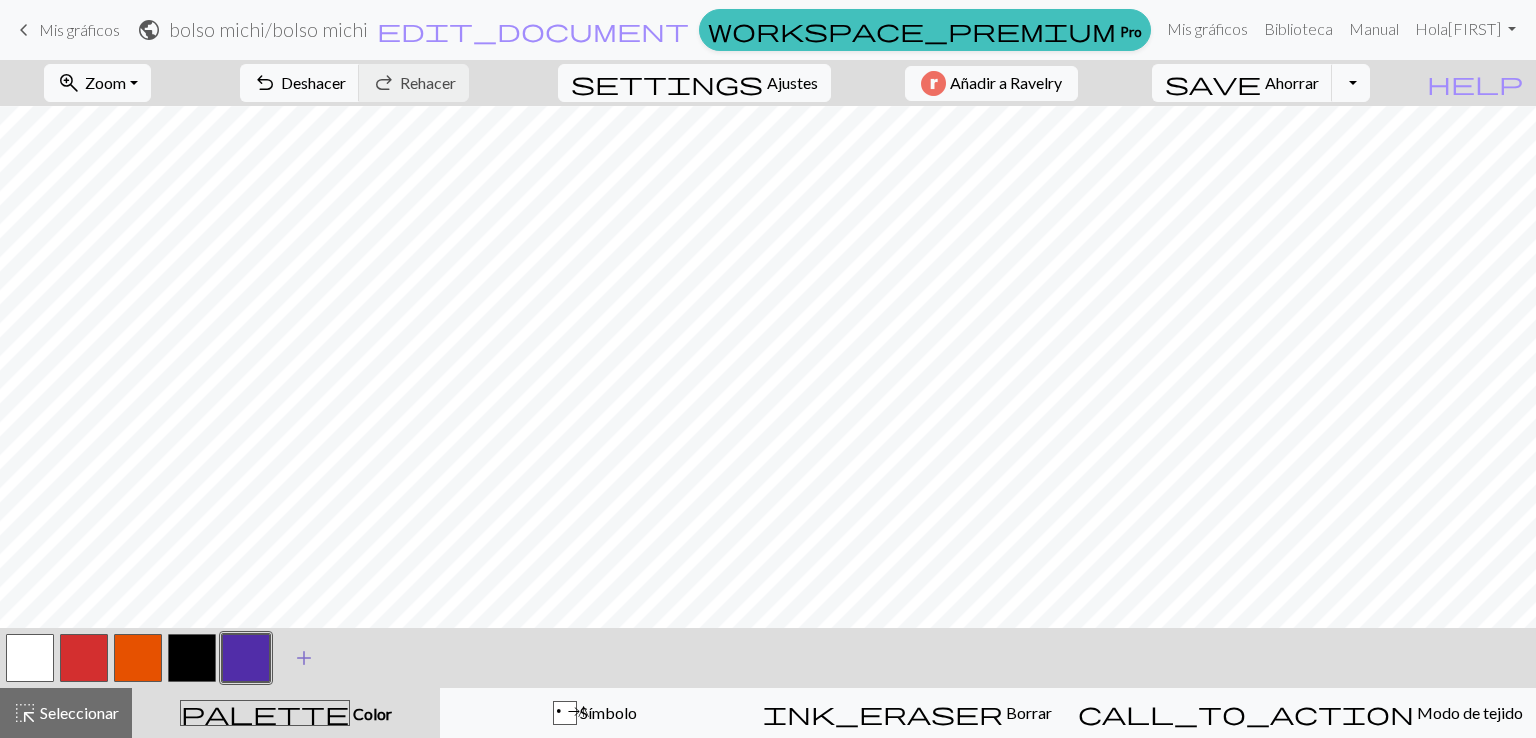 click at bounding box center (246, 658) 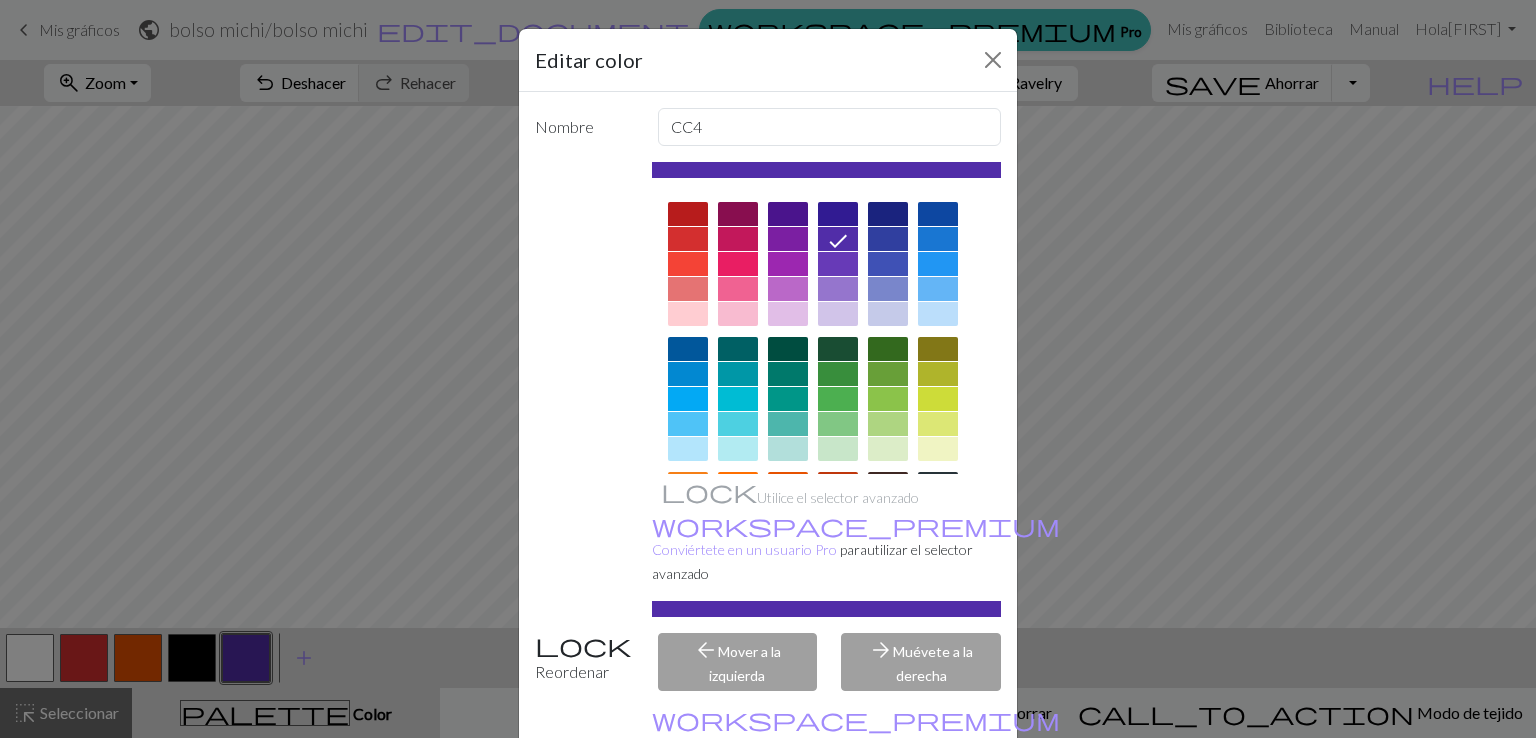 click at bounding box center (888, 399) 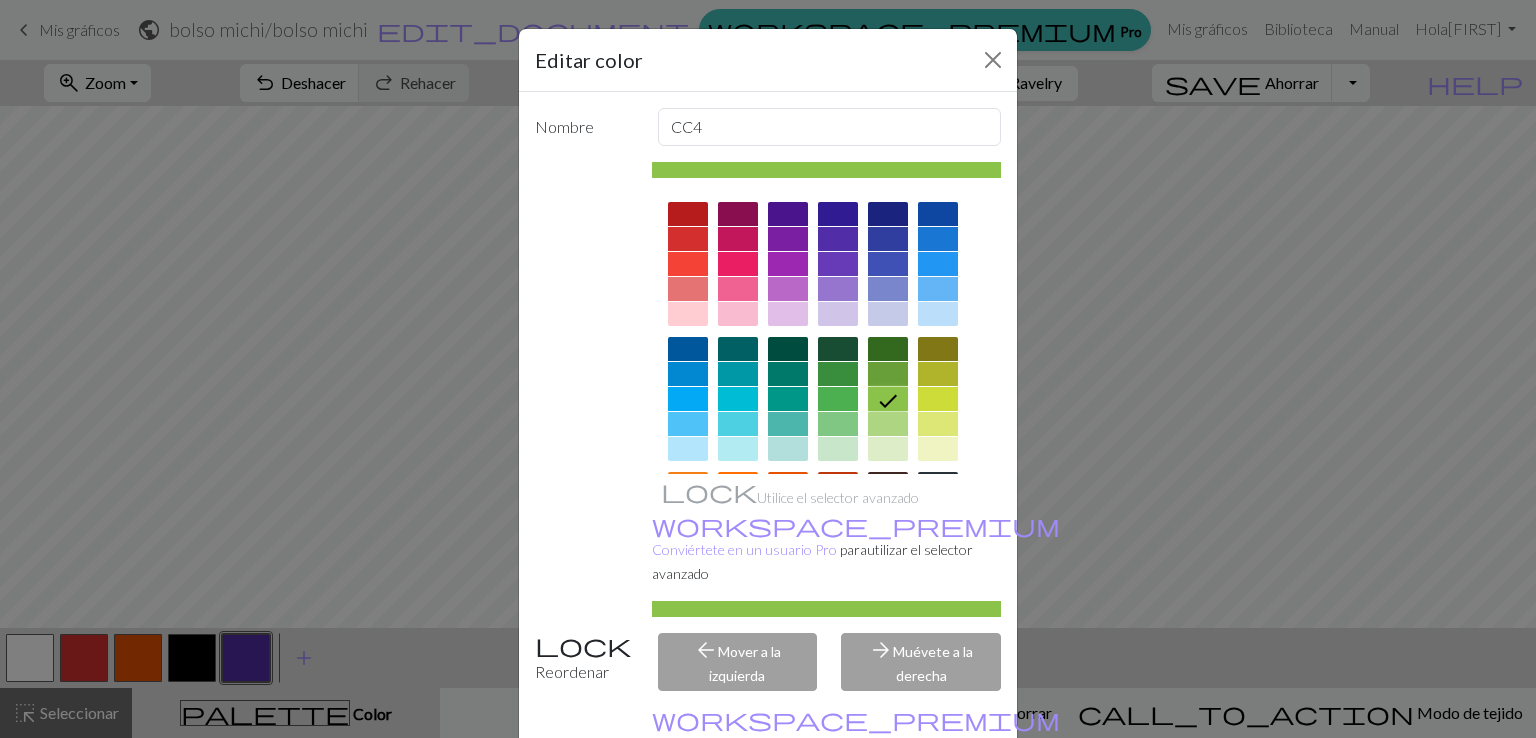 scroll, scrollTop: 280, scrollLeft: 0, axis: vertical 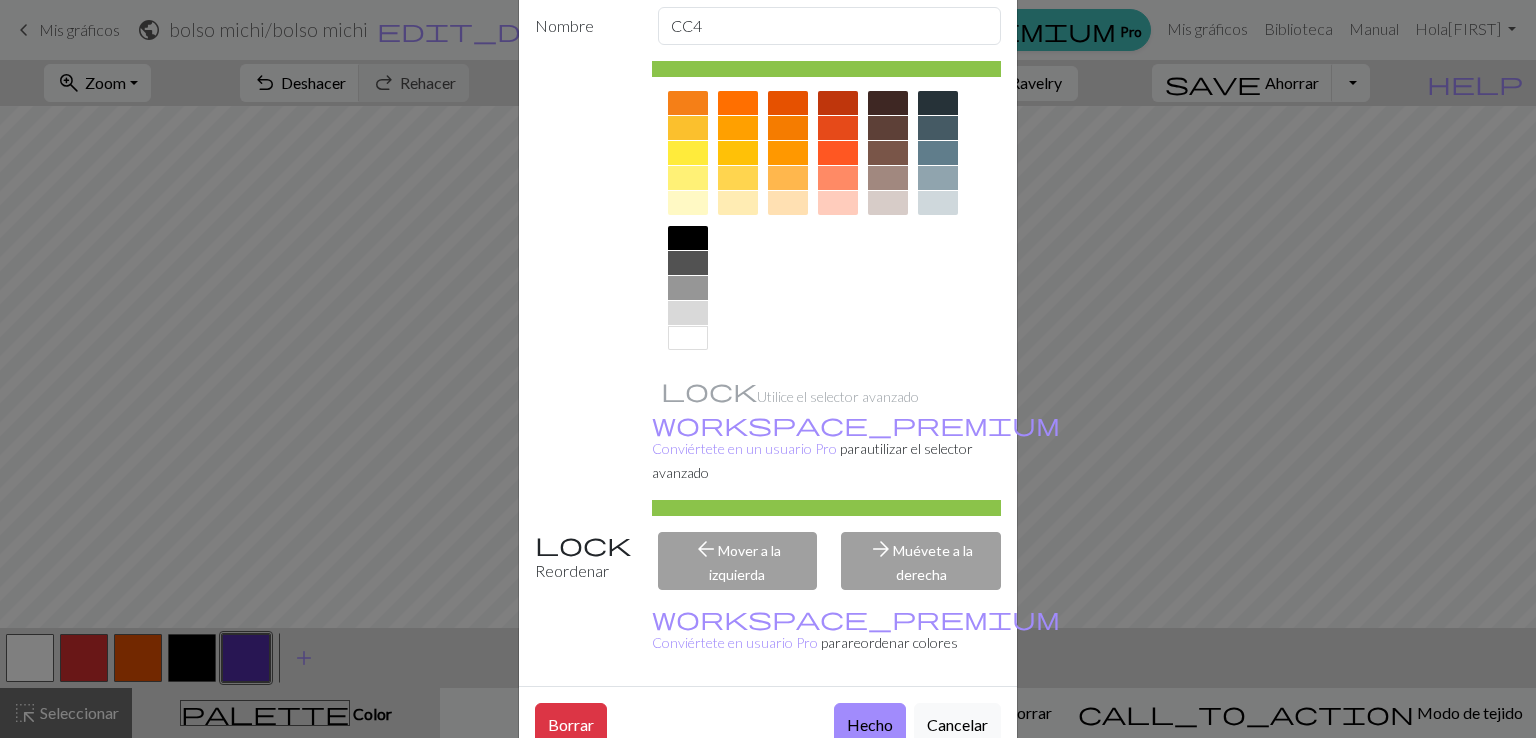 click on "Editar color Nombre CC4 Utilice el selector avanzado workspace_premium Conviértete en un usuario Pro    para  utilizar el selector avanzado Reordenar arrow_back Mover a la izquierda arrow_forward Muévete a la derecha workspace_premium Conviértete en usuario Pro    para  reordenar colores Borrar Hecho Cancelar" at bounding box center (768, 369) 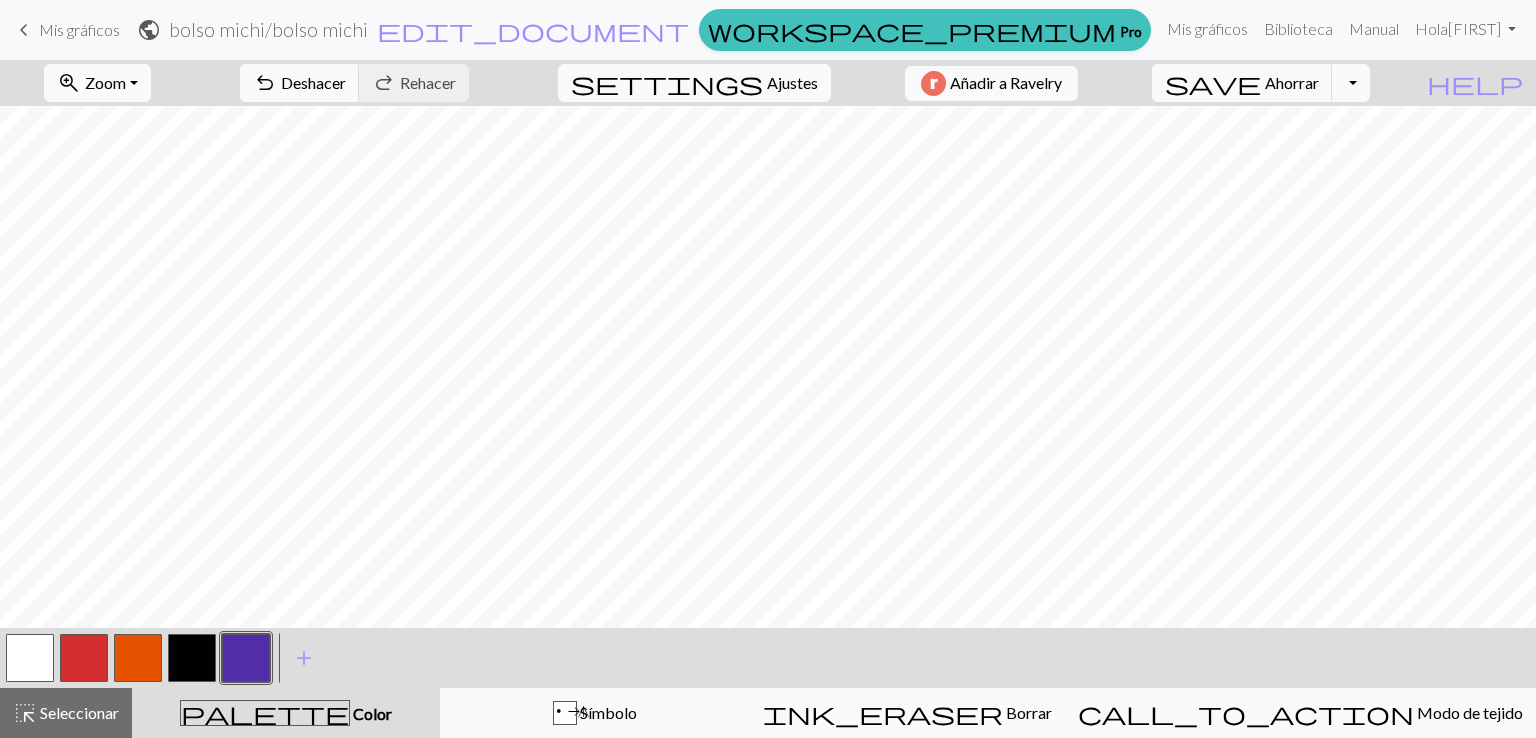 click on "Zoom" at bounding box center [105, 82] 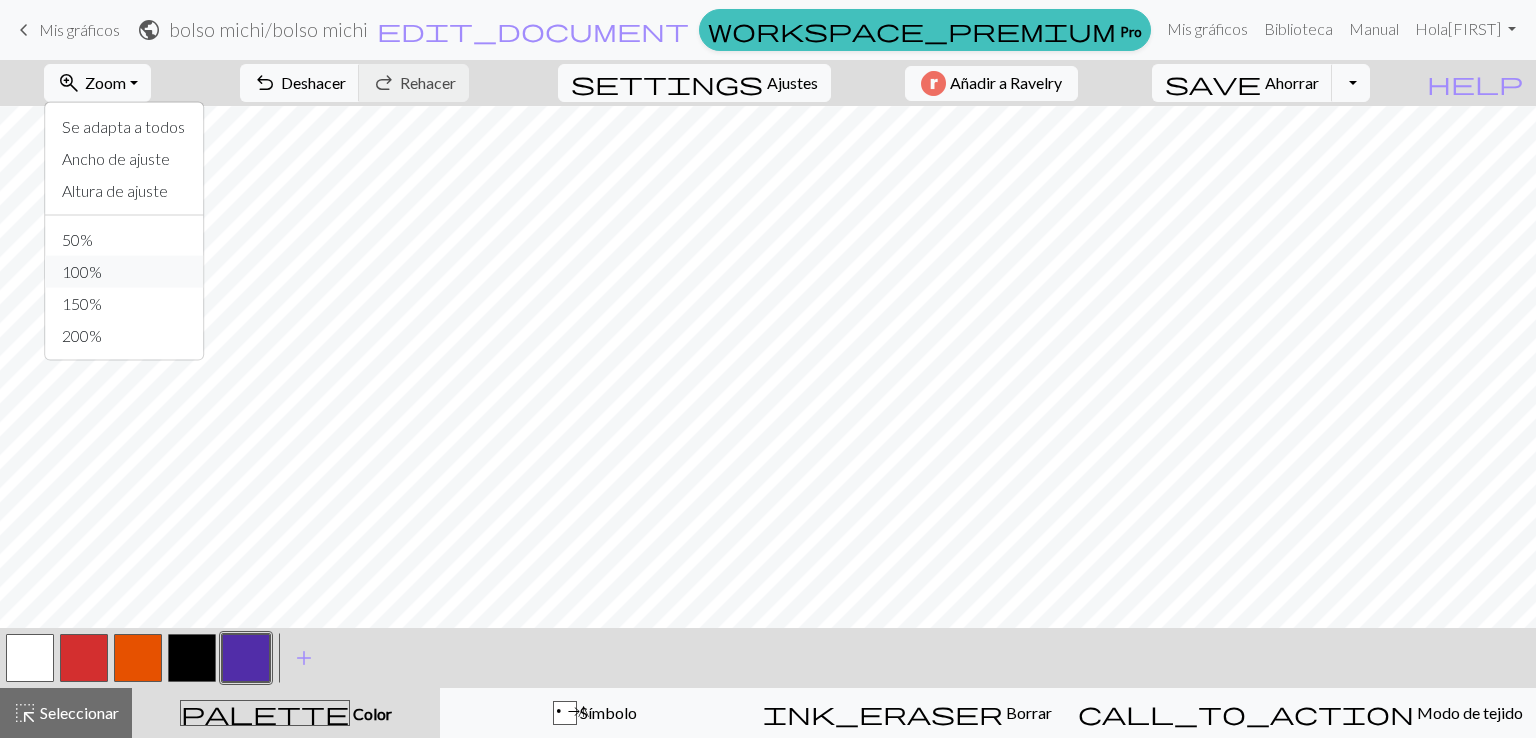 click on "100%" at bounding box center [82, 271] 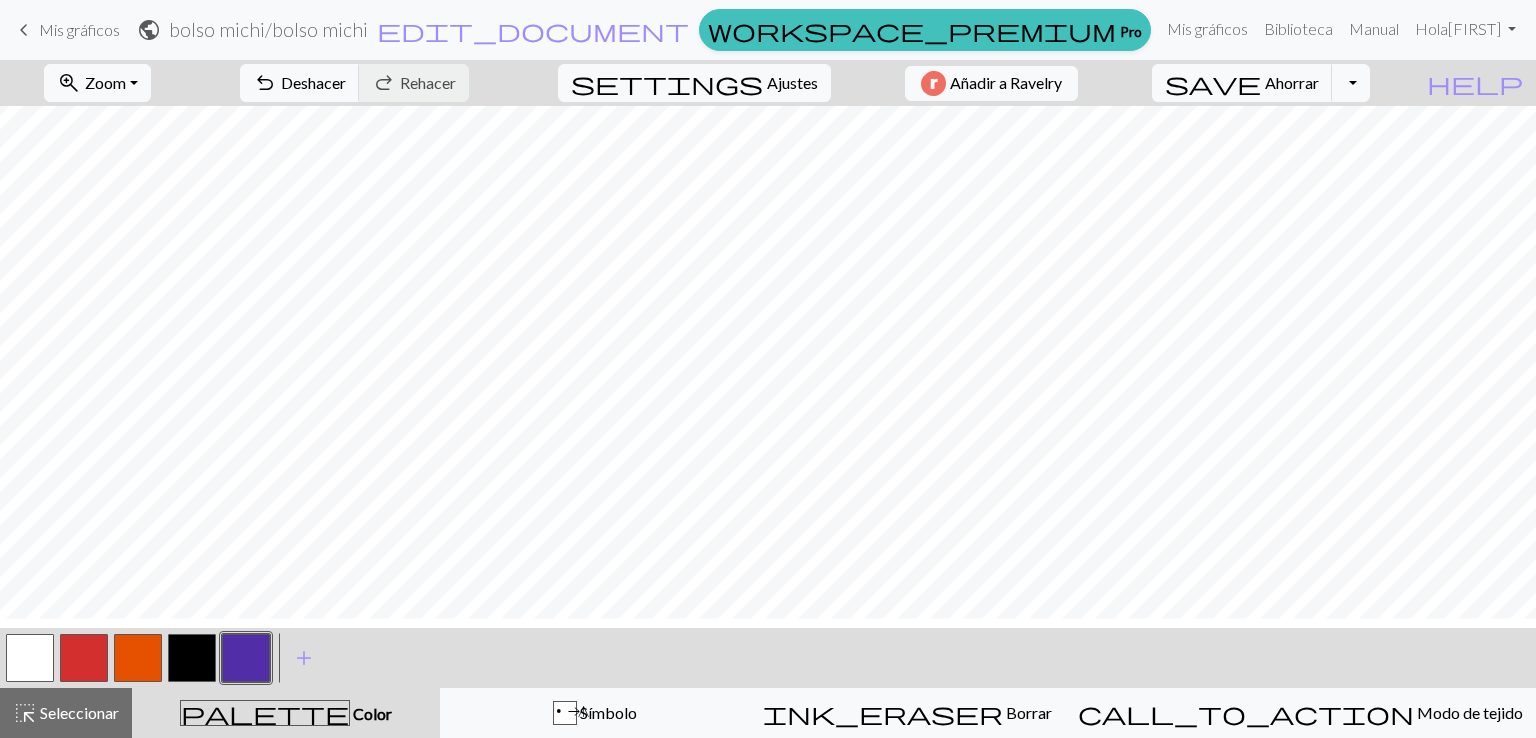 scroll, scrollTop: 338, scrollLeft: 0, axis: vertical 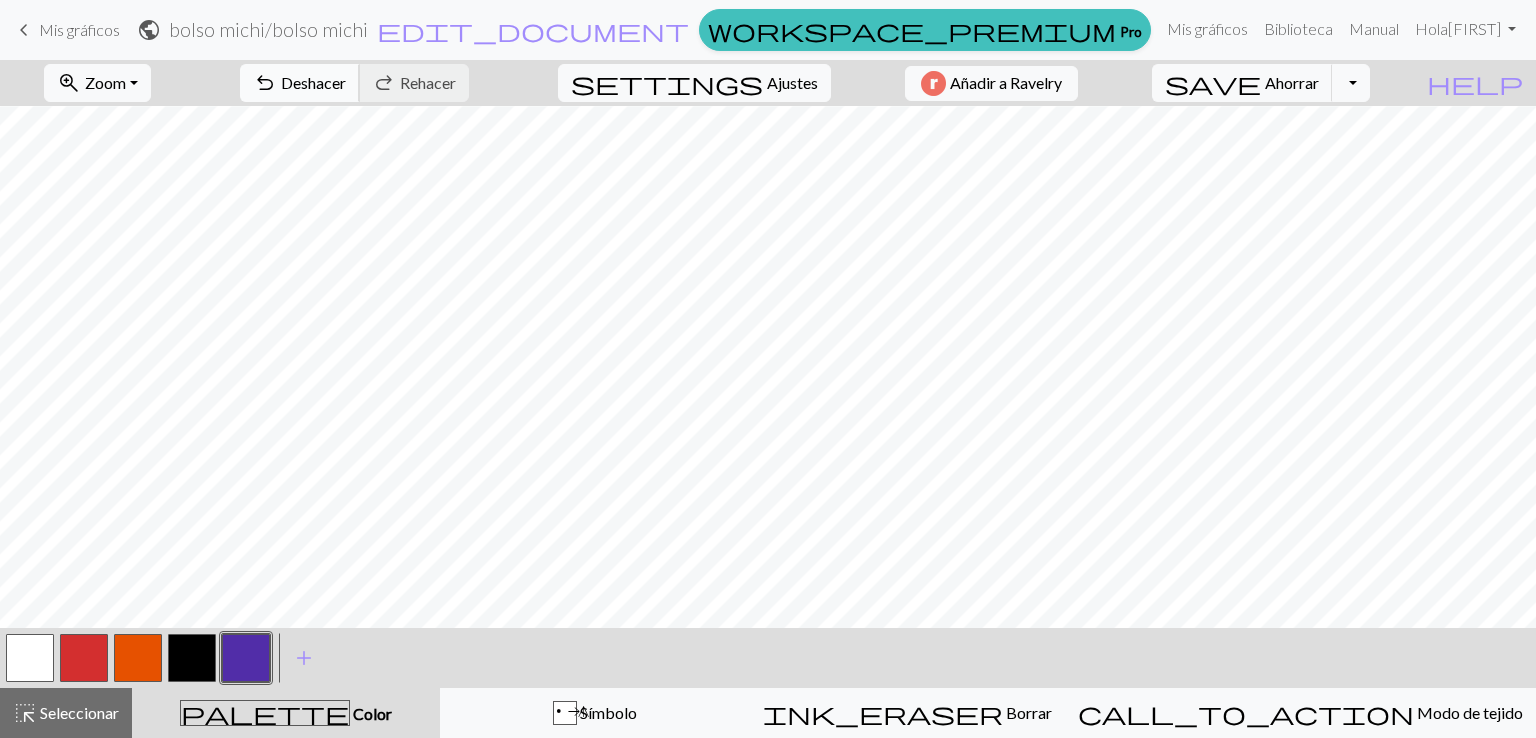 click on "Deshacer" at bounding box center [313, 82] 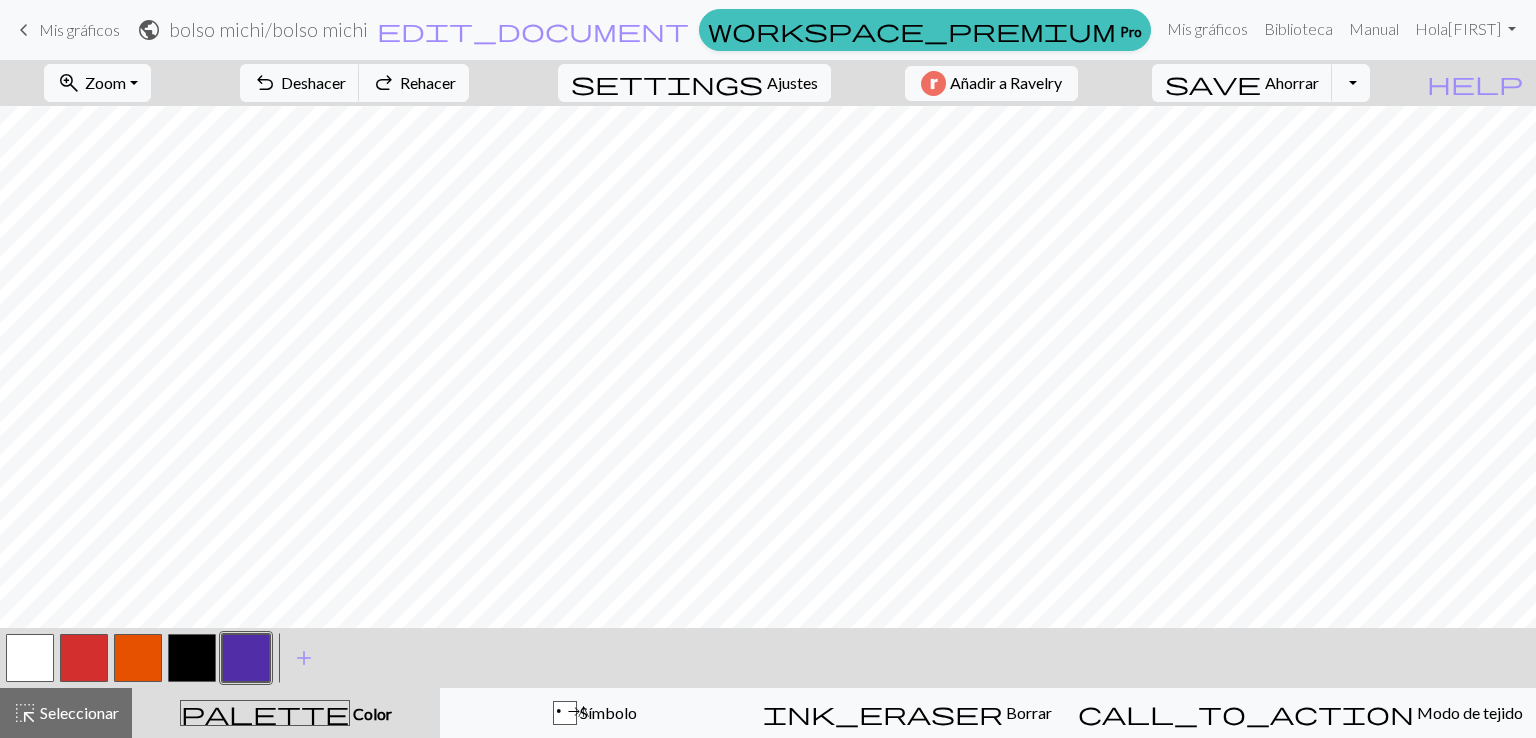 click at bounding box center [246, 658] 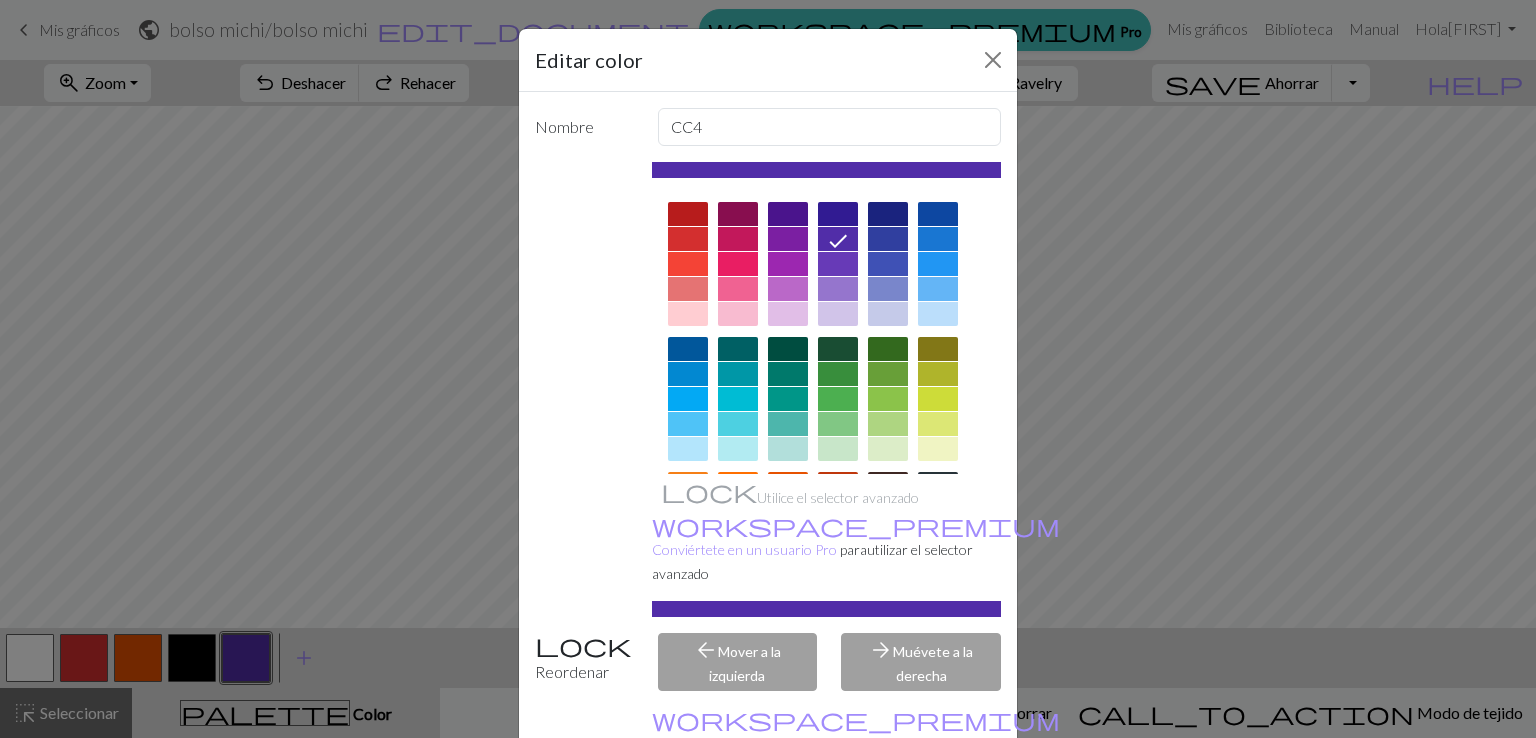 click at bounding box center (888, 399) 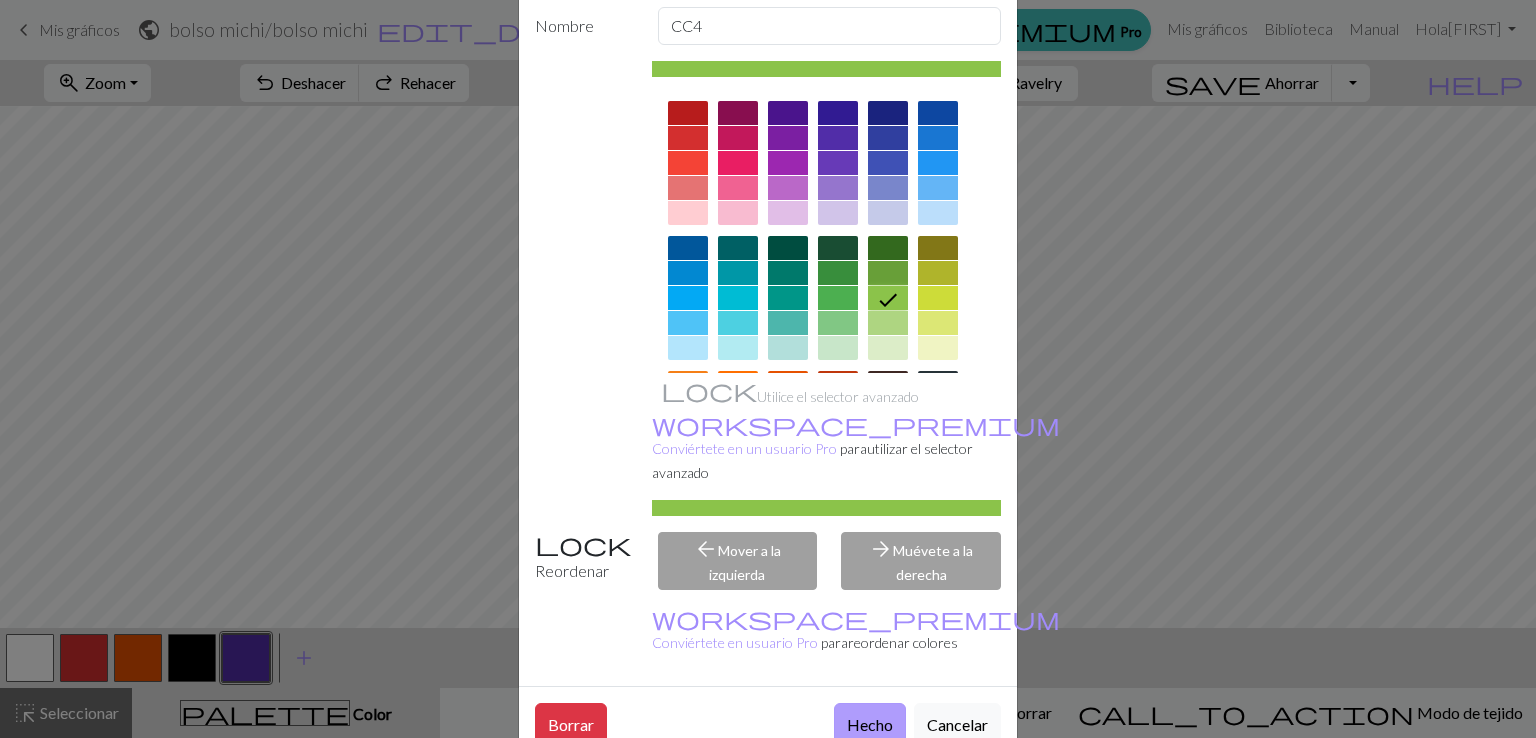 scroll, scrollTop: 100, scrollLeft: 0, axis: vertical 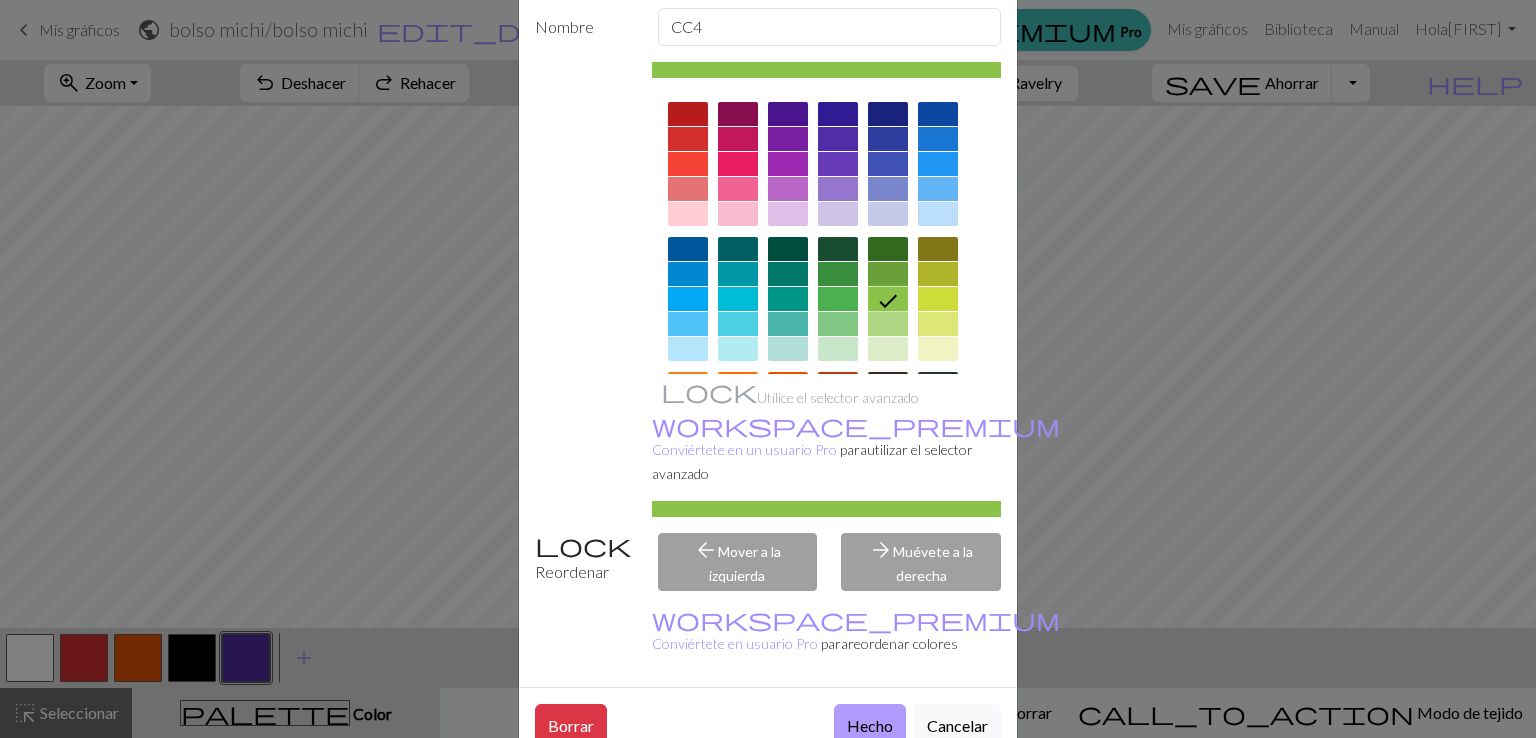 click on "Hecho" at bounding box center [870, 725] 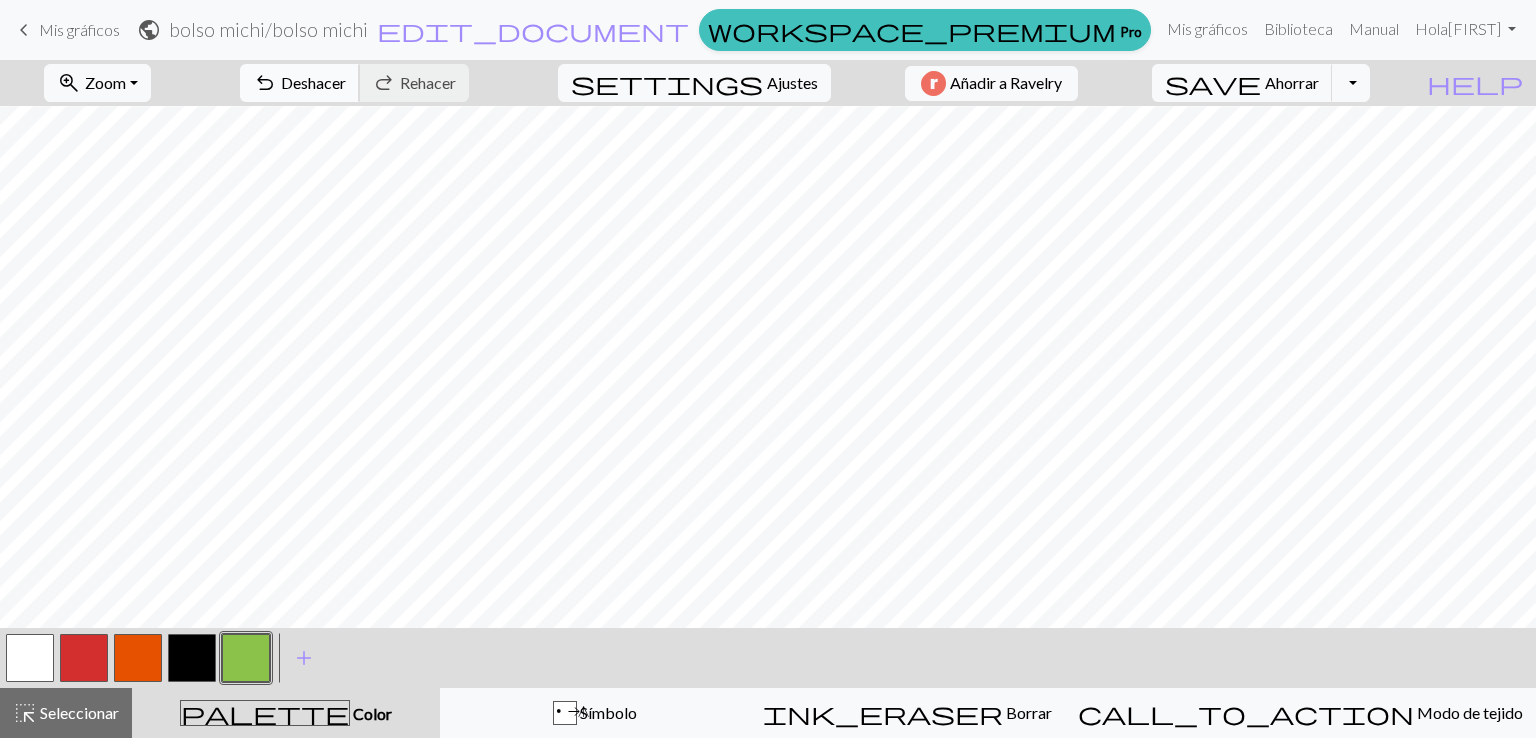 click on "Deshacer" at bounding box center [313, 82] 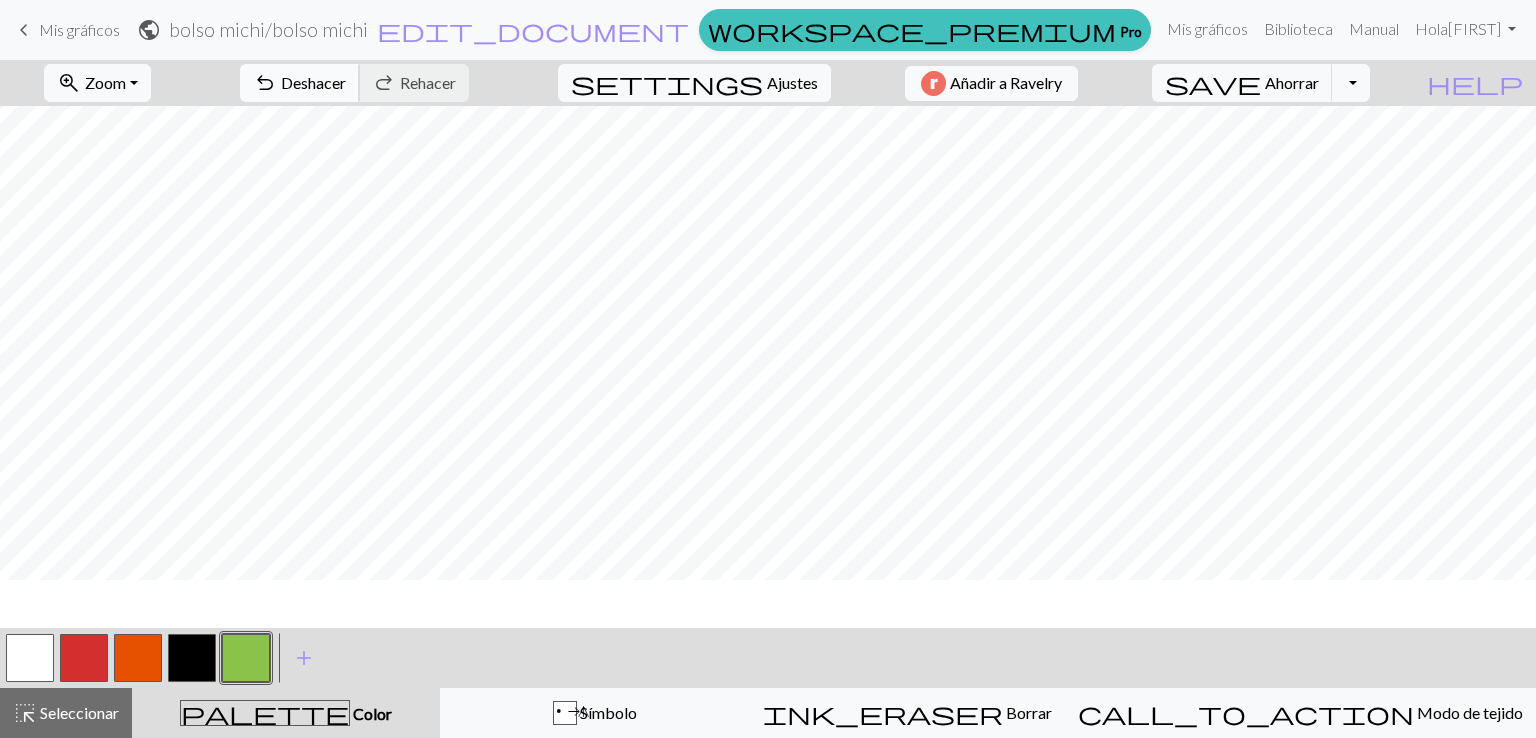 scroll, scrollTop: 492, scrollLeft: 0, axis: vertical 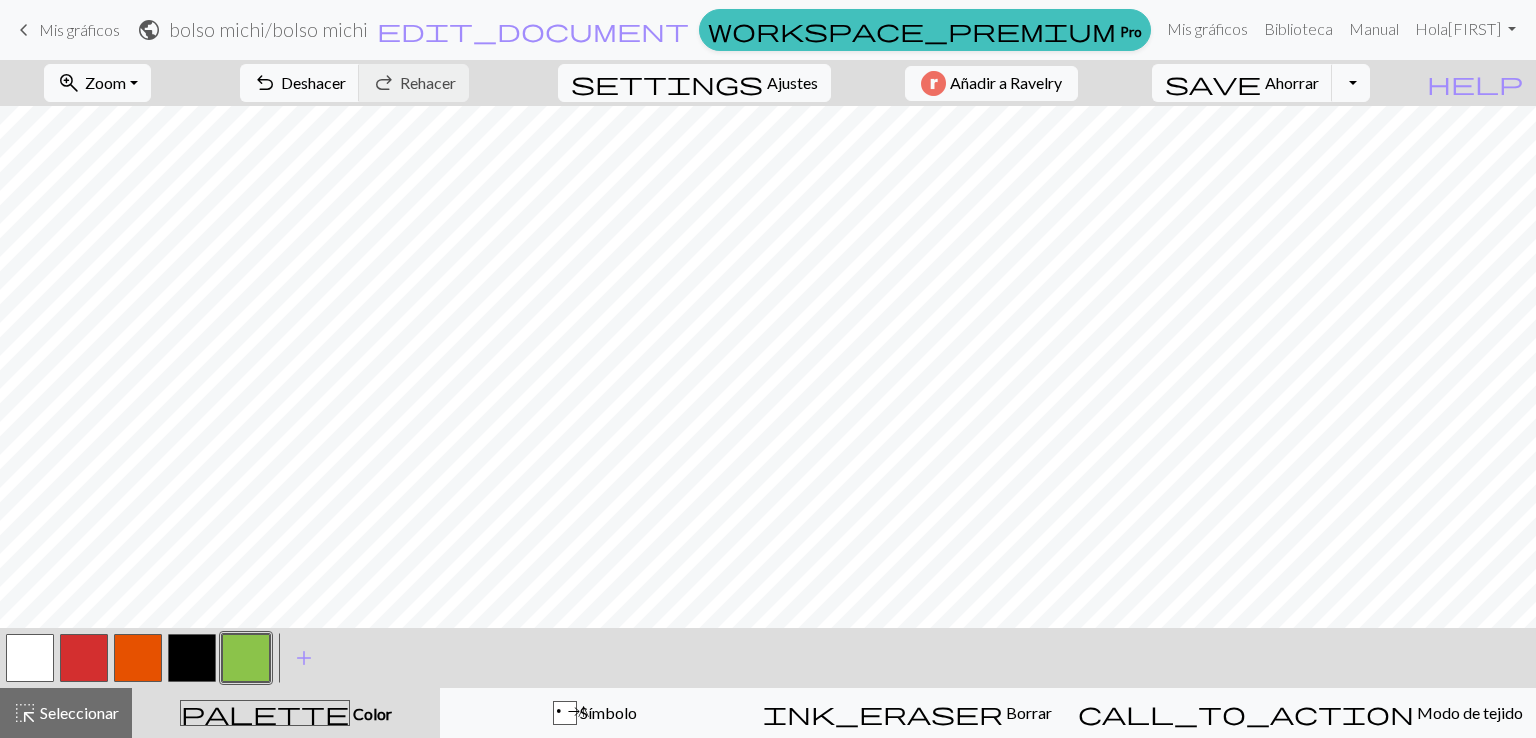 click at bounding box center (192, 658) 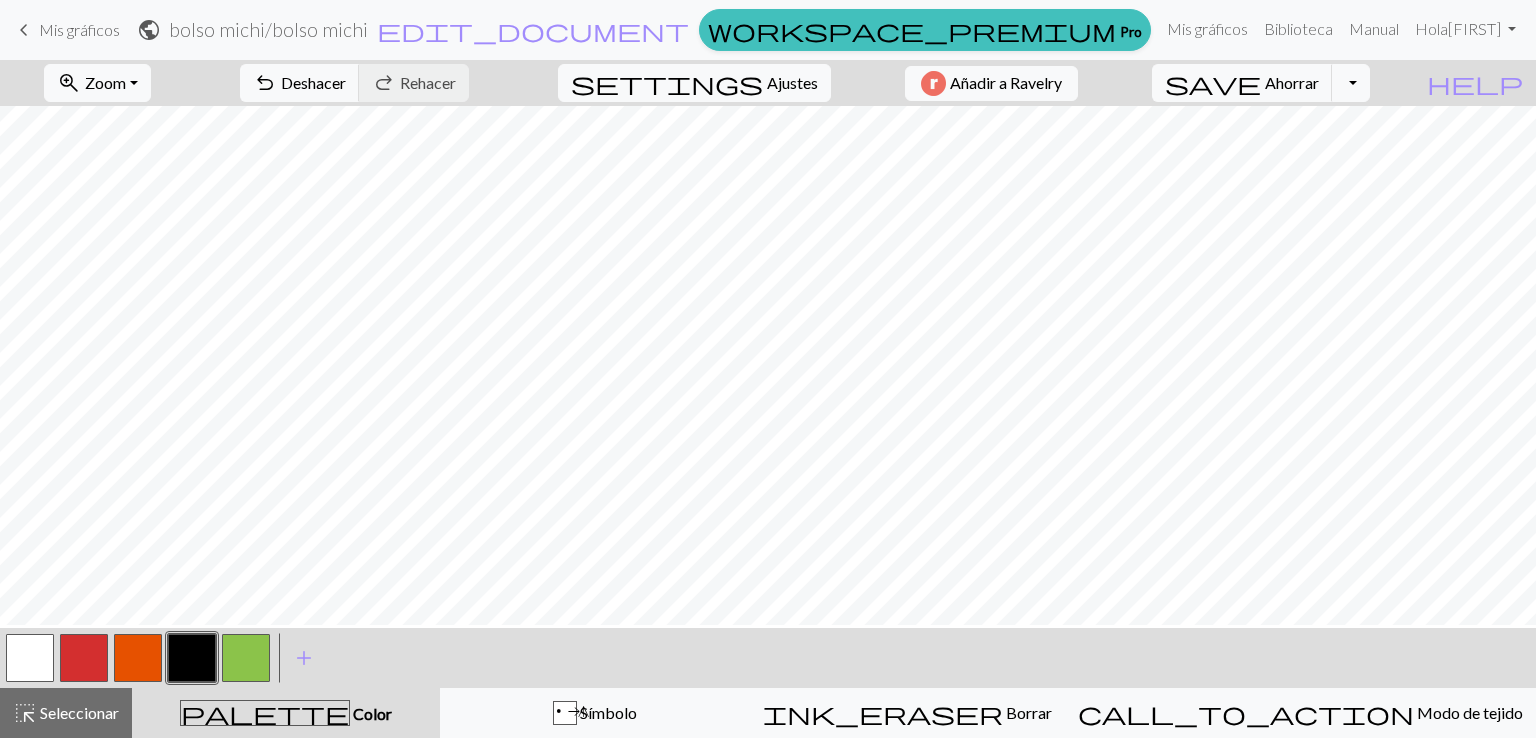 scroll, scrollTop: 368, scrollLeft: 0, axis: vertical 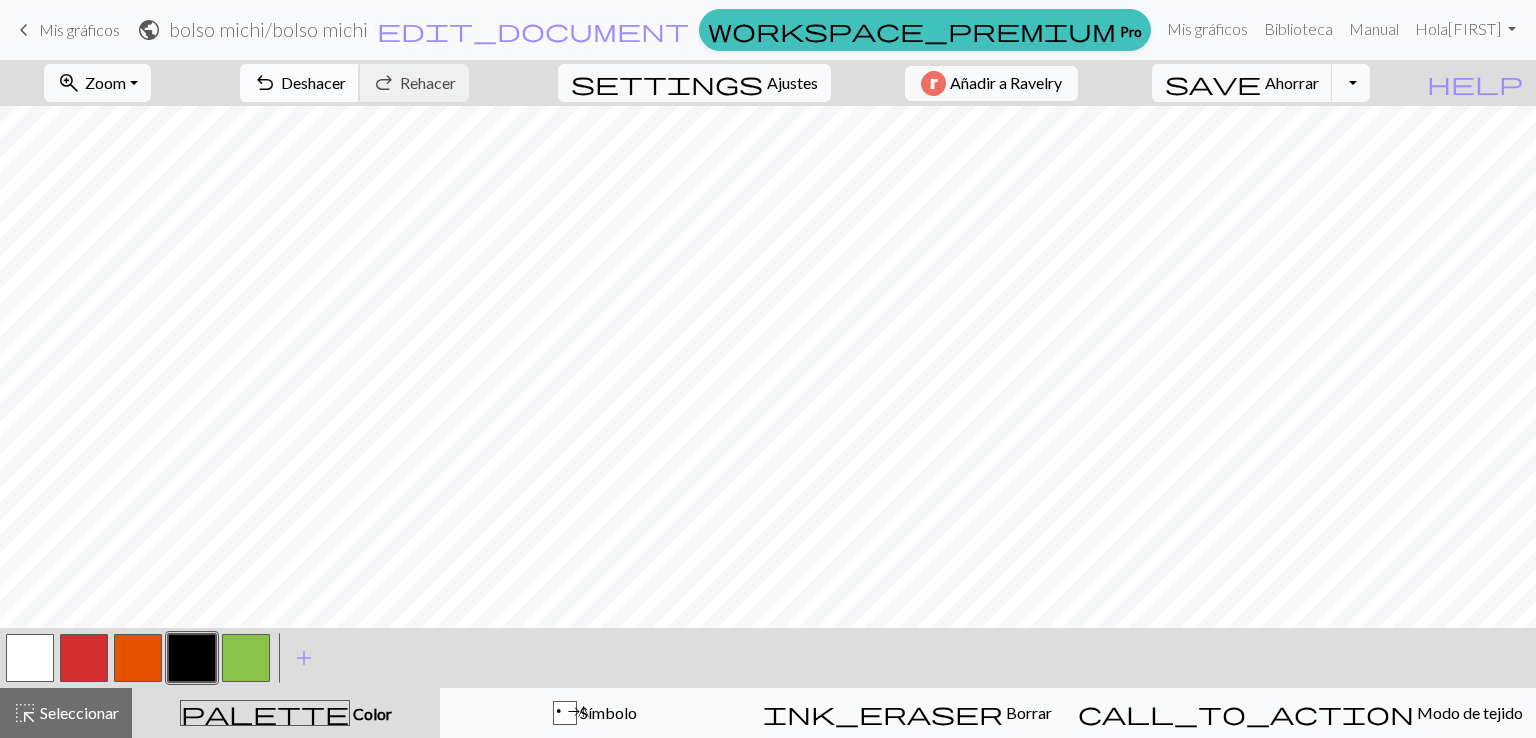 click on "Deshacer" at bounding box center (313, 82) 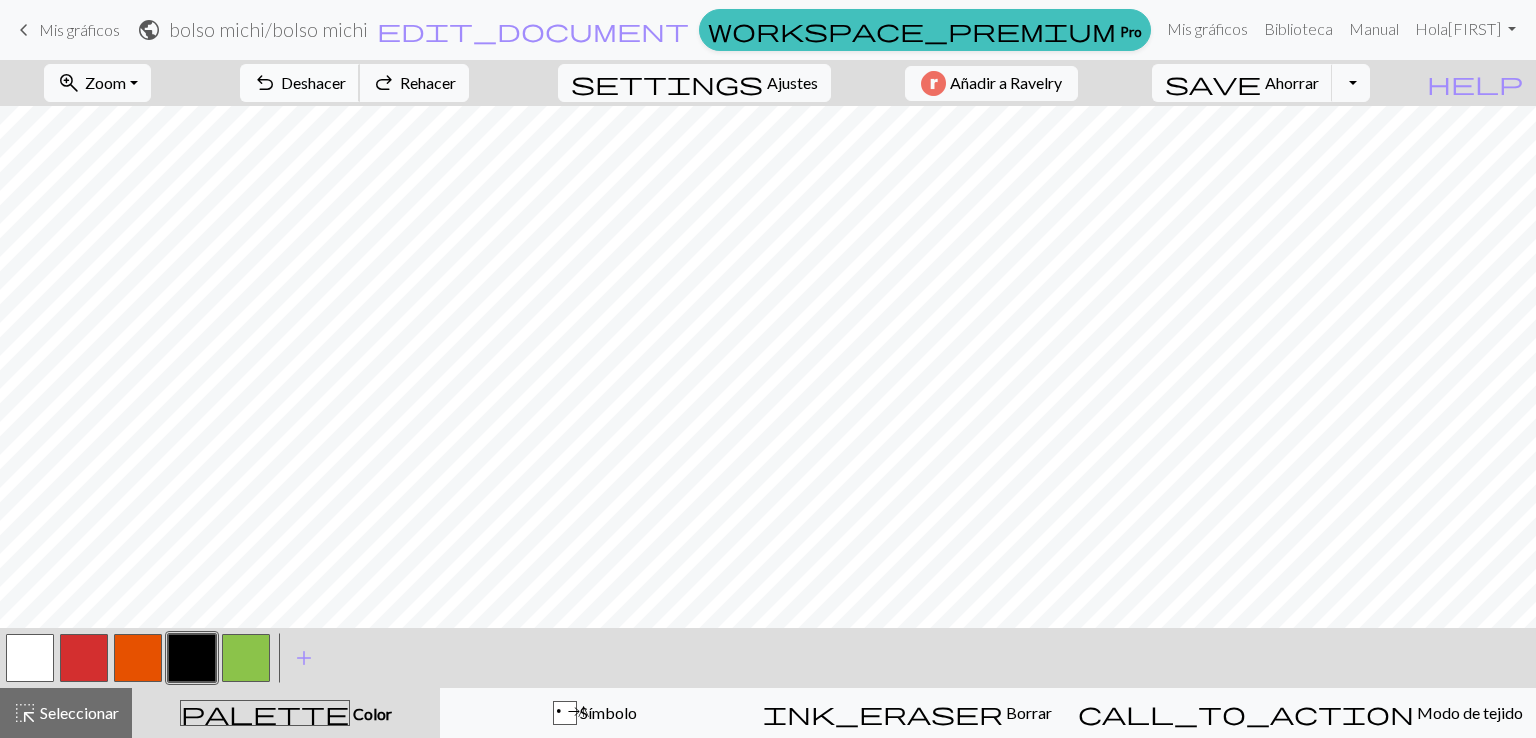 click on "Deshacer" at bounding box center [313, 82] 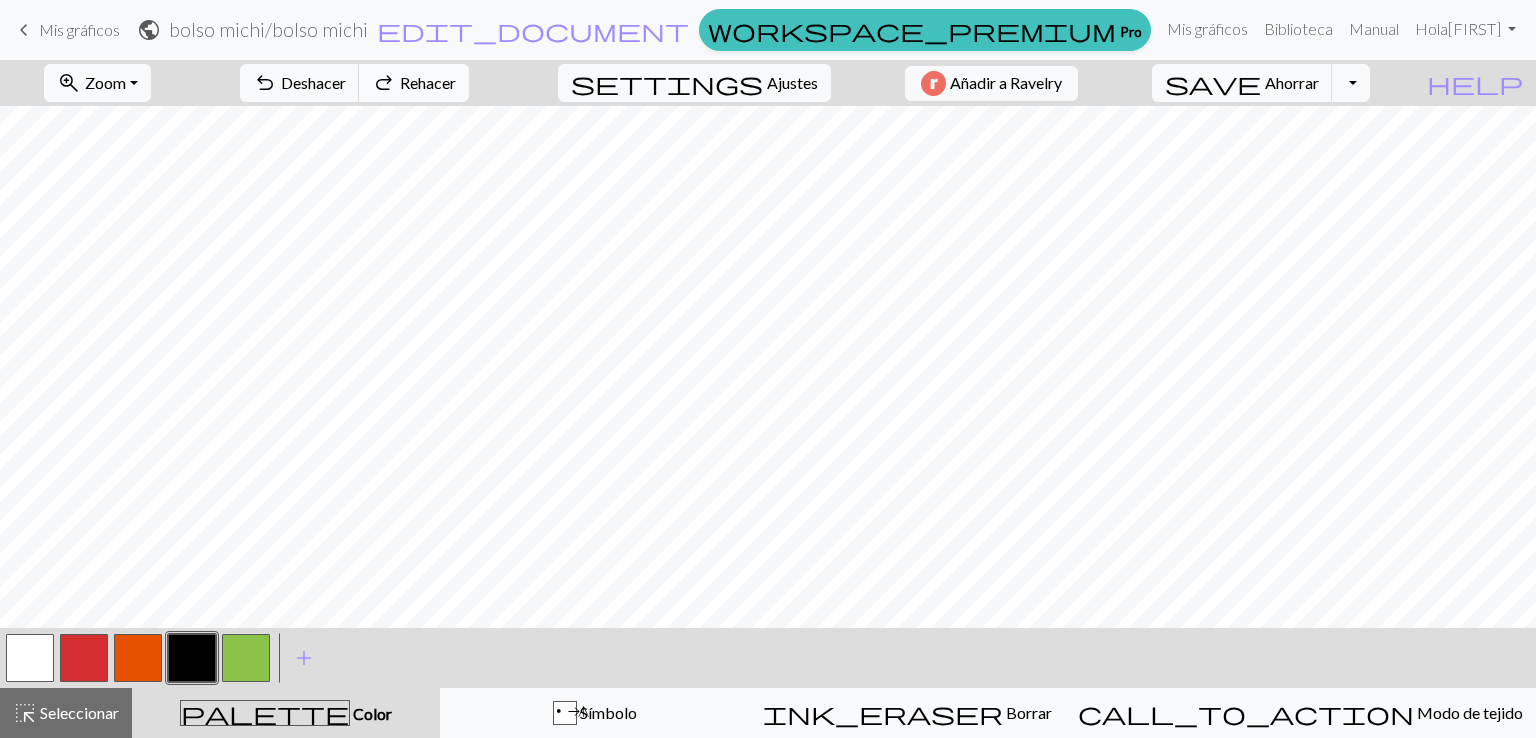 click on "redo" at bounding box center (384, 83) 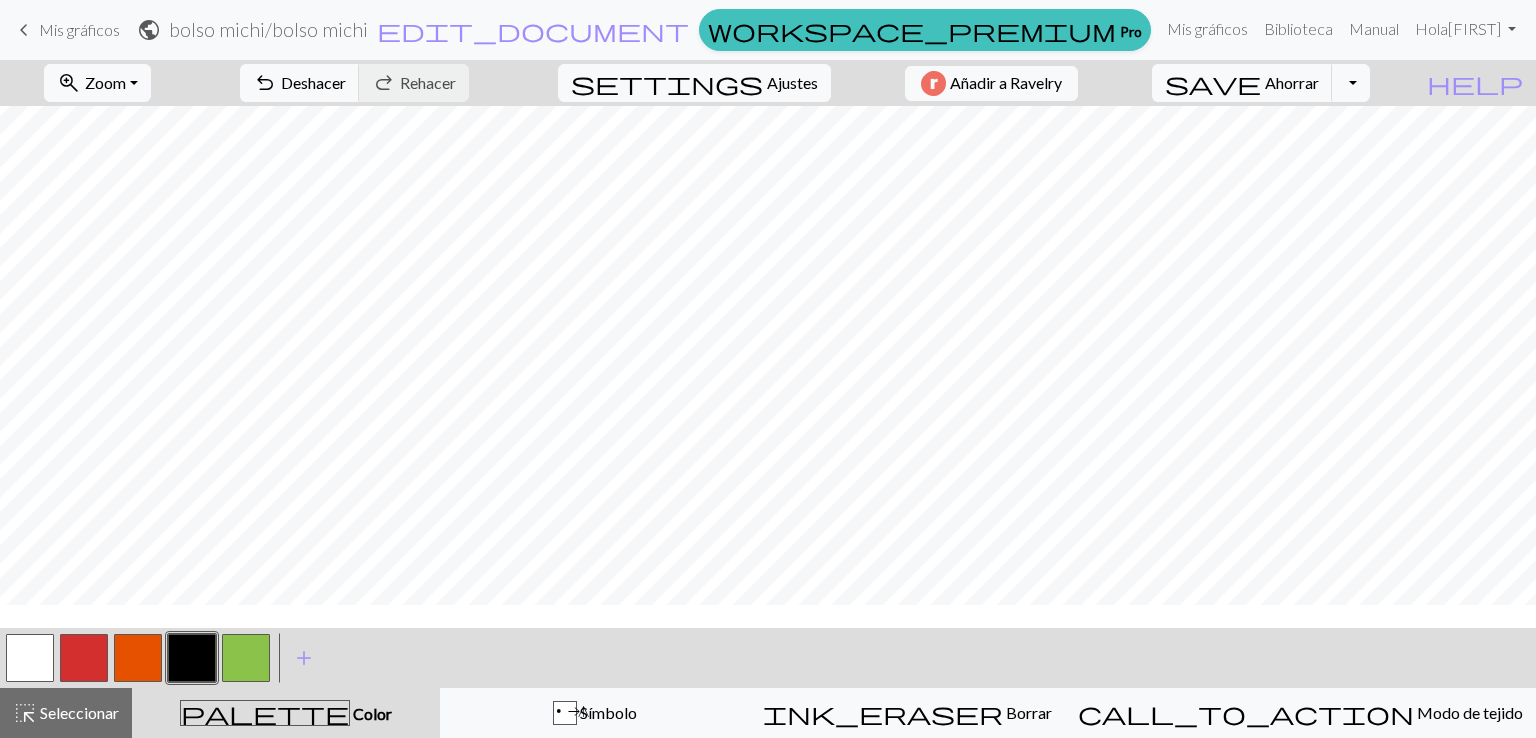 scroll, scrollTop: 336, scrollLeft: 0, axis: vertical 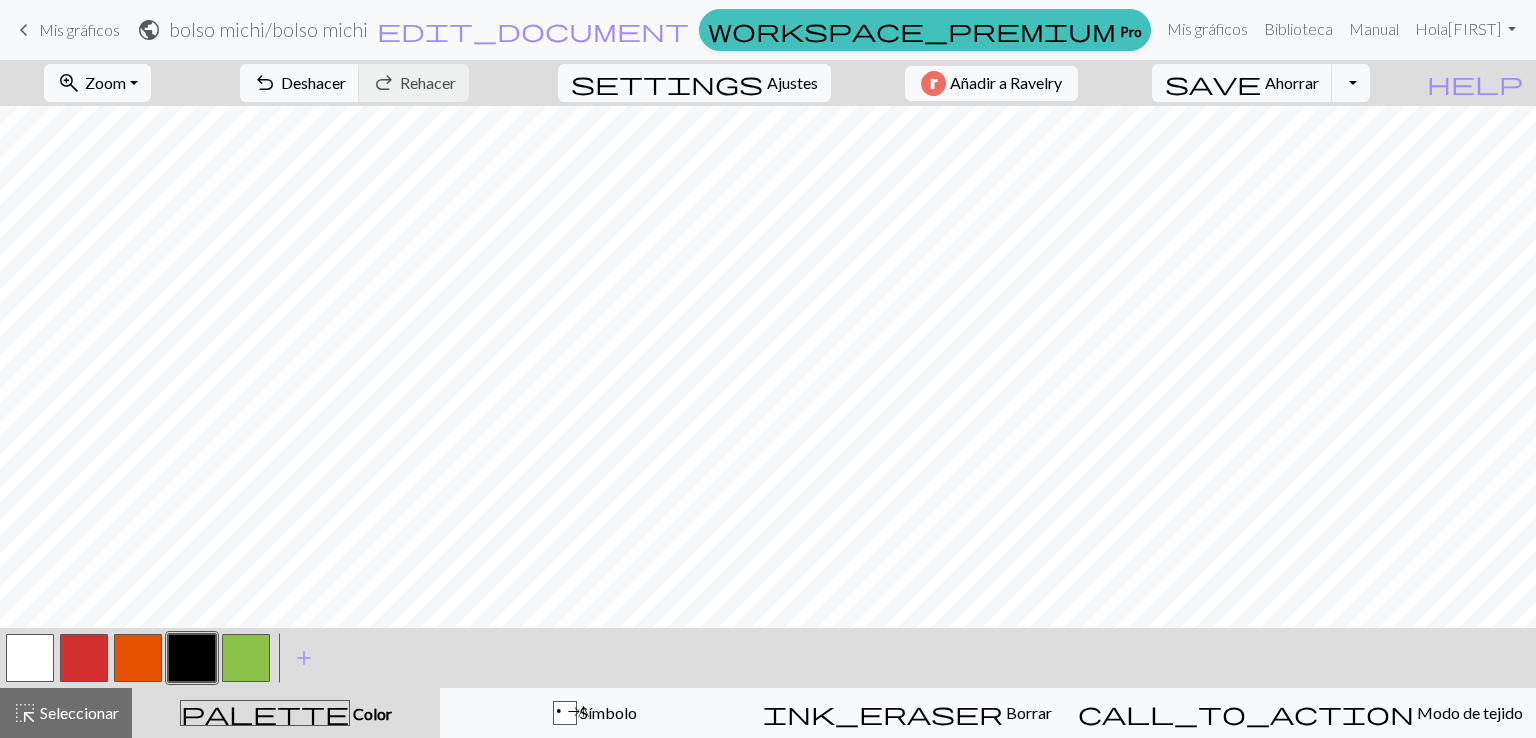 click at bounding box center [30, 658] 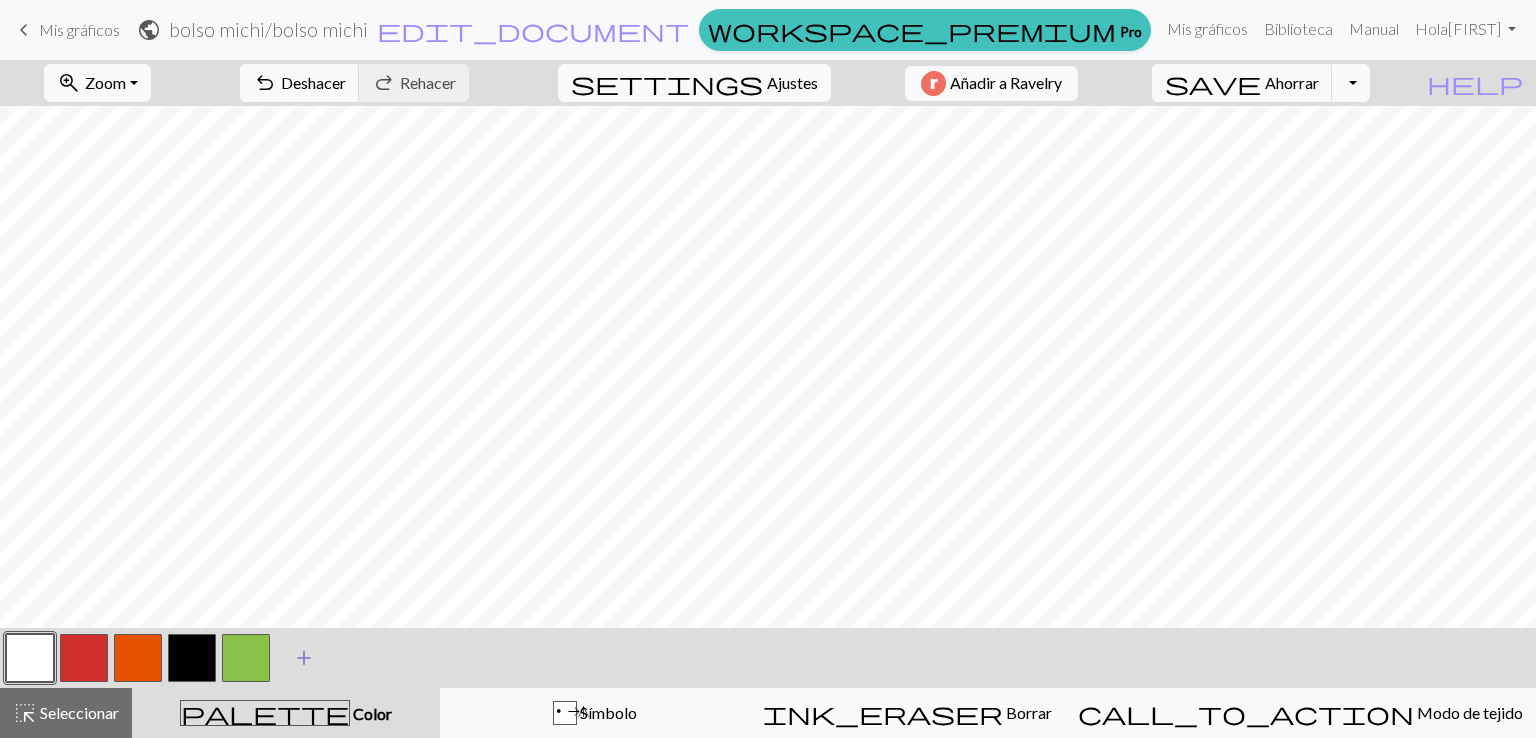 click on "add" at bounding box center [304, 658] 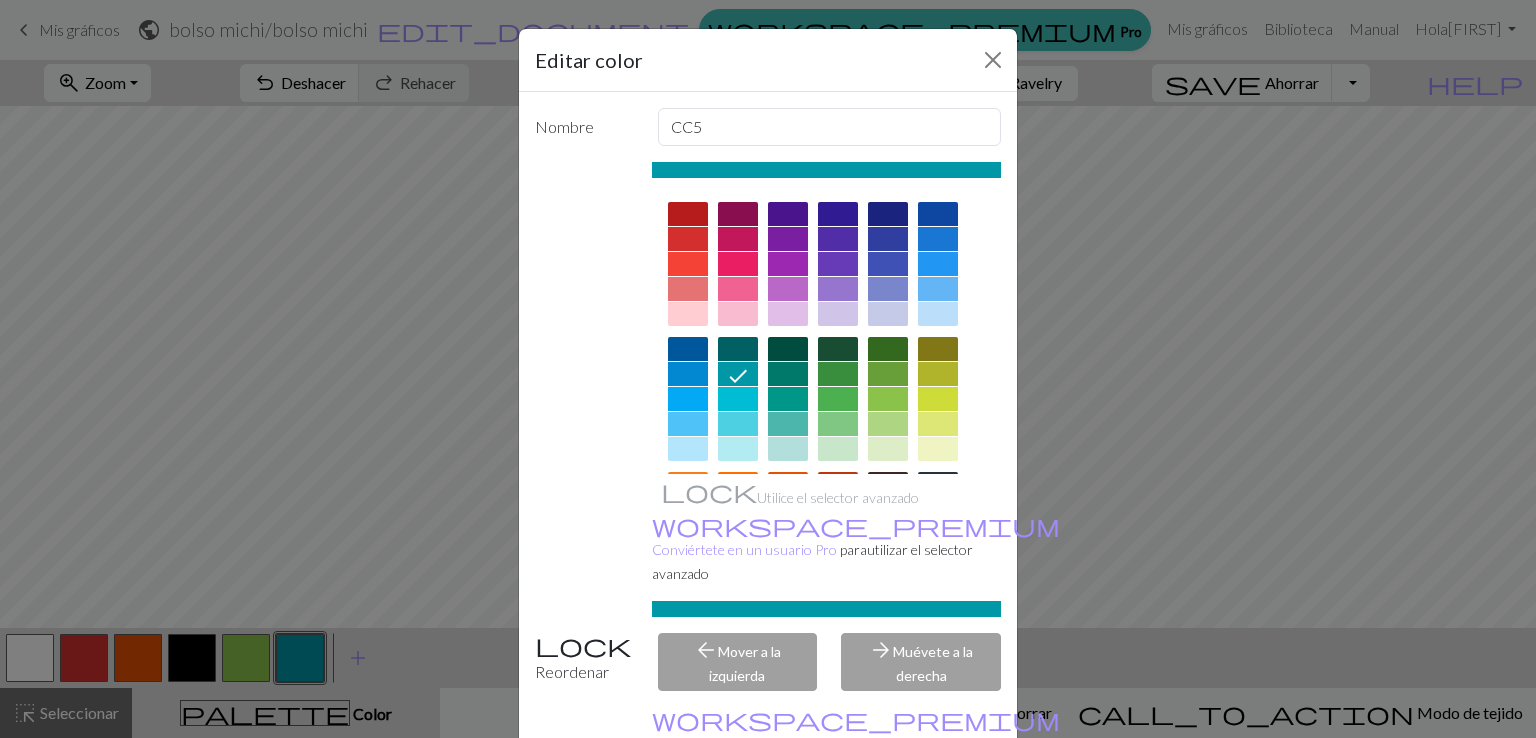 click at bounding box center (888, 214) 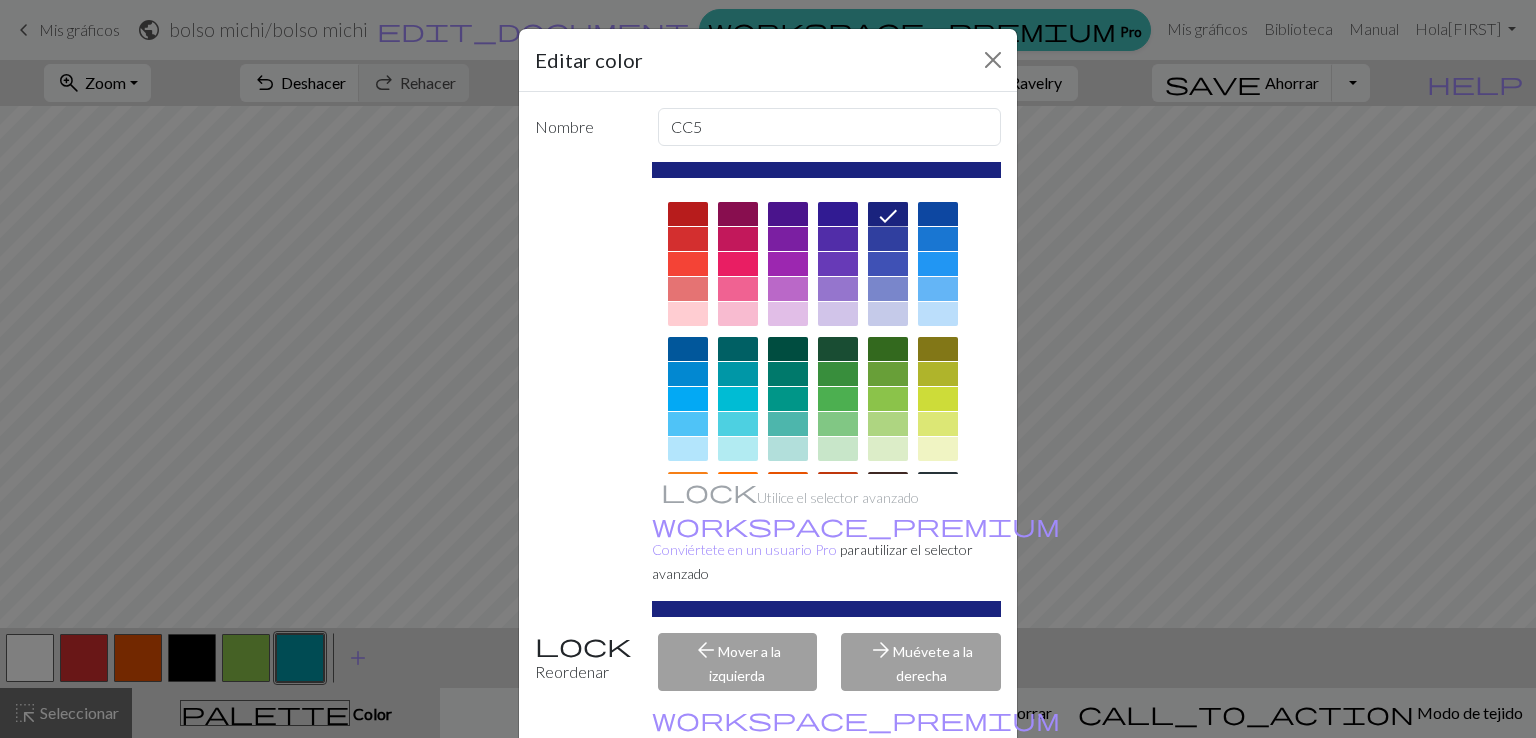scroll, scrollTop: 101, scrollLeft: 0, axis: vertical 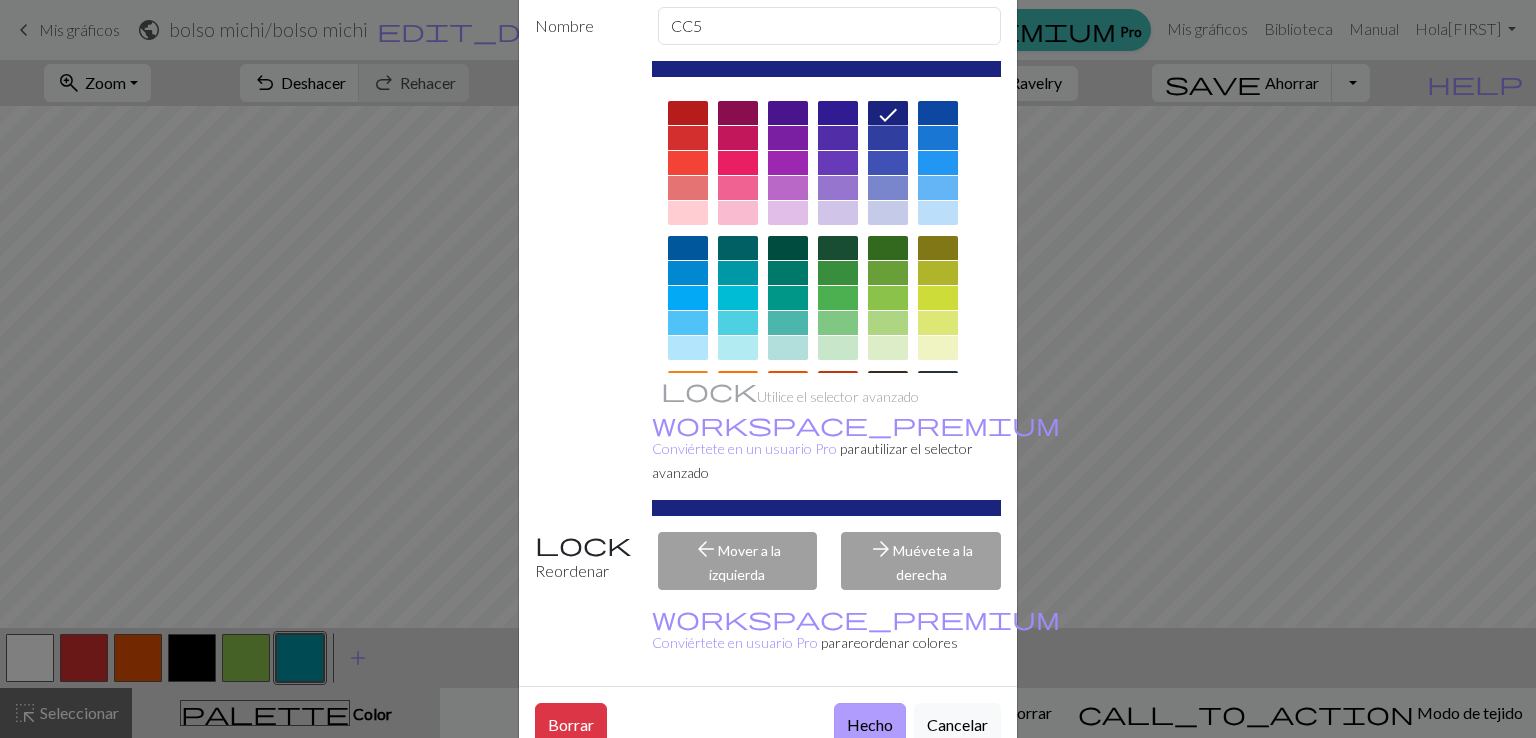 click on "Hecho" at bounding box center (870, 724) 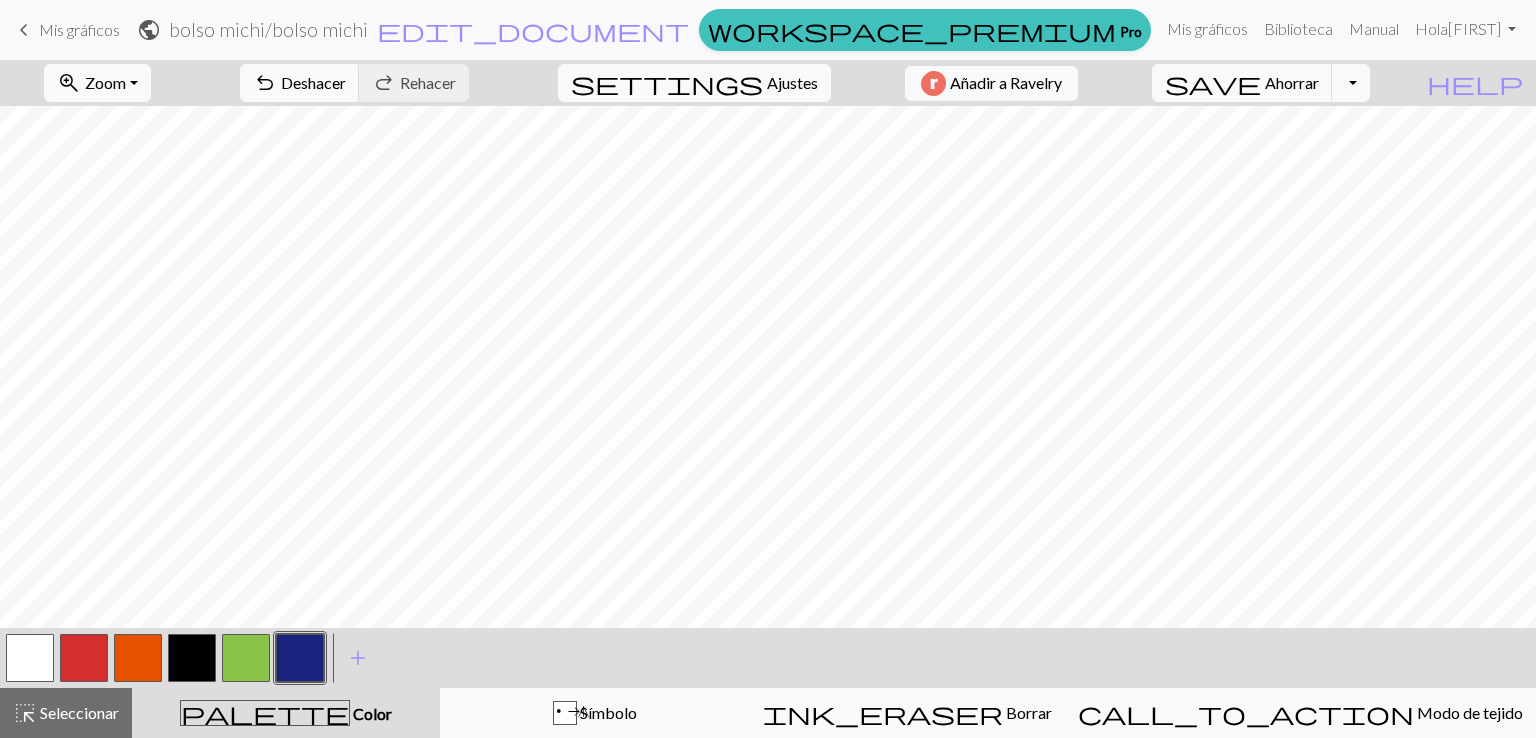 scroll, scrollTop: 169, scrollLeft: 0, axis: vertical 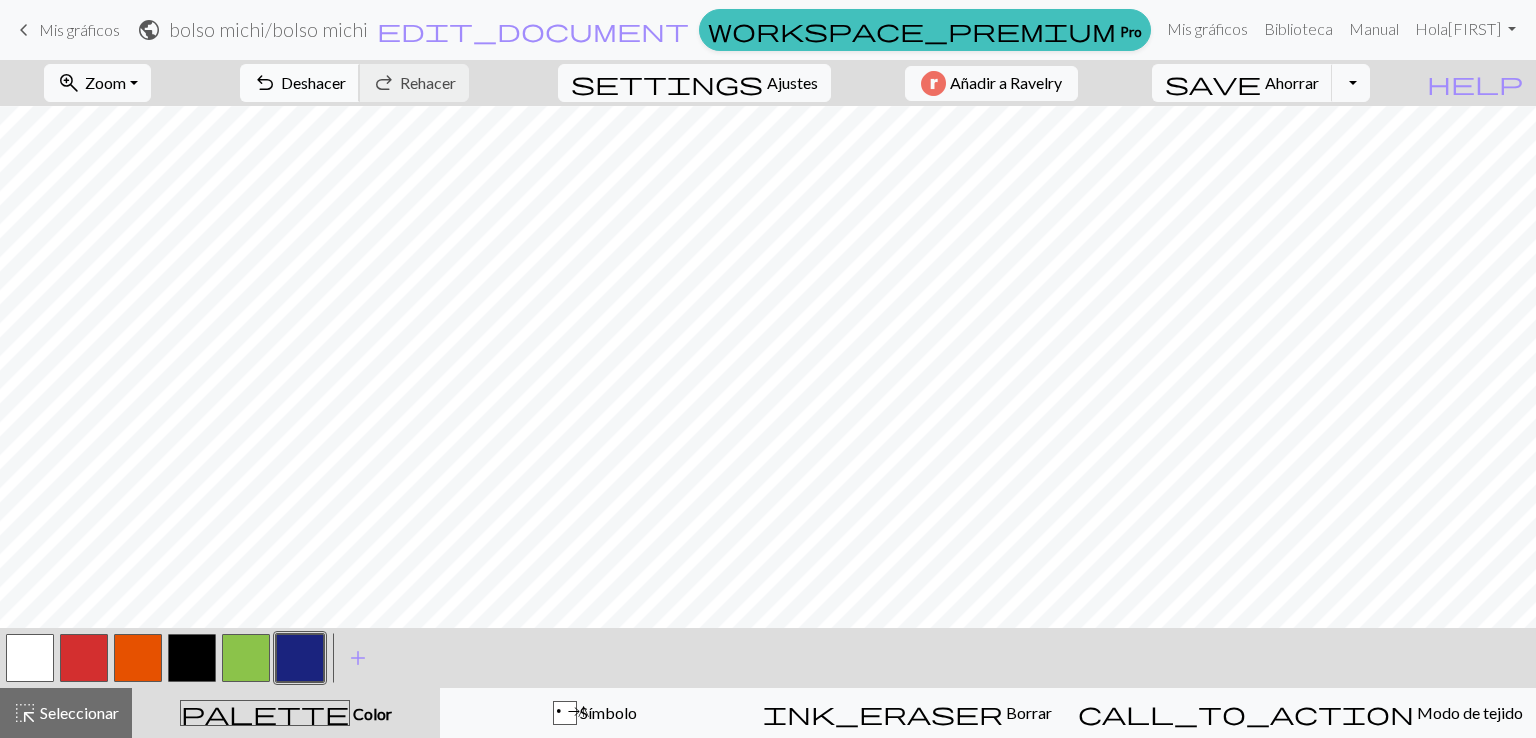 click on "Deshacer" at bounding box center (313, 82) 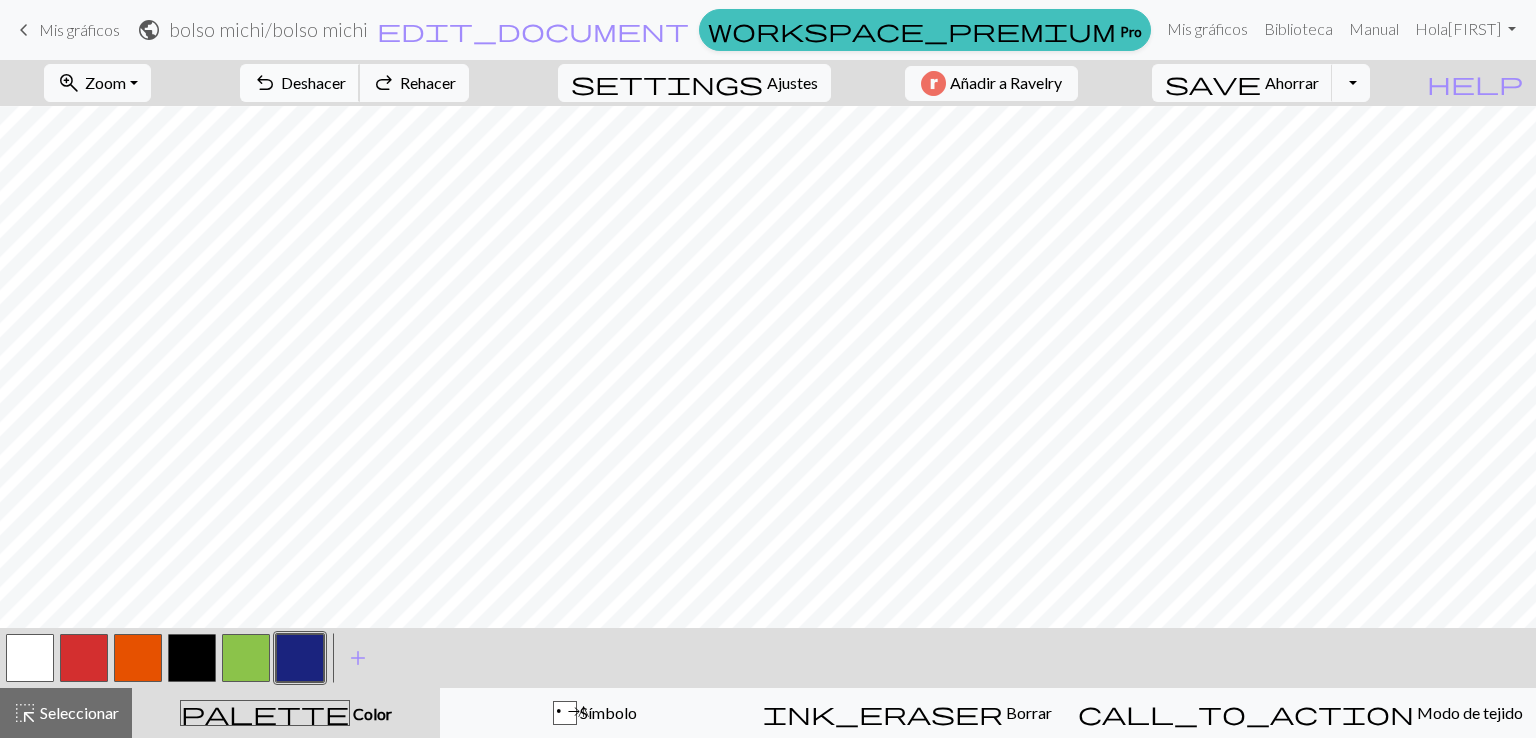 click on "Deshacer" at bounding box center [313, 82] 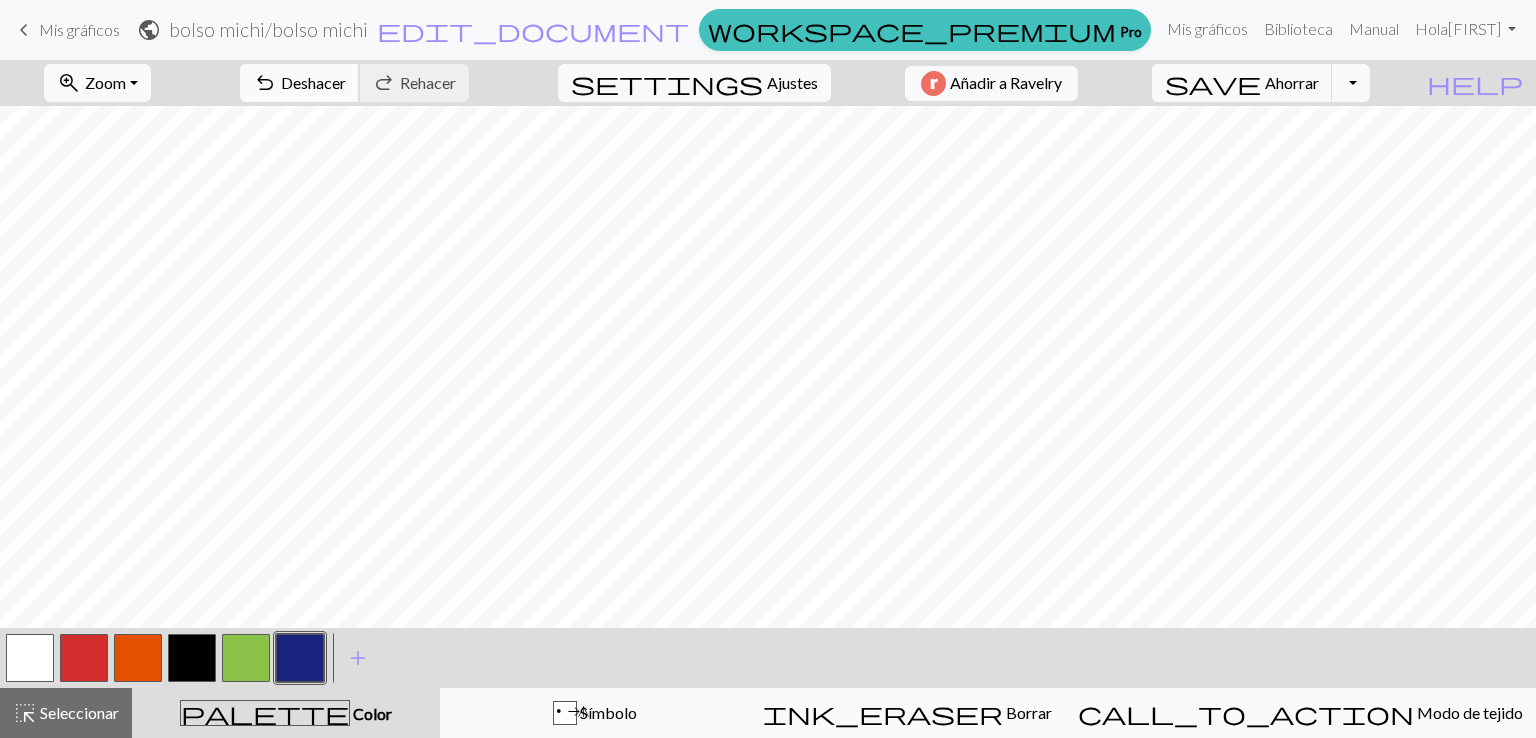 click on "undo Deshacer Deshacer" at bounding box center [300, 83] 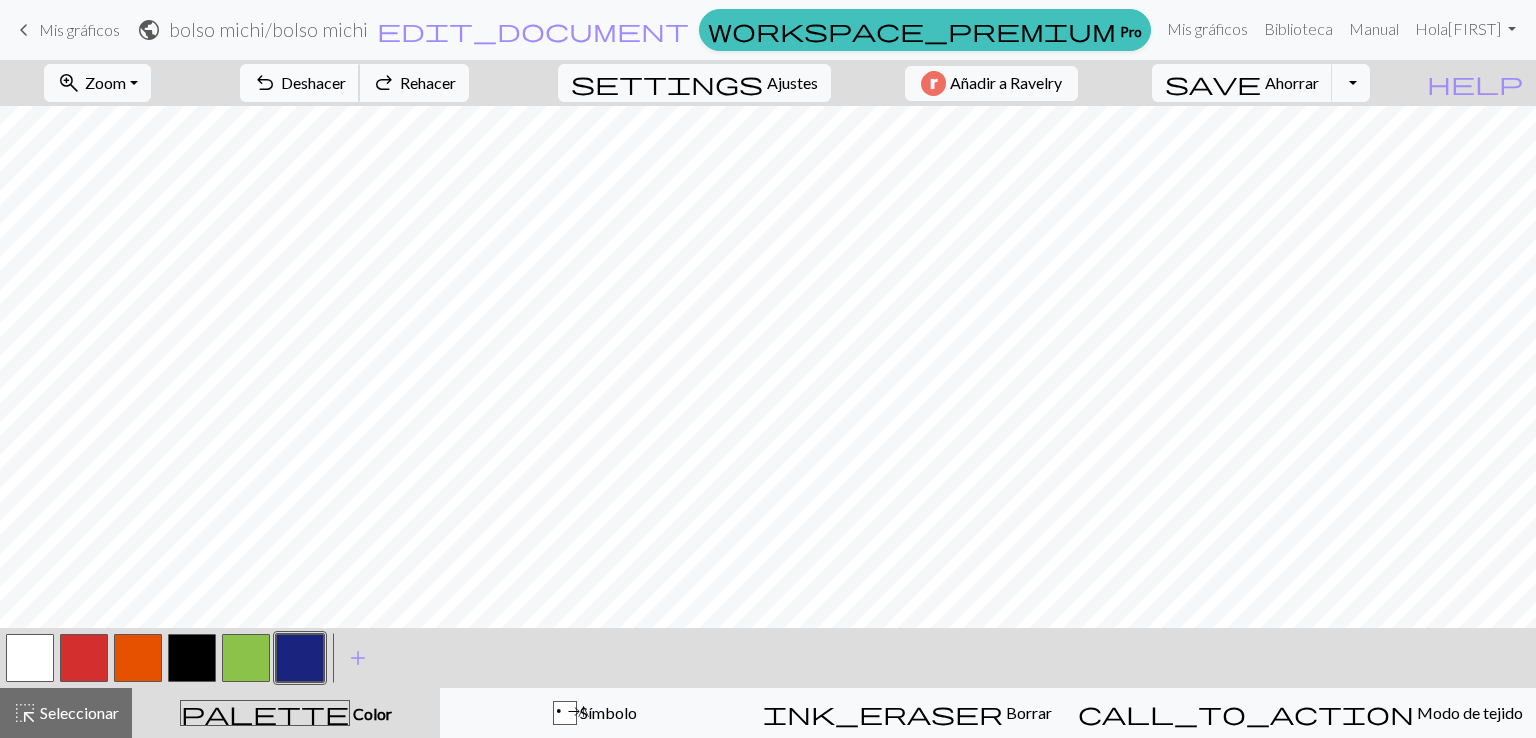 click on "undo Deshacer Deshacer" at bounding box center [300, 83] 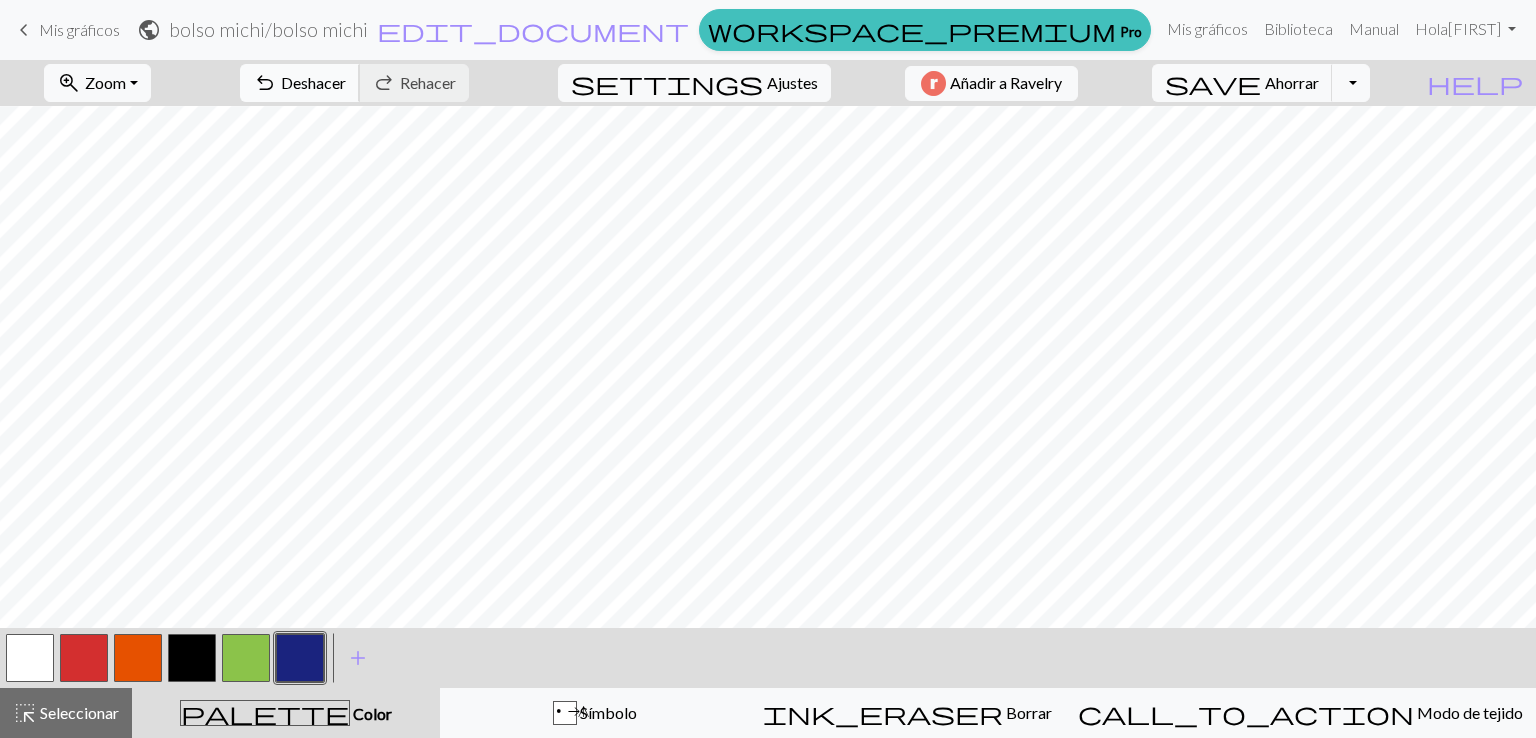 click on "Deshacer" at bounding box center [313, 82] 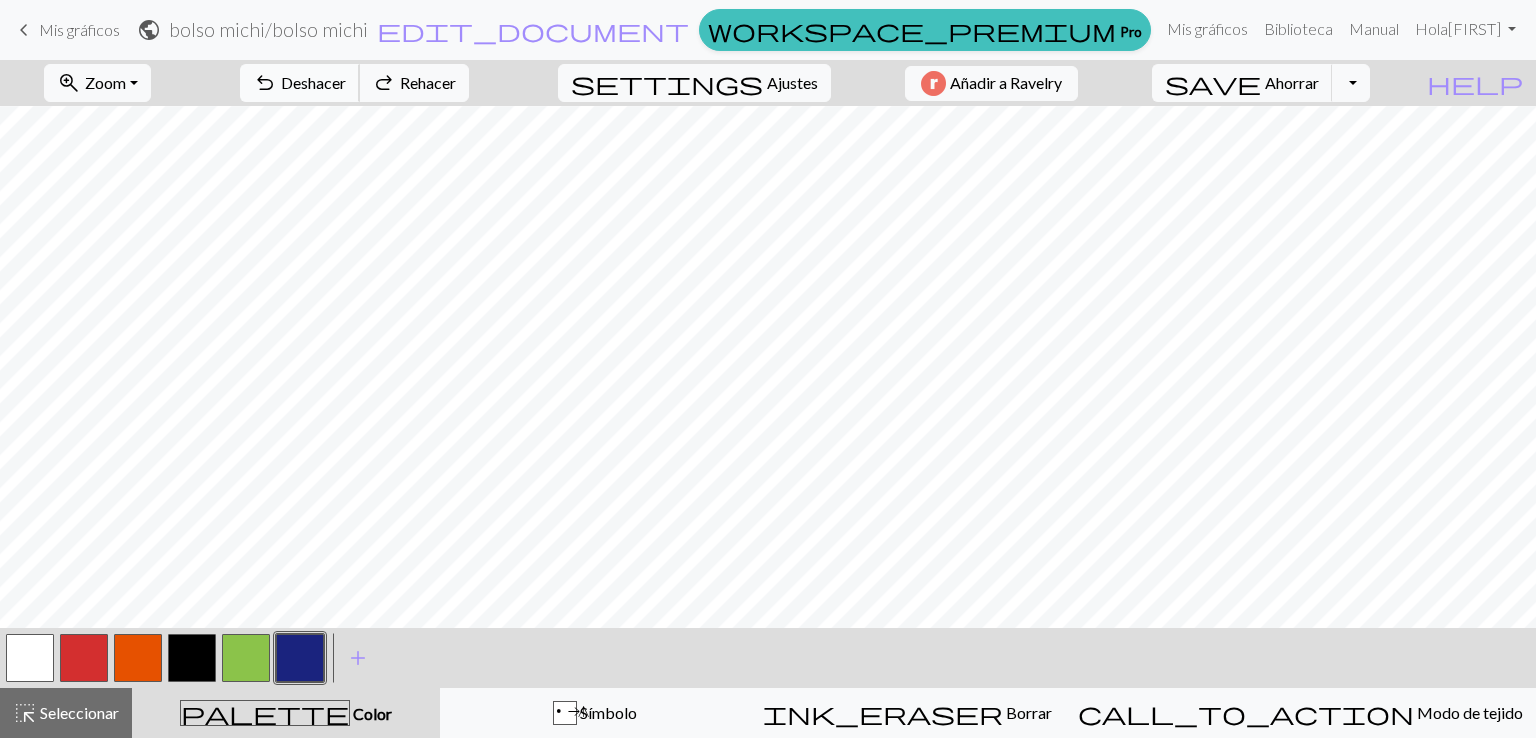 click on "Deshacer" at bounding box center (313, 82) 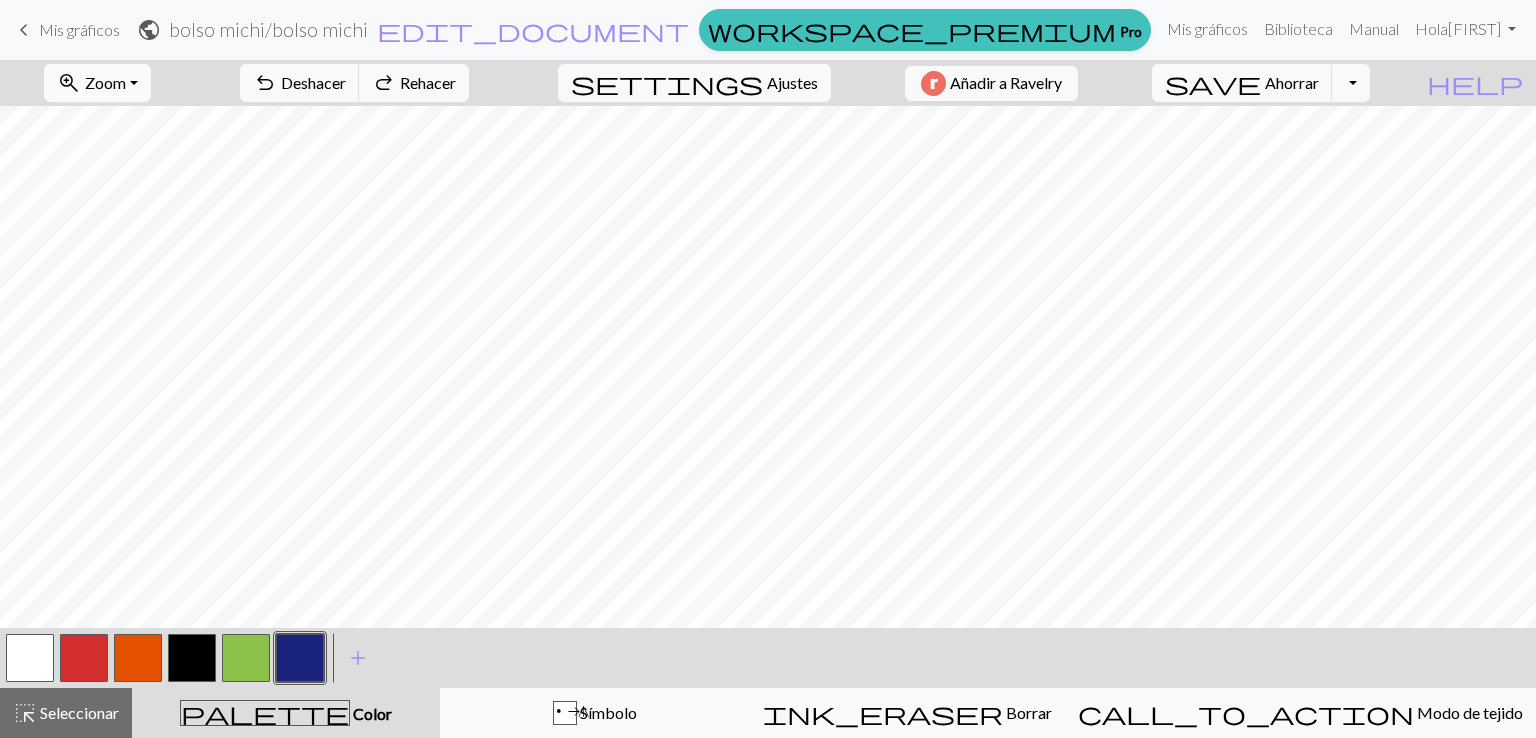 click on "zoom_in Zoom Zoom" at bounding box center (97, 83) 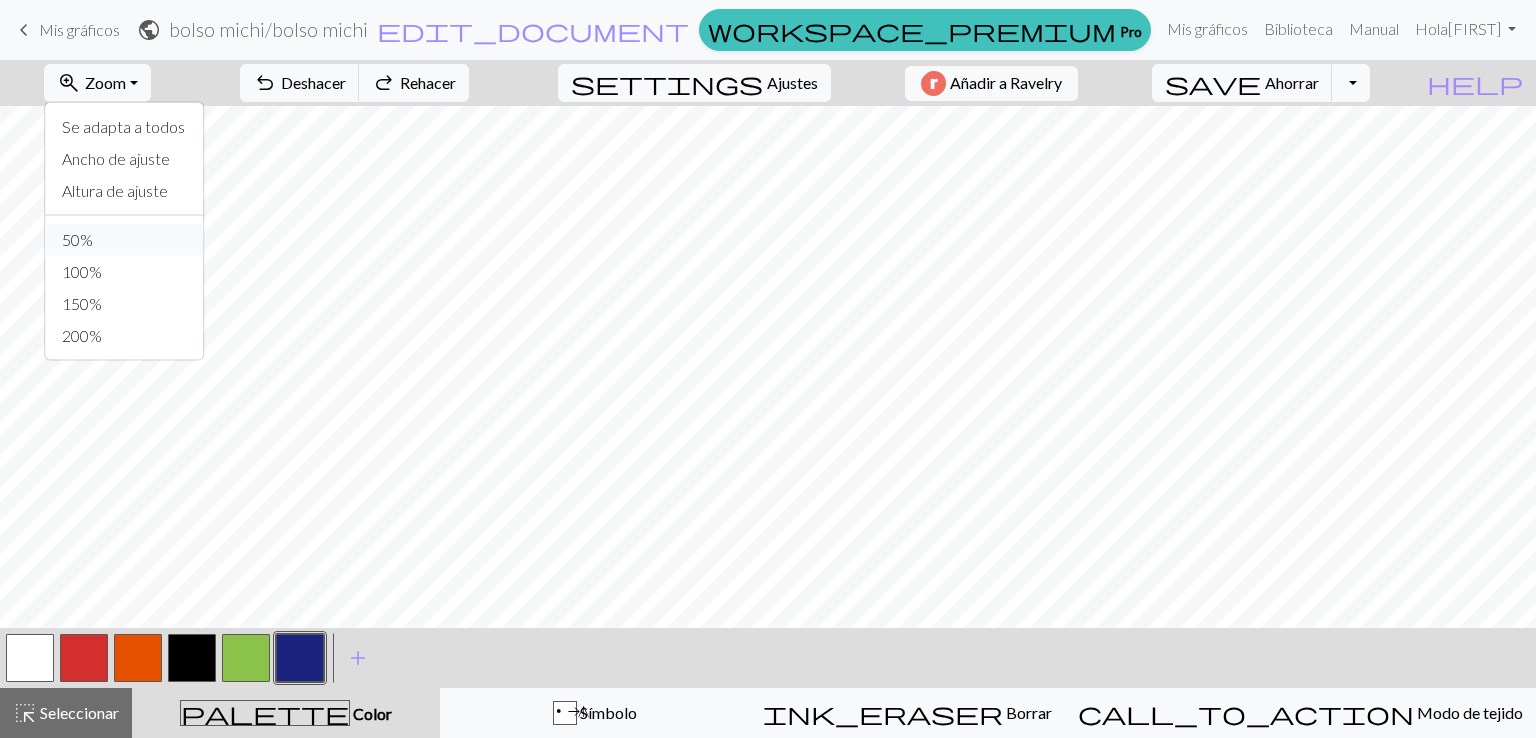 click on "50%" at bounding box center [125, 240] 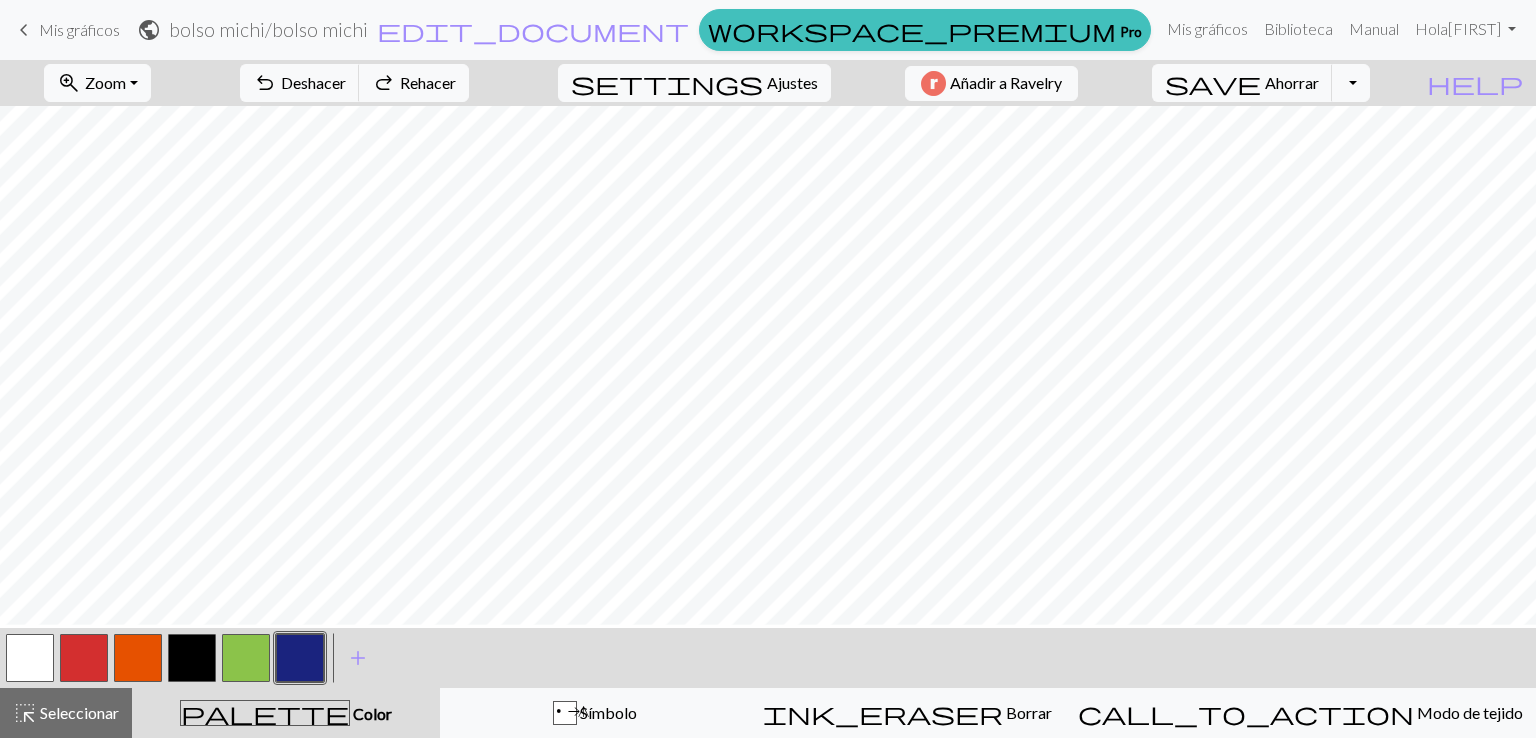scroll, scrollTop: 105, scrollLeft: 0, axis: vertical 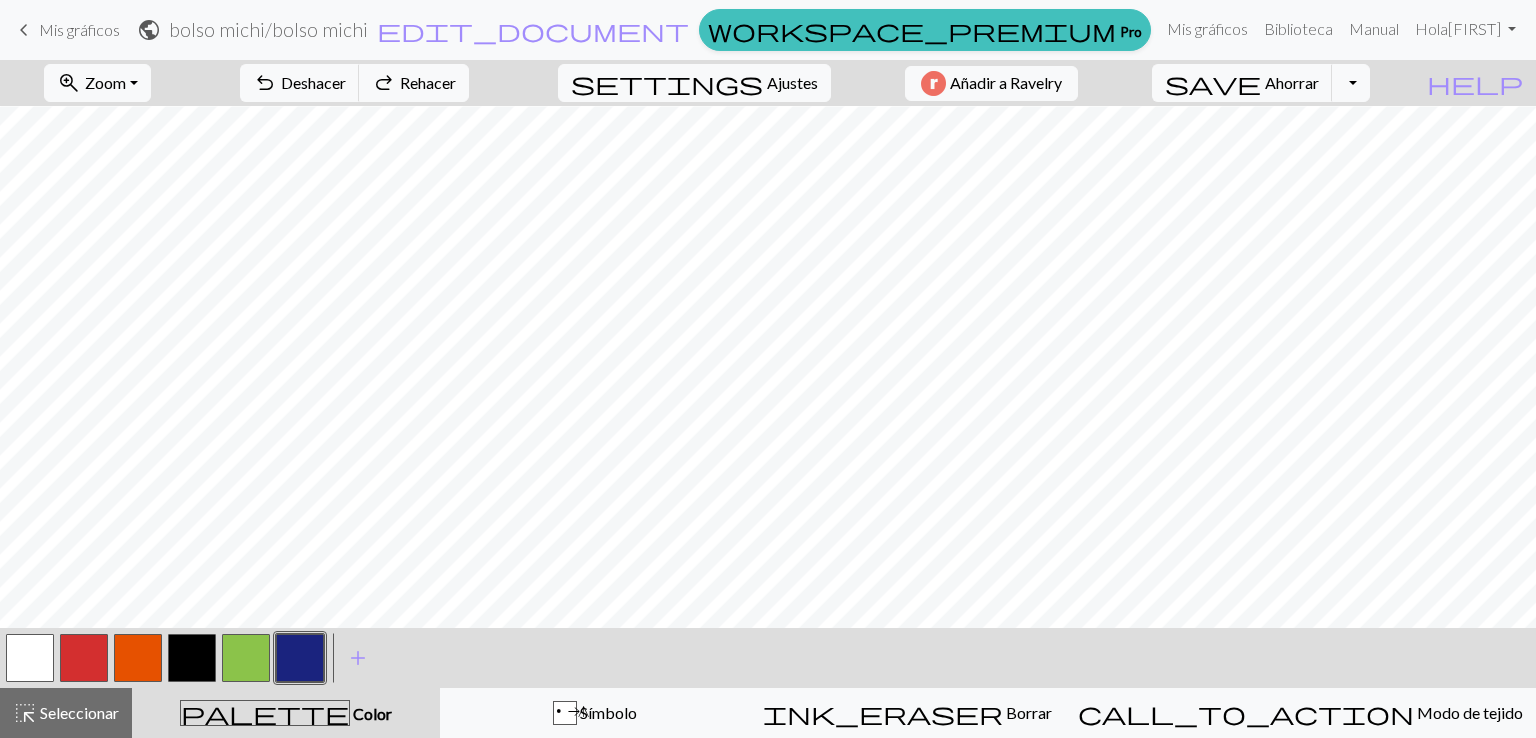 click at bounding box center [138, 658] 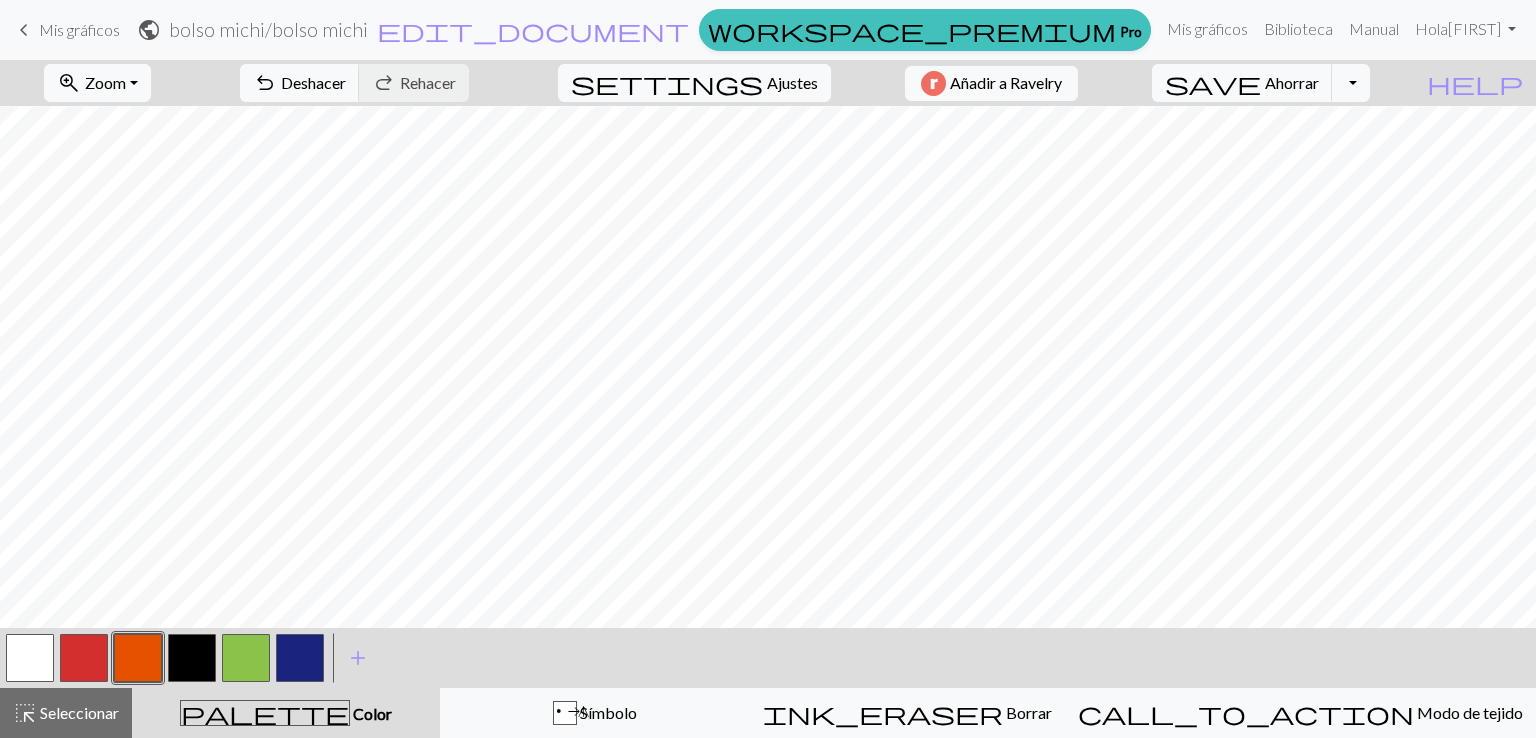 click at bounding box center (300, 658) 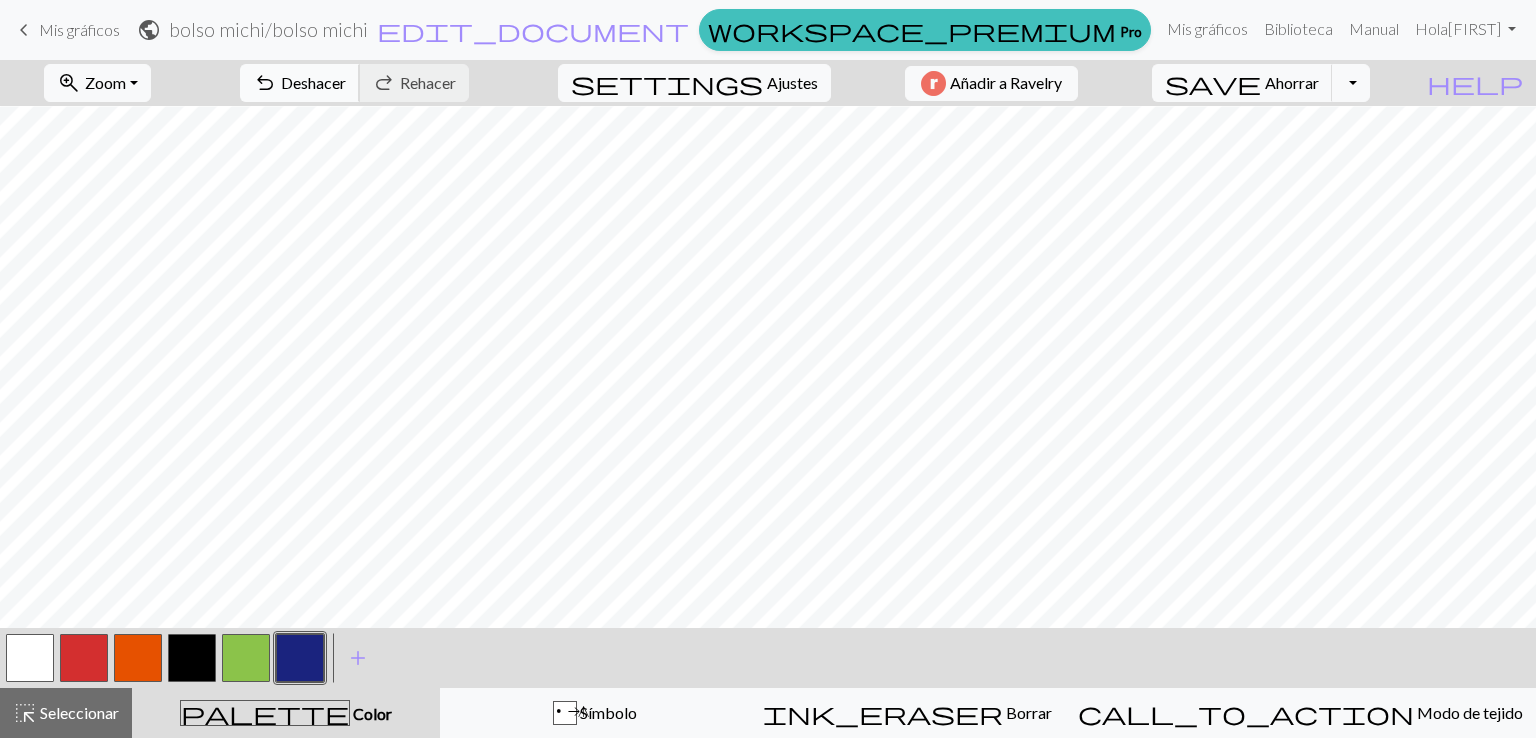 click on "Deshacer" at bounding box center [313, 82] 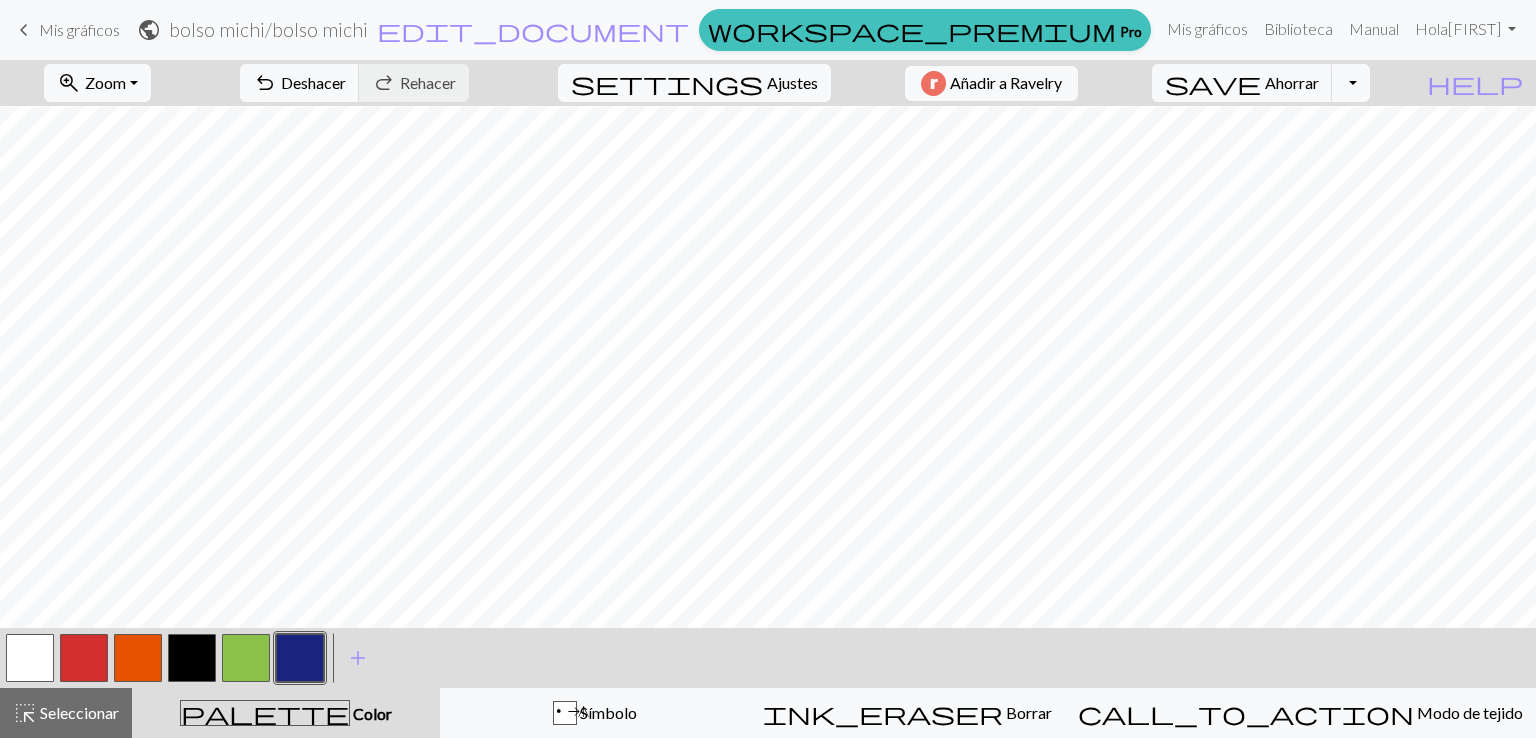 click on "undo Deshacer Deshacer redo Rehacer Rehacer" at bounding box center [354, 83] 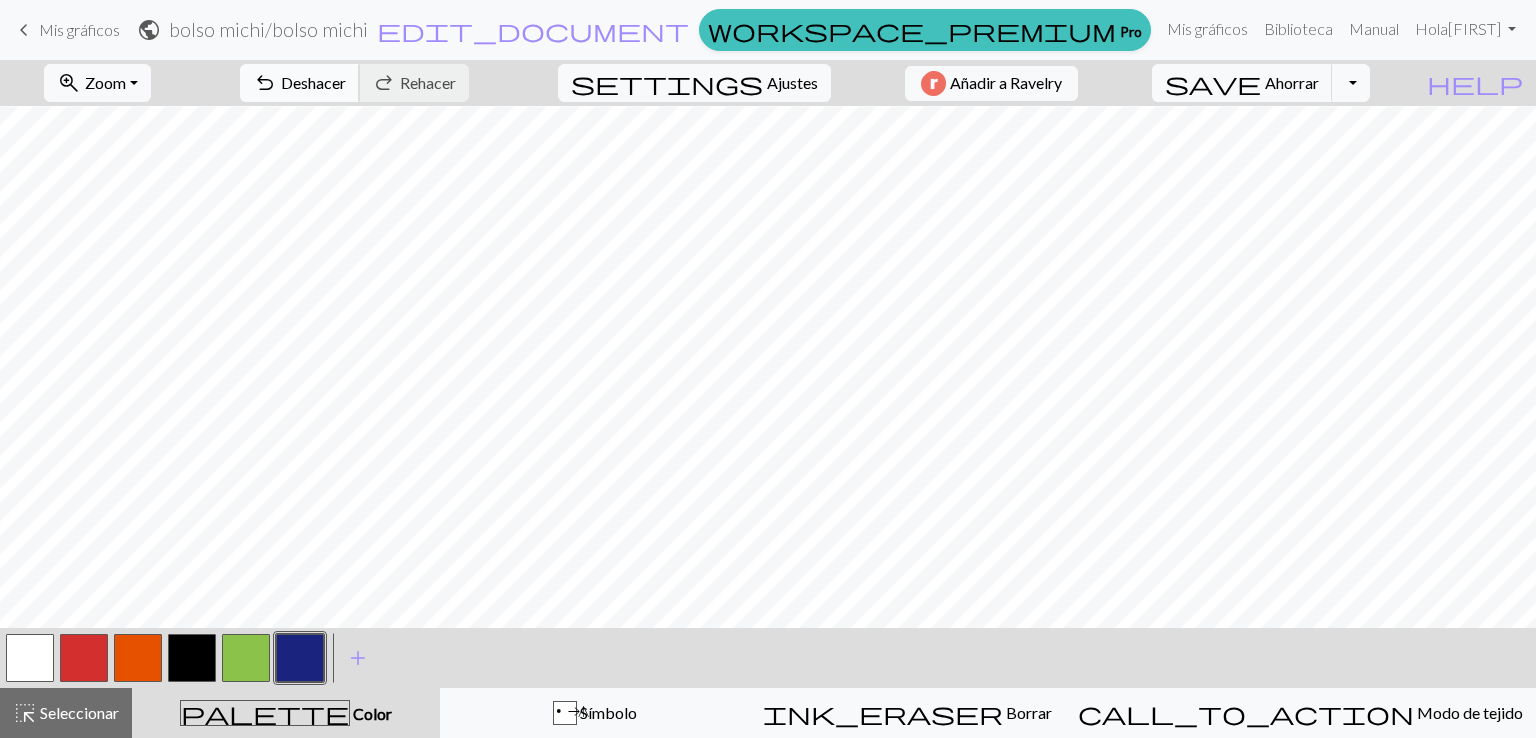 click on "undo" at bounding box center [265, 83] 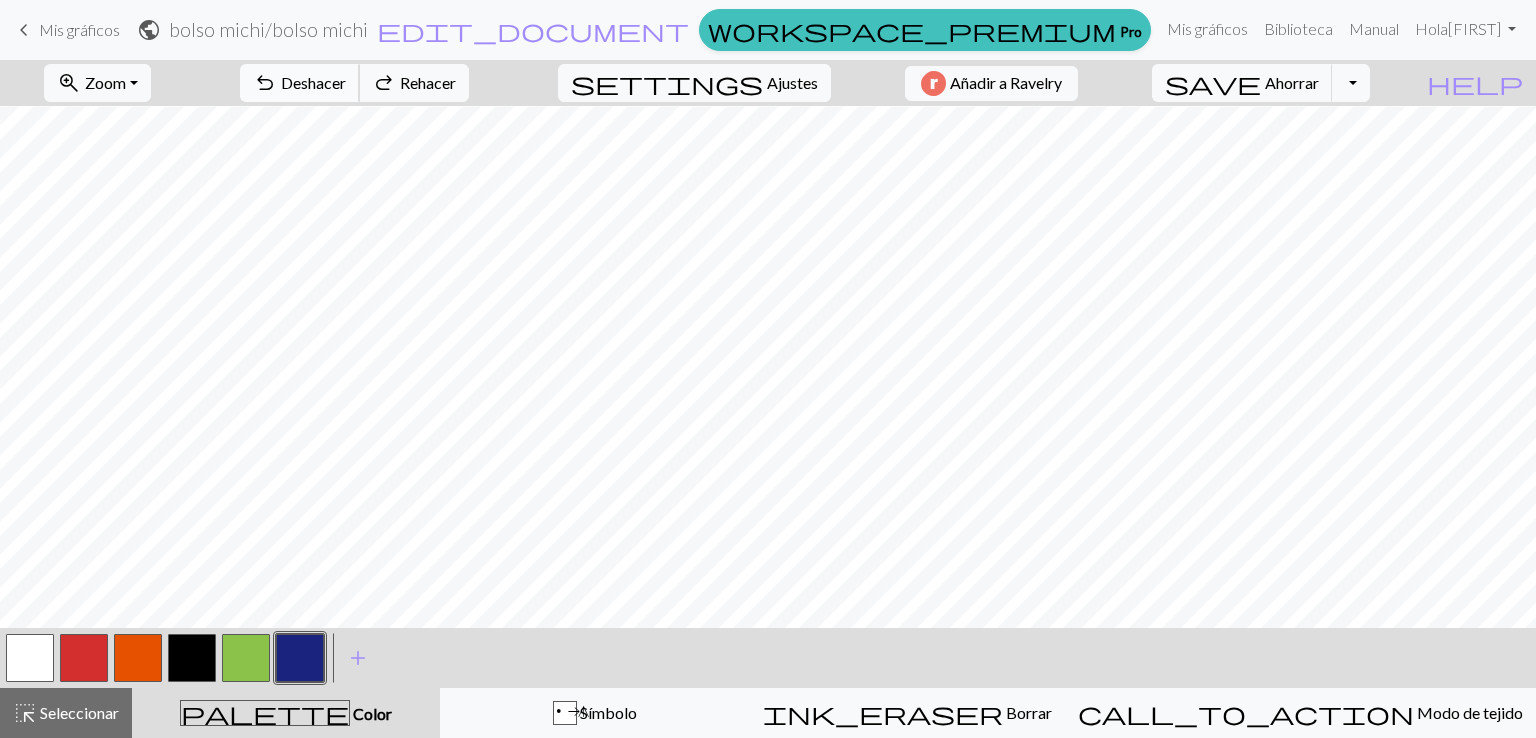 click on "undo" at bounding box center [265, 83] 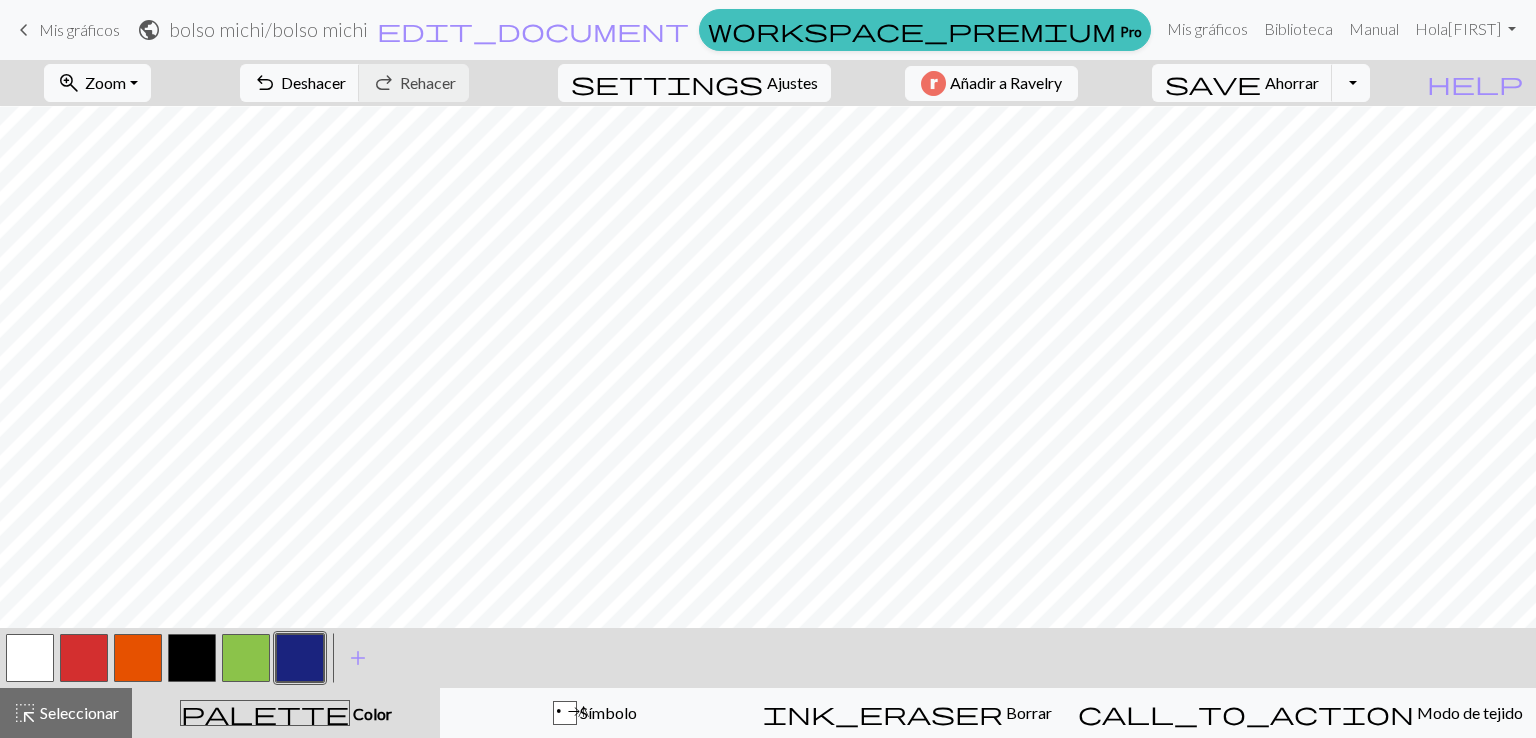 click at bounding box center [30, 658] 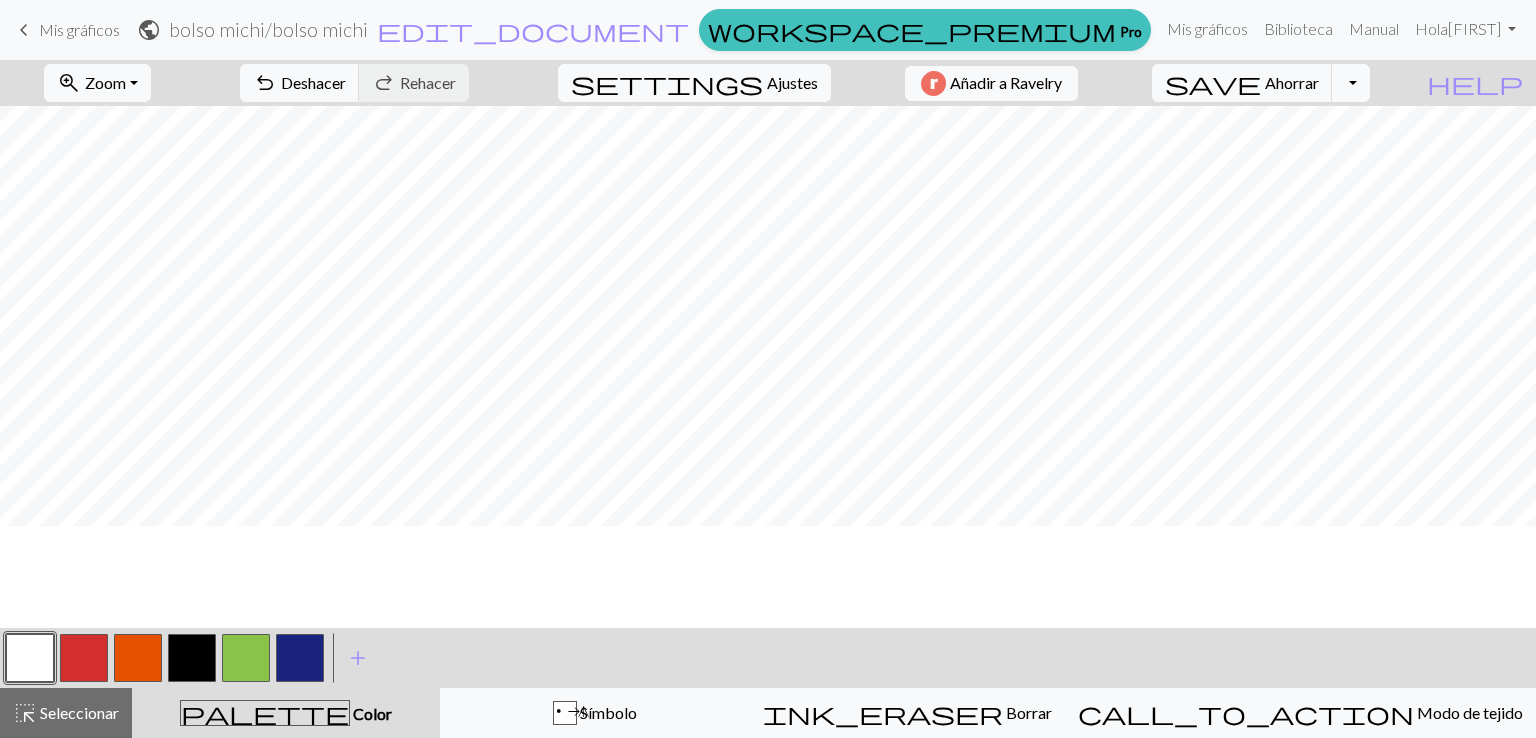 scroll, scrollTop: 4, scrollLeft: 0, axis: vertical 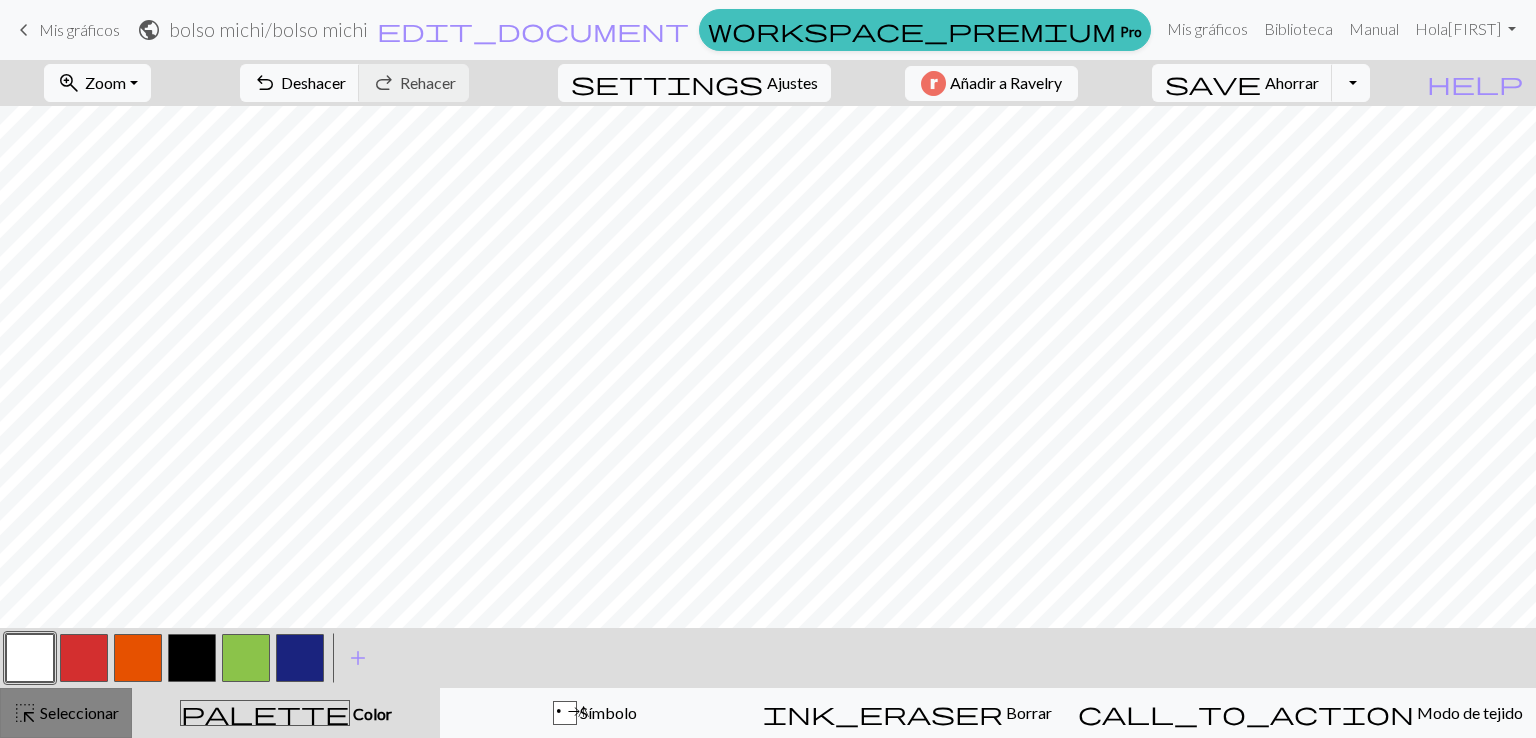 click on "Seleccionar" at bounding box center [79, 712] 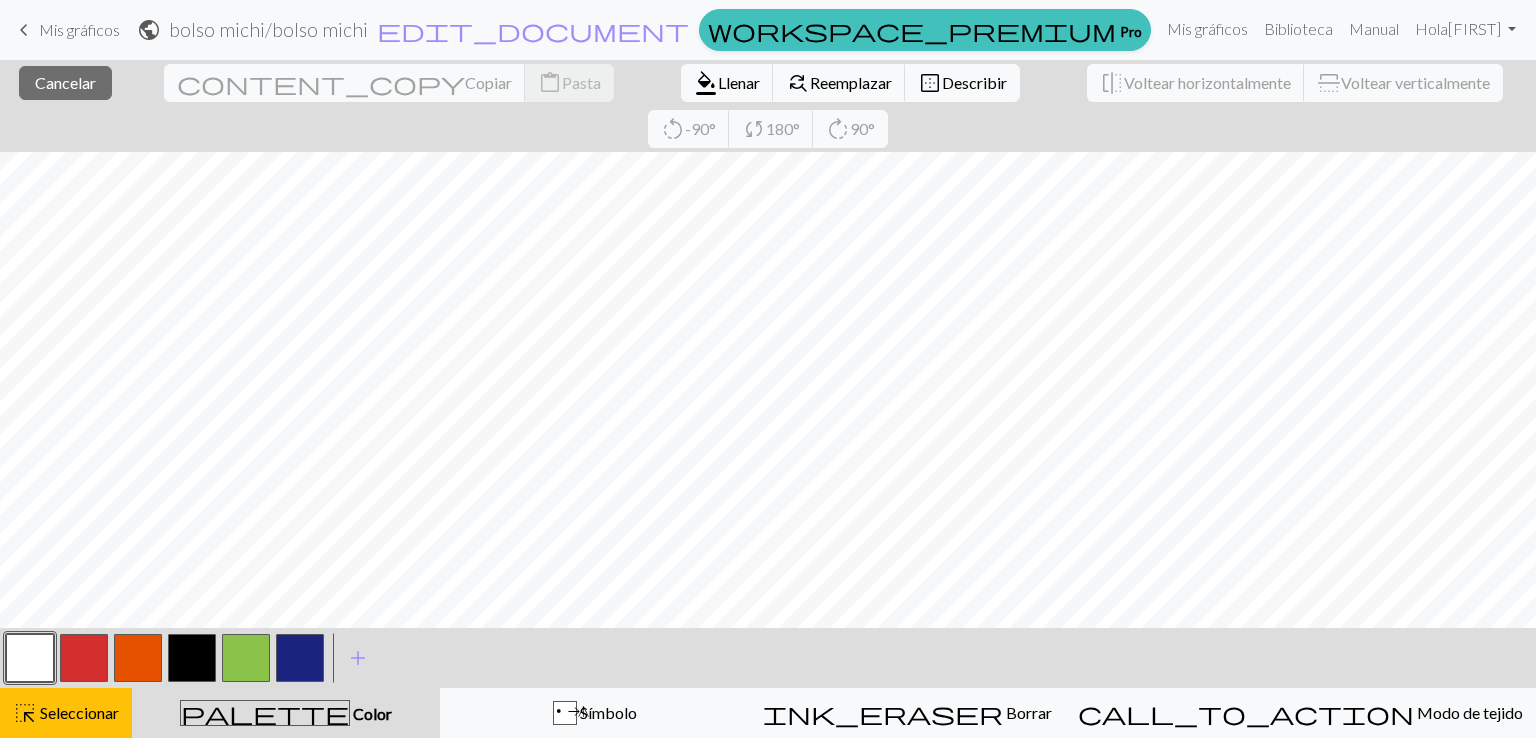 click at bounding box center (30, 658) 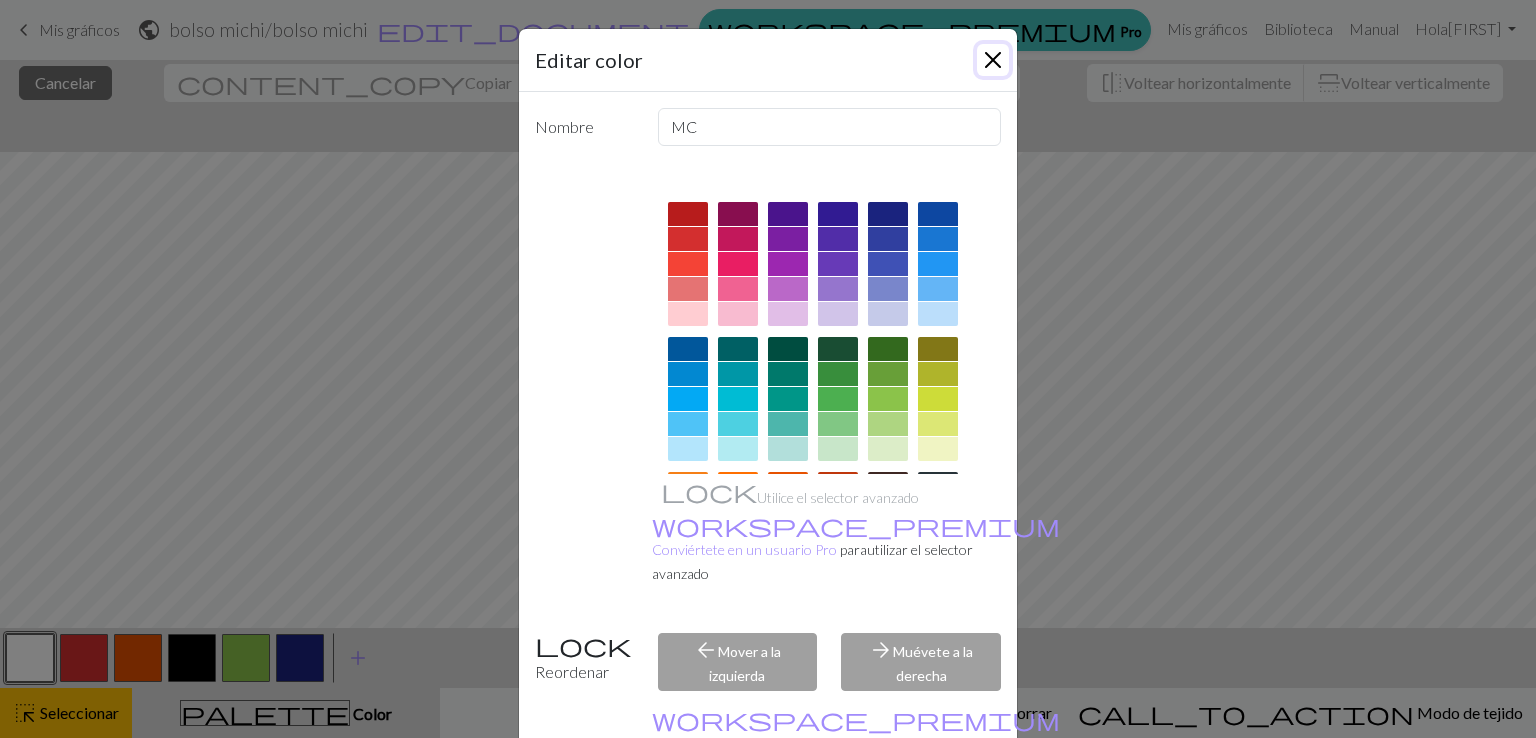click at bounding box center [993, 60] 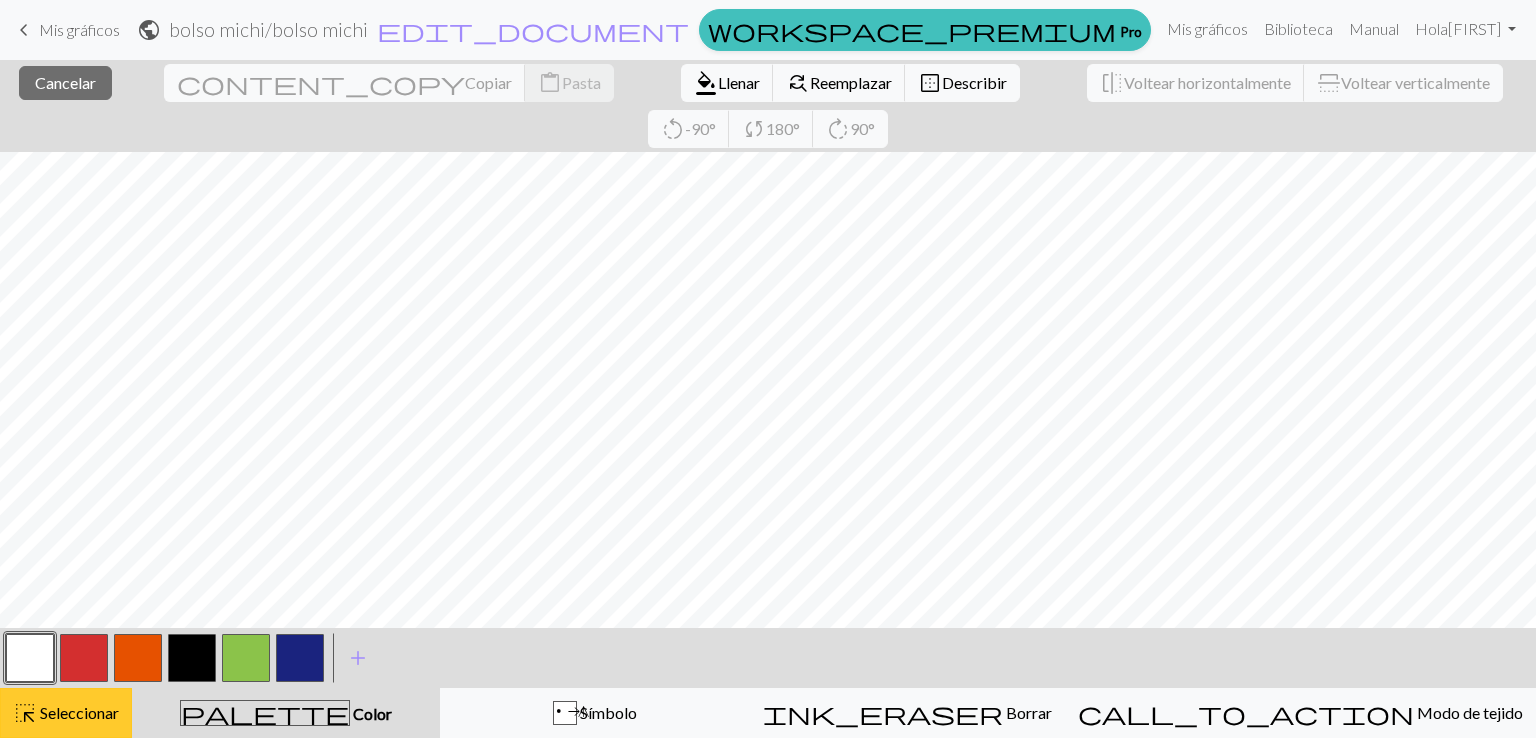 click on "highlight_alt   Seleccionar   Seleccionar" at bounding box center (66, 713) 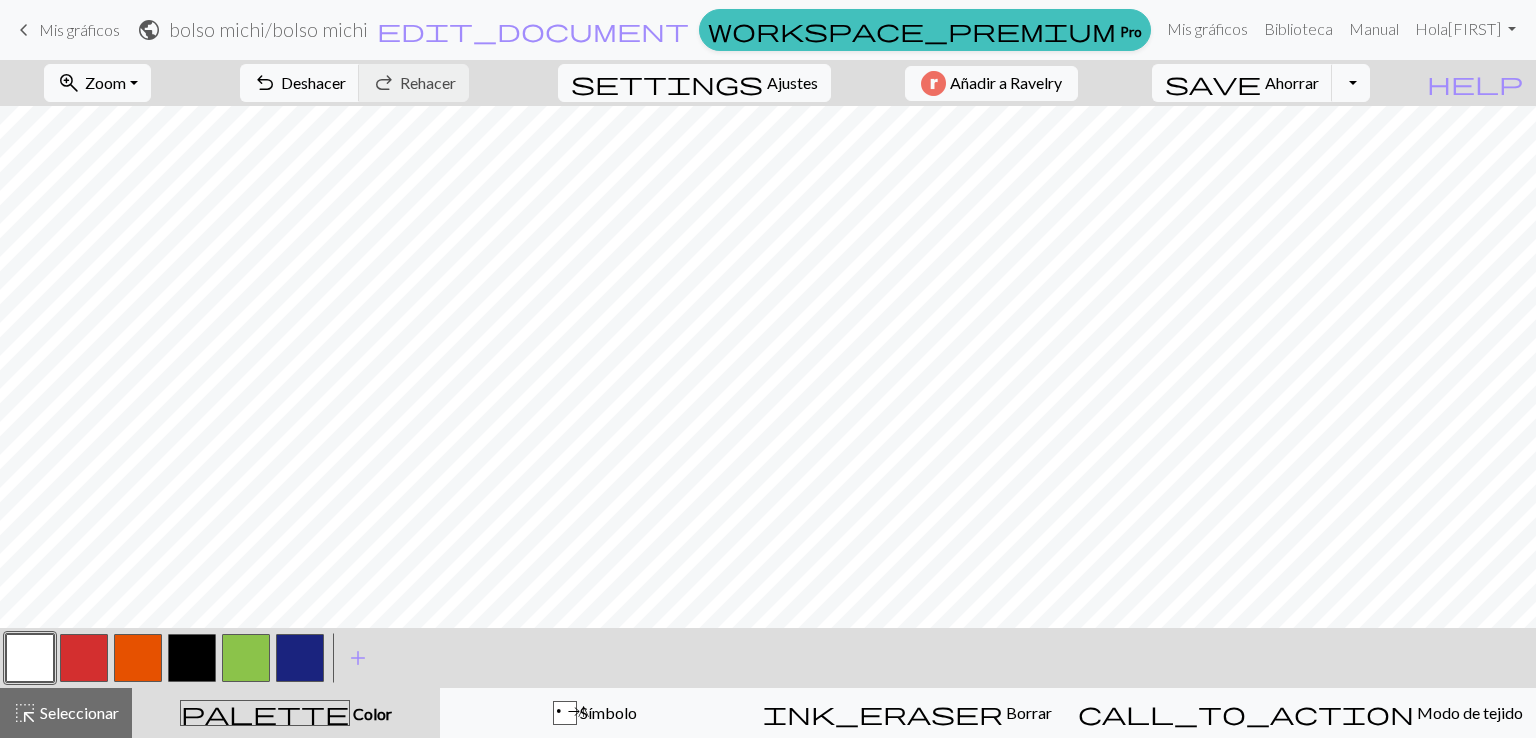click at bounding box center [30, 658] 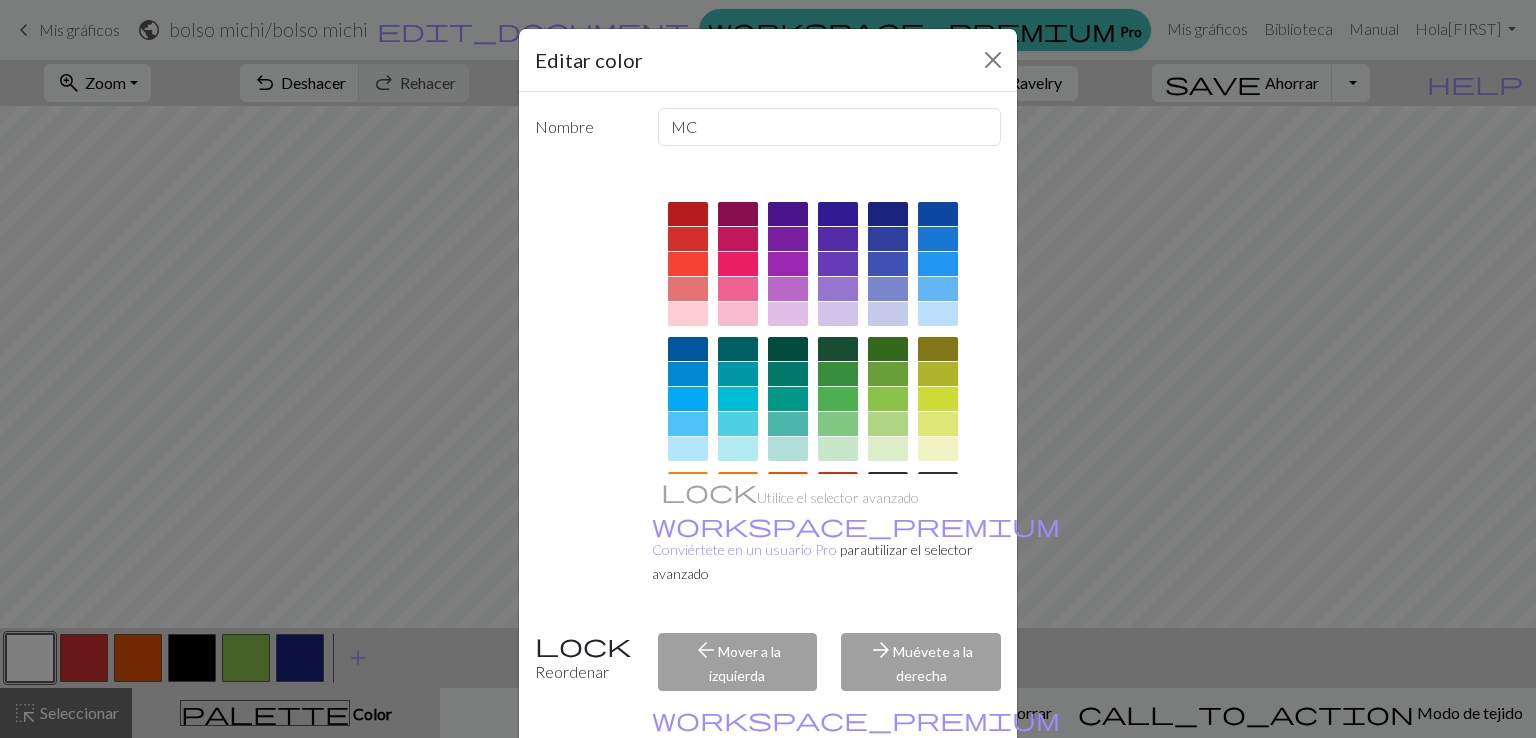 click on "Editar color" at bounding box center (768, 60) 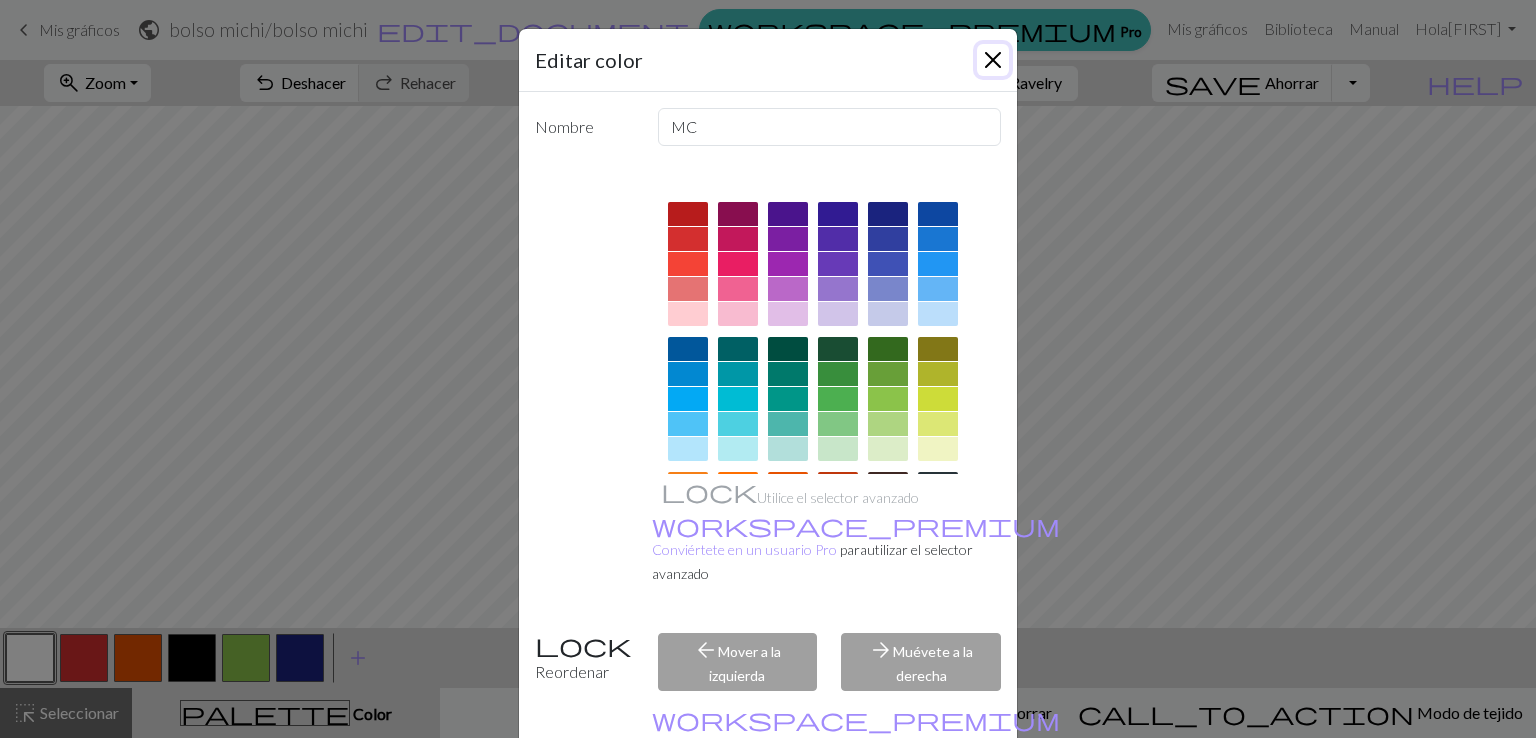 click at bounding box center [993, 60] 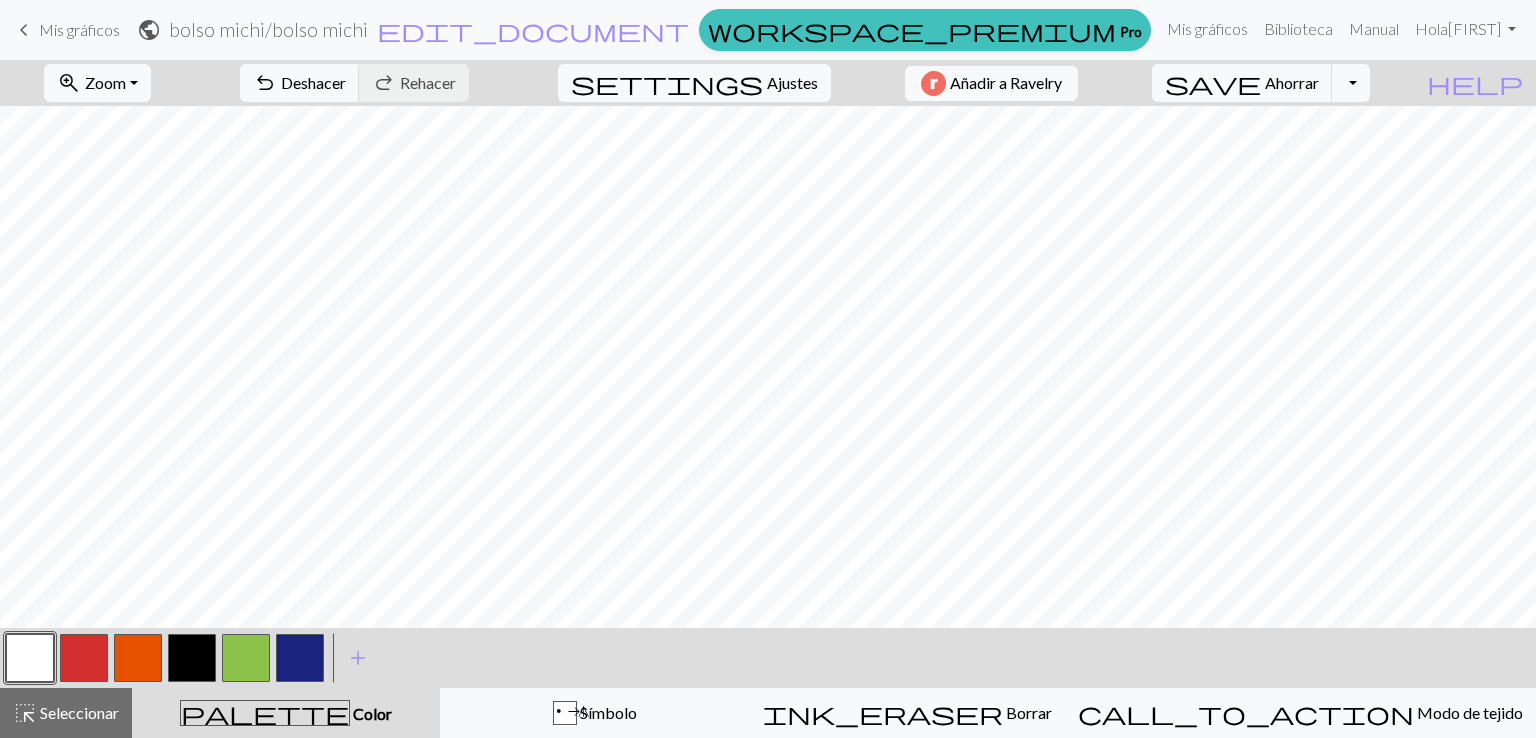 click at bounding box center [246, 658] 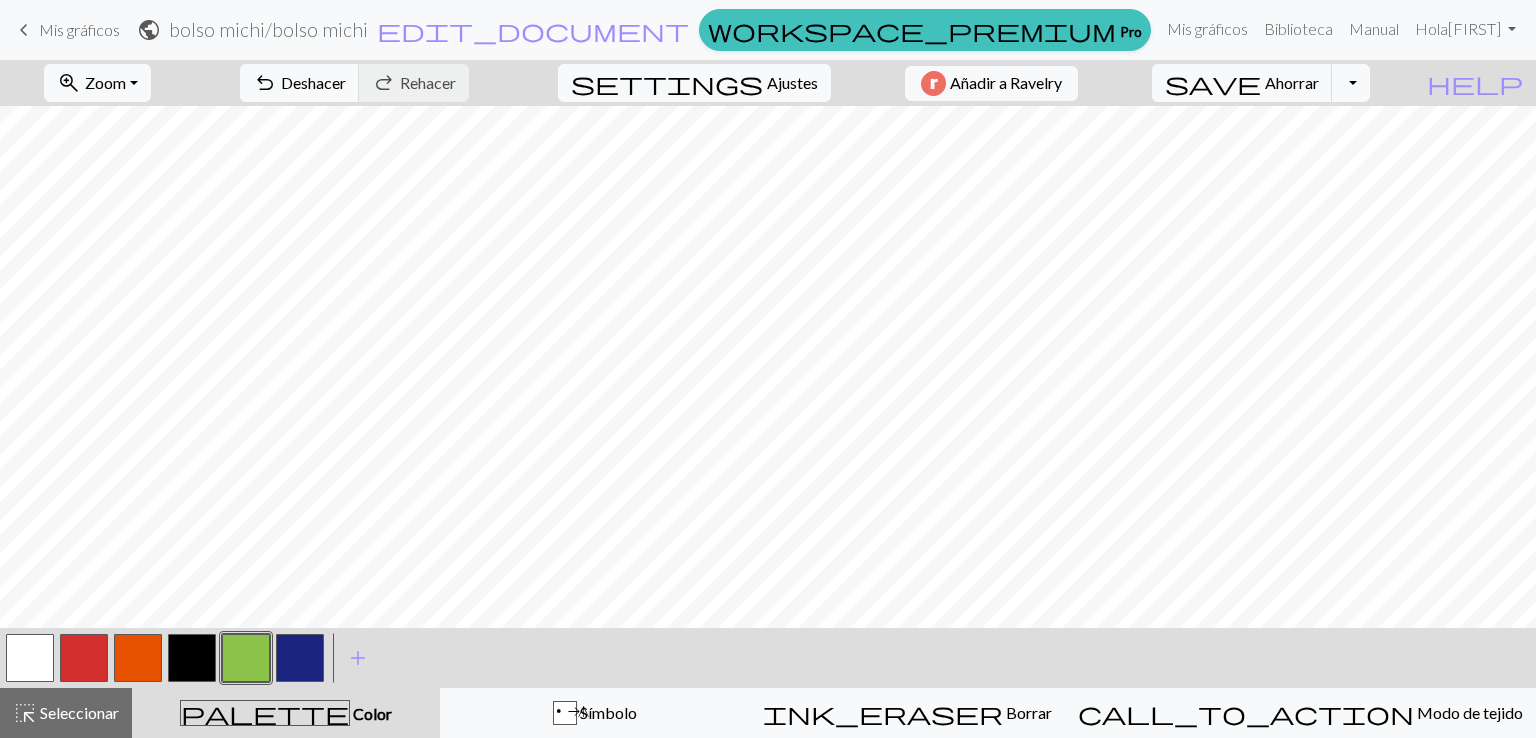 click at bounding box center [246, 658] 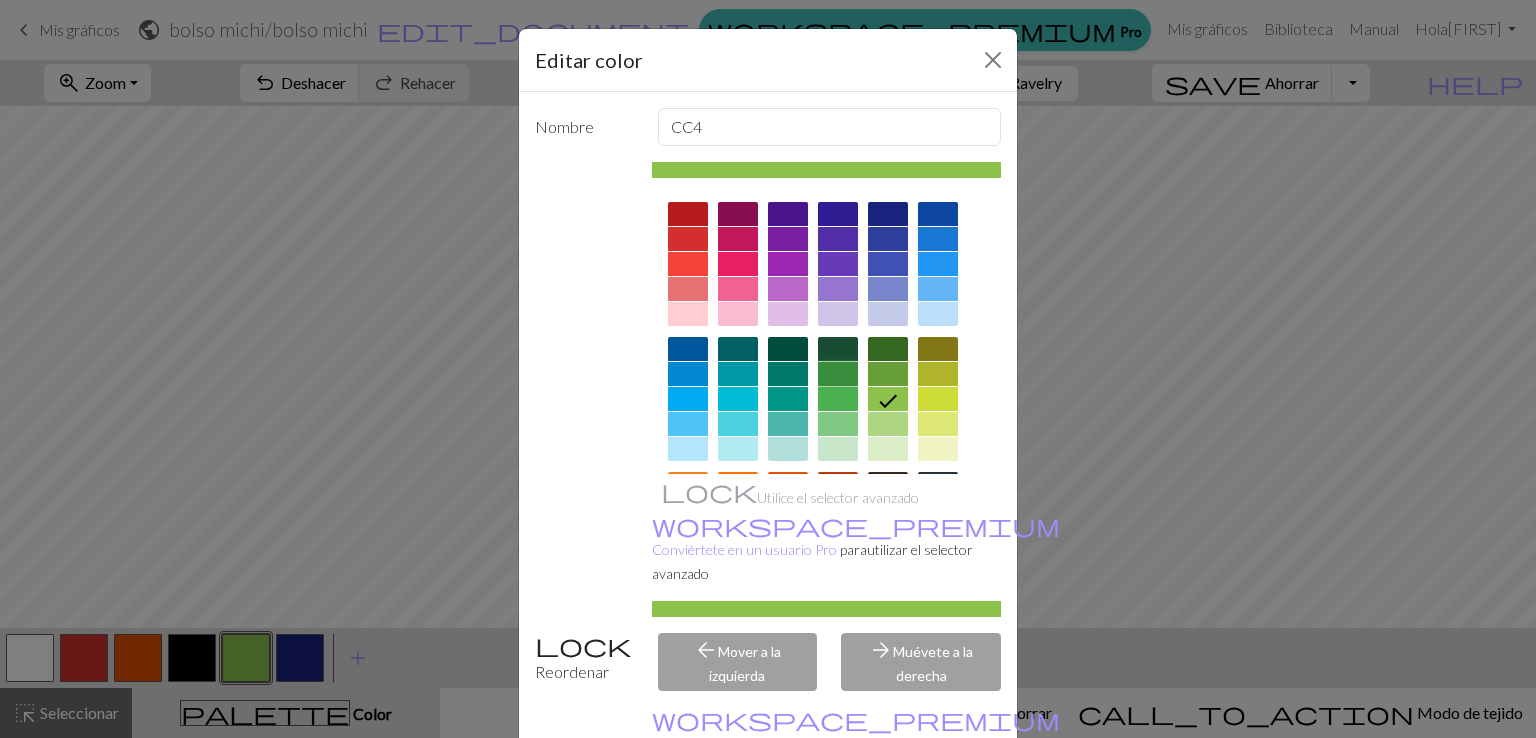 click at bounding box center [838, 374] 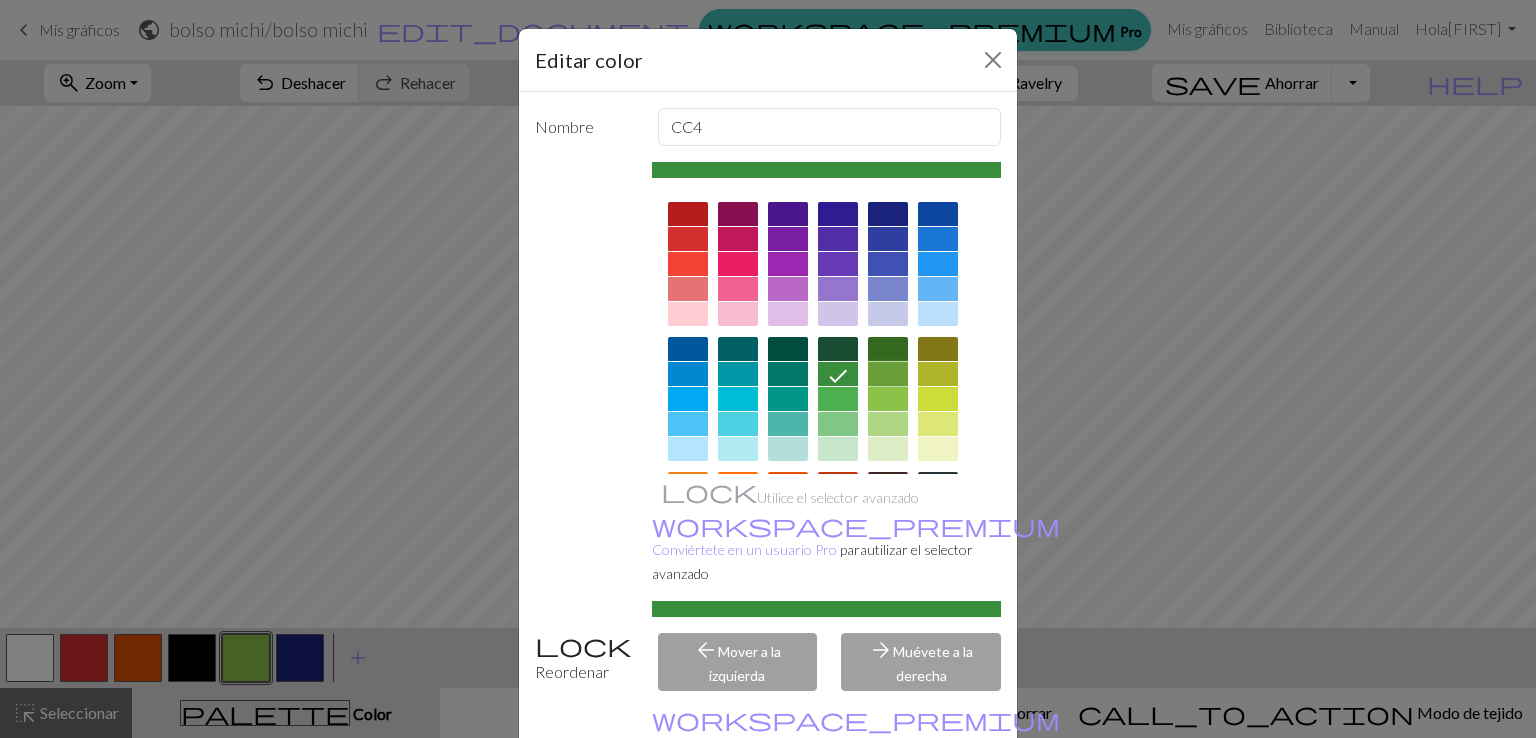click at bounding box center [888, 374] 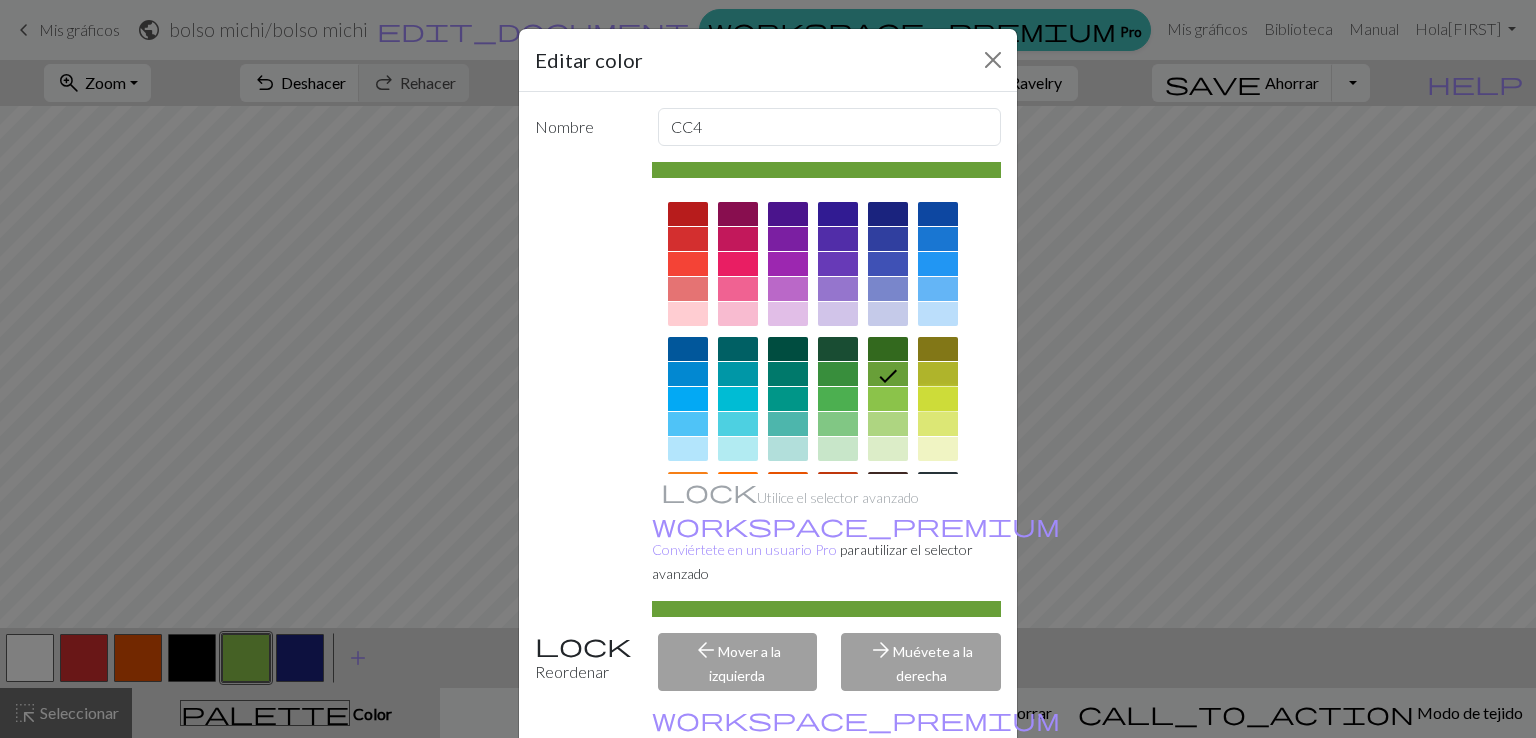 click at bounding box center [938, 399] 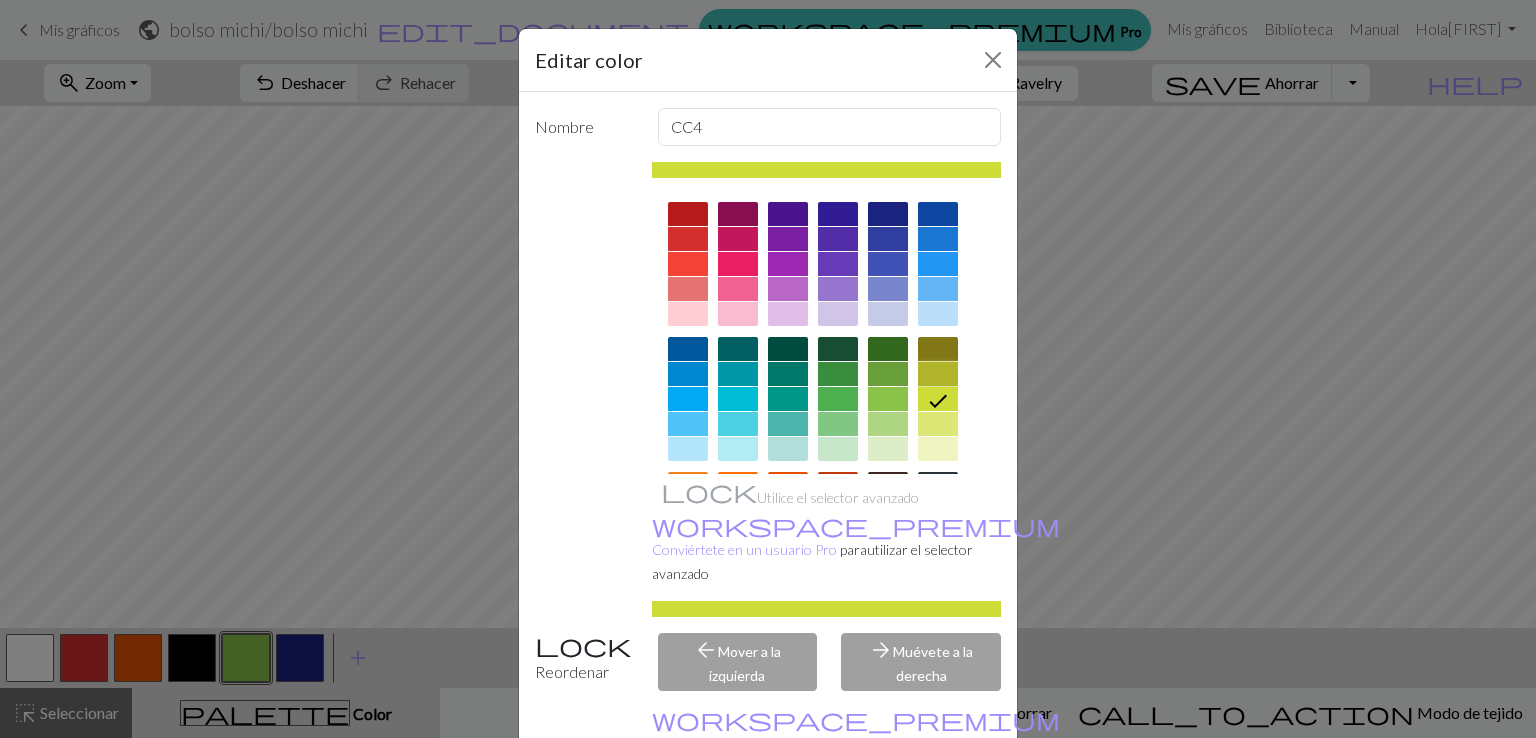 click at bounding box center [938, 374] 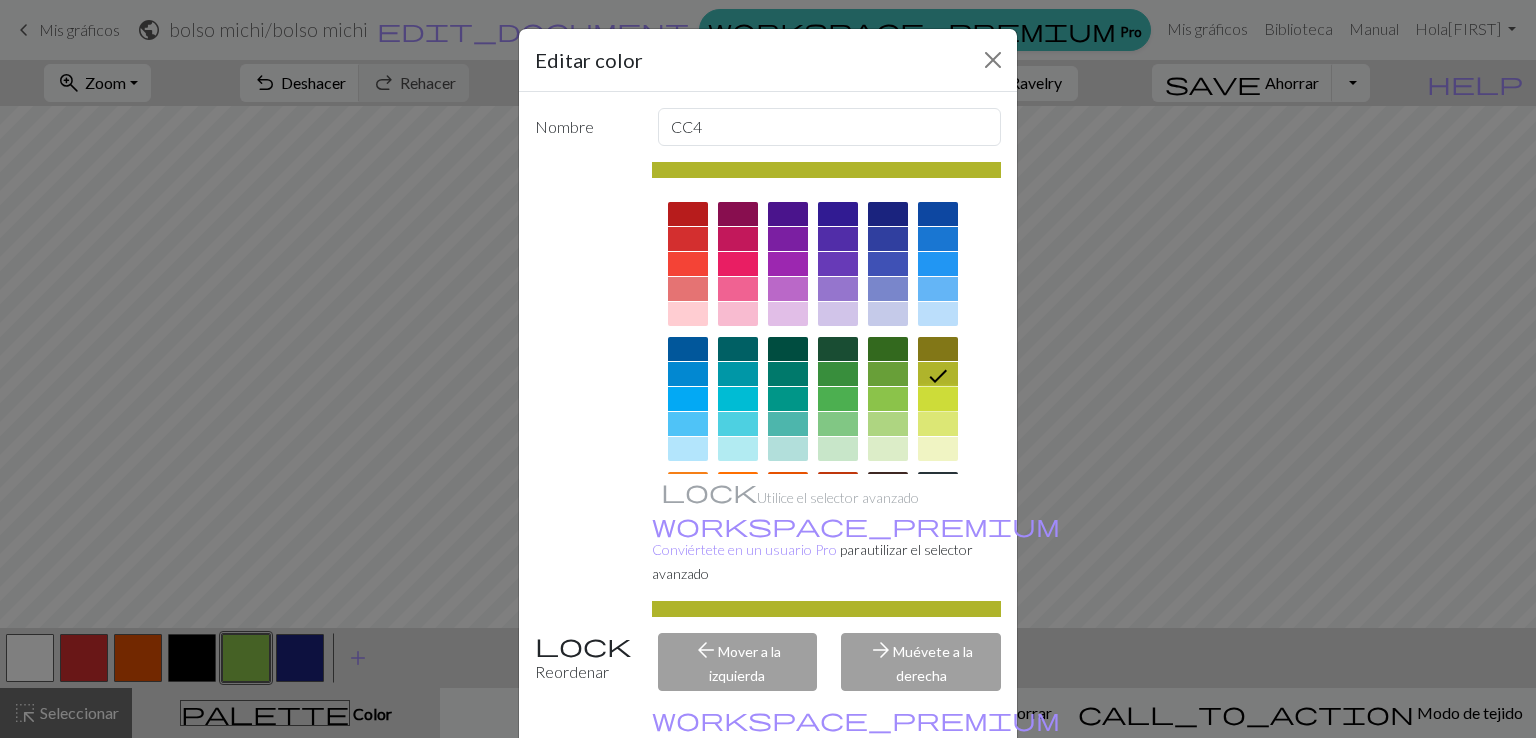 click at bounding box center [938, 399] 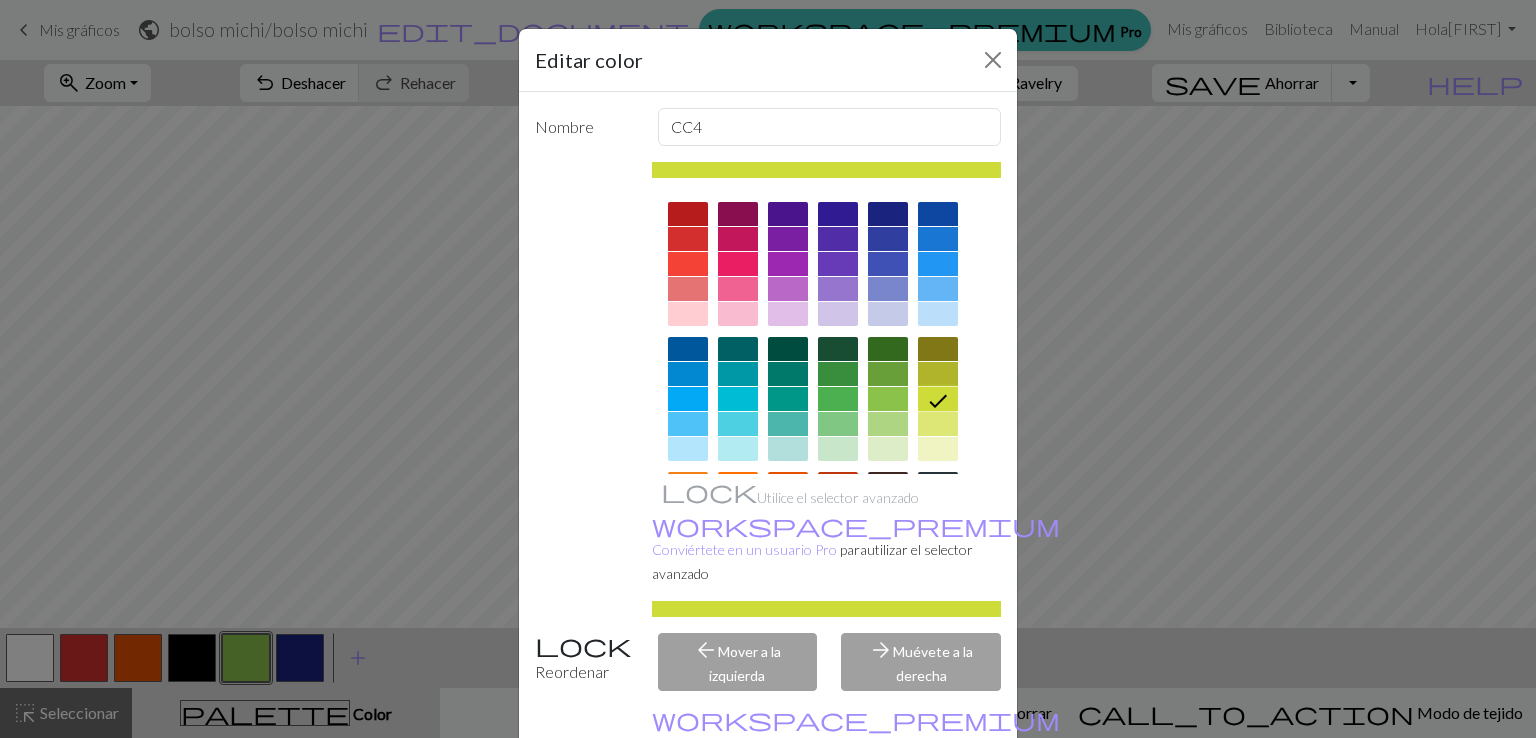 scroll, scrollTop: 101, scrollLeft: 0, axis: vertical 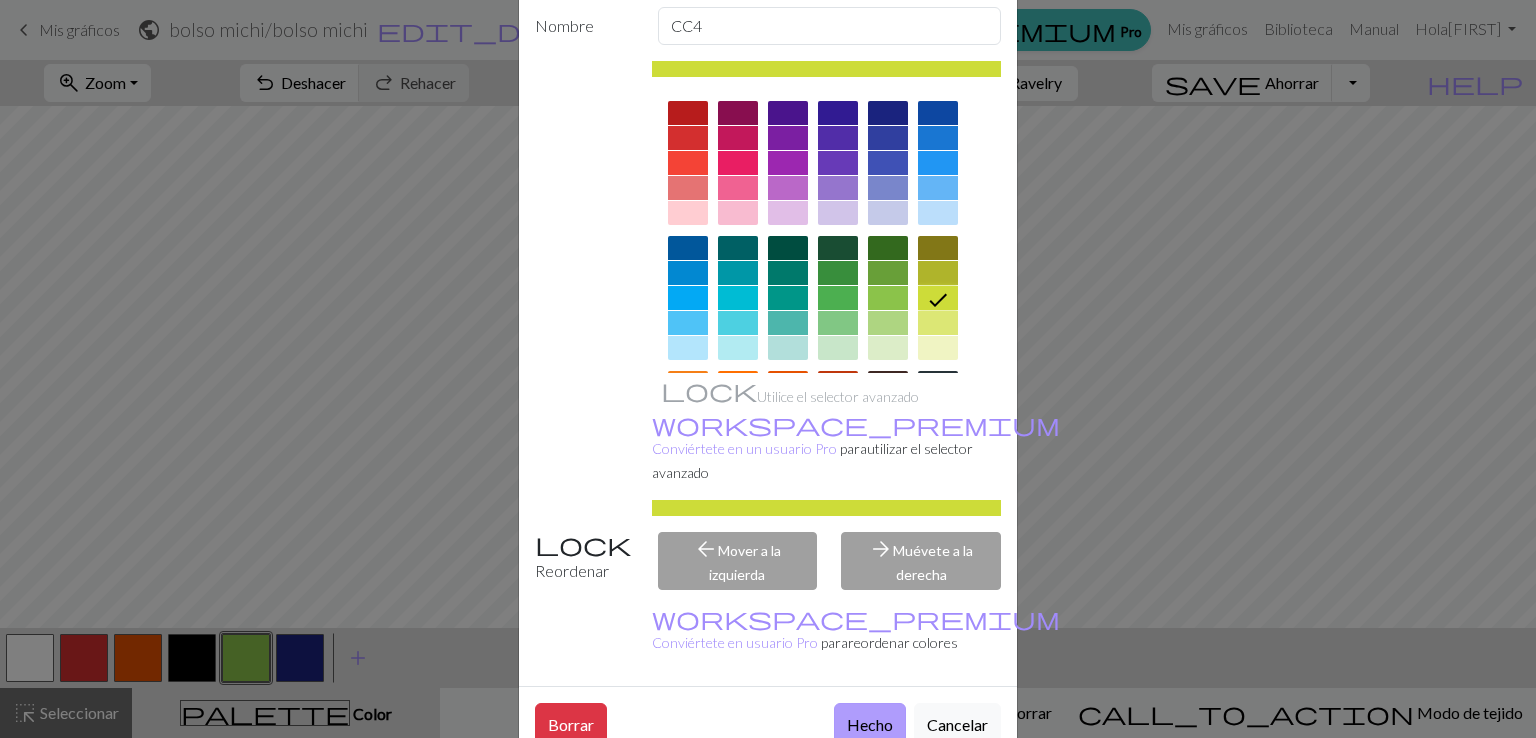 click on "Hecho" at bounding box center [870, 724] 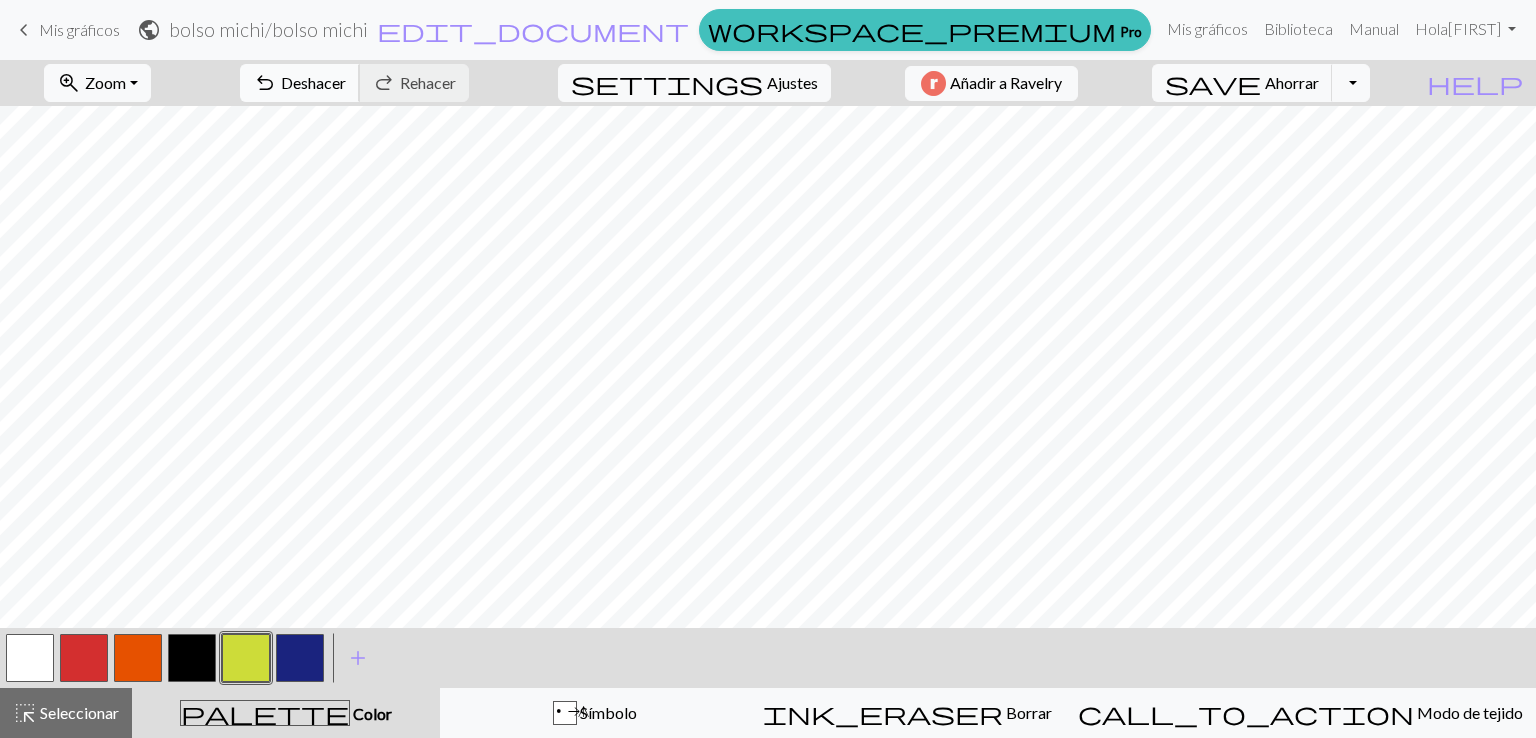 click on "Deshacer" at bounding box center [313, 82] 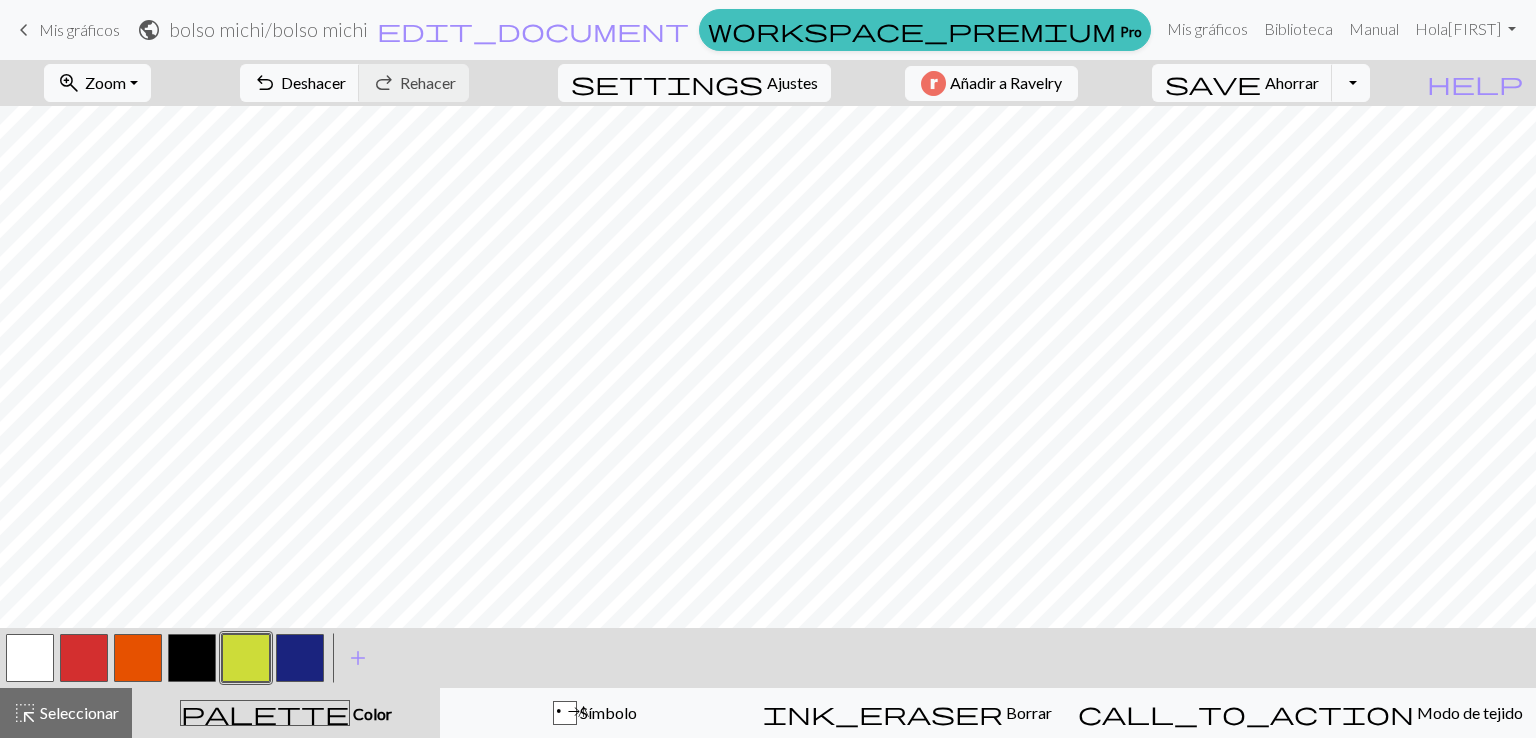 click at bounding box center (192, 658) 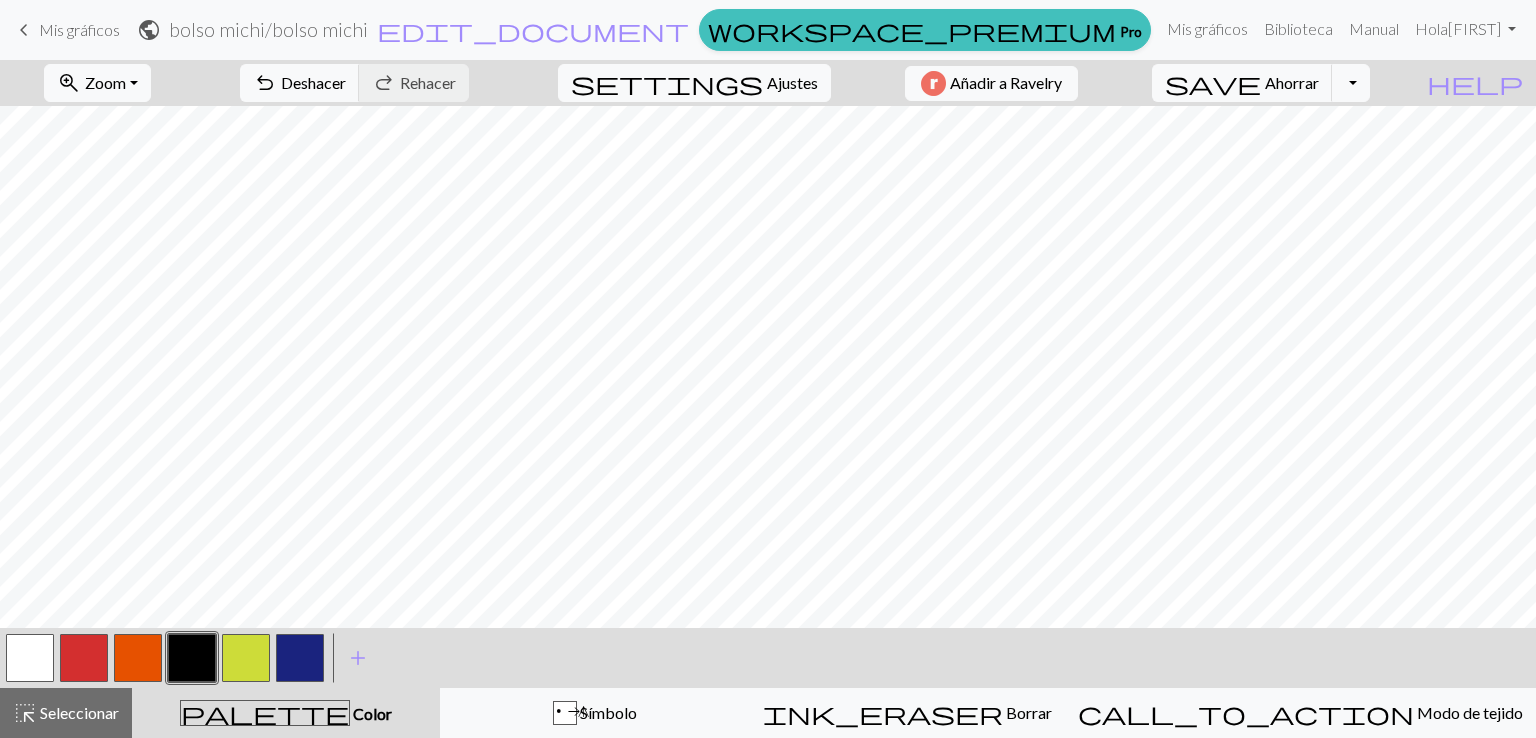 click at bounding box center [30, 658] 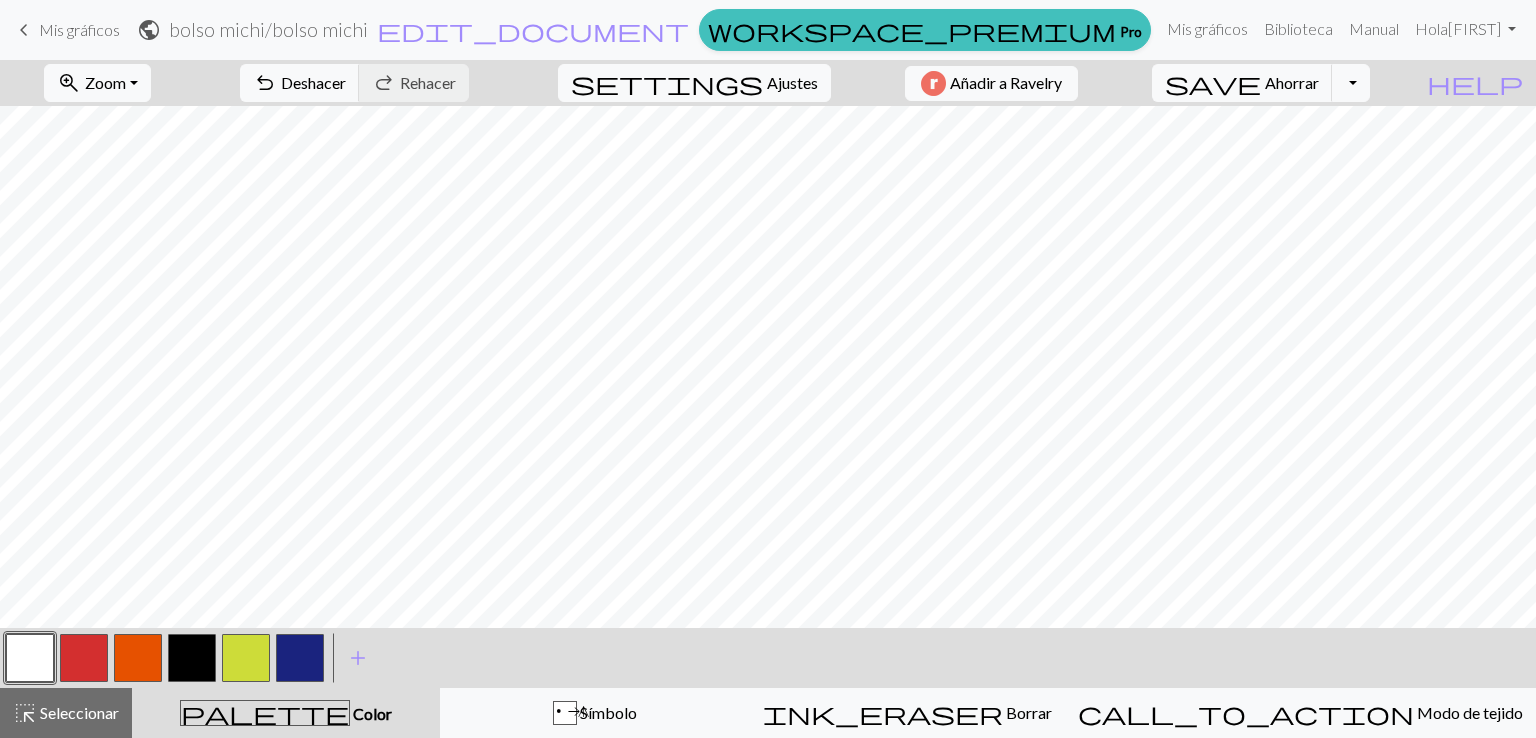 click at bounding box center (246, 658) 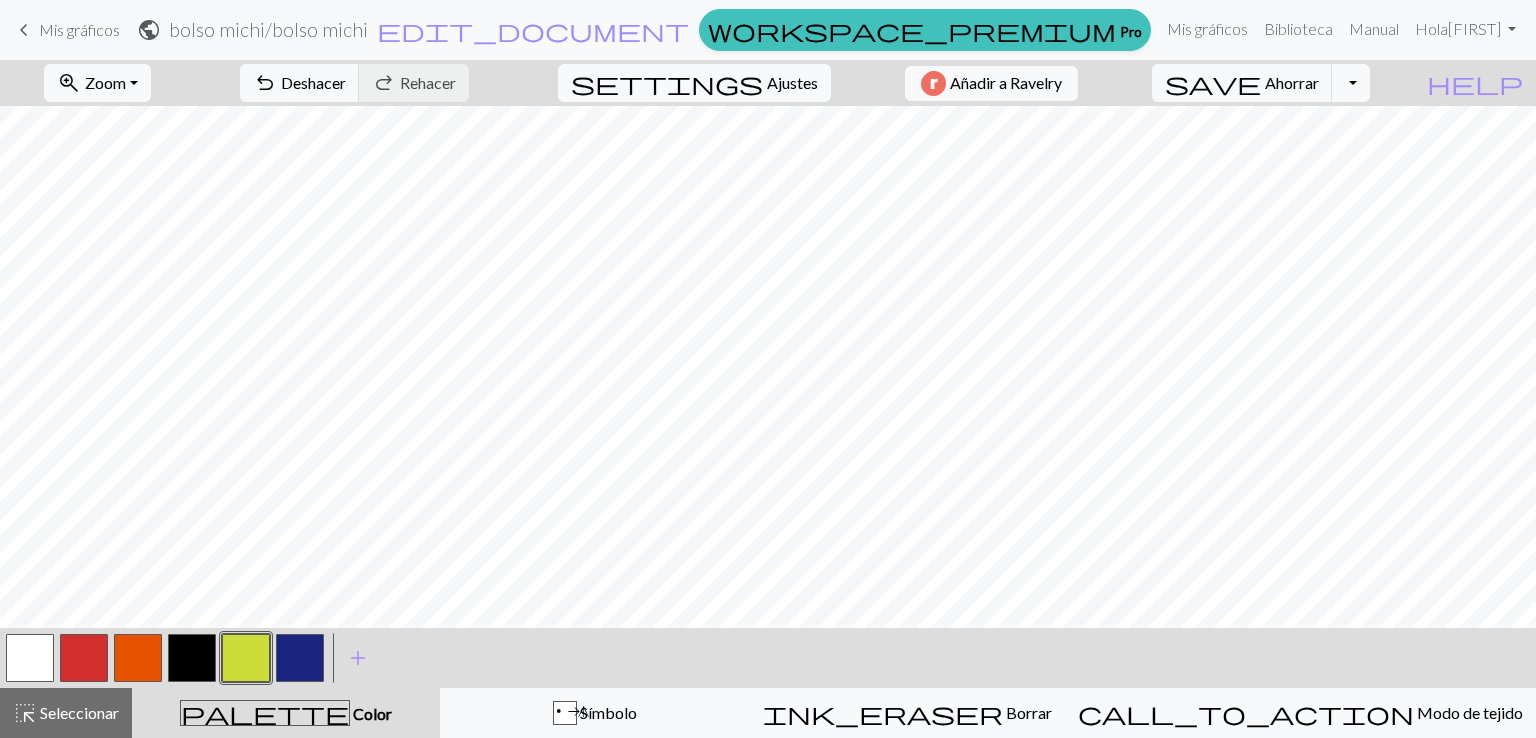 click at bounding box center [84, 658] 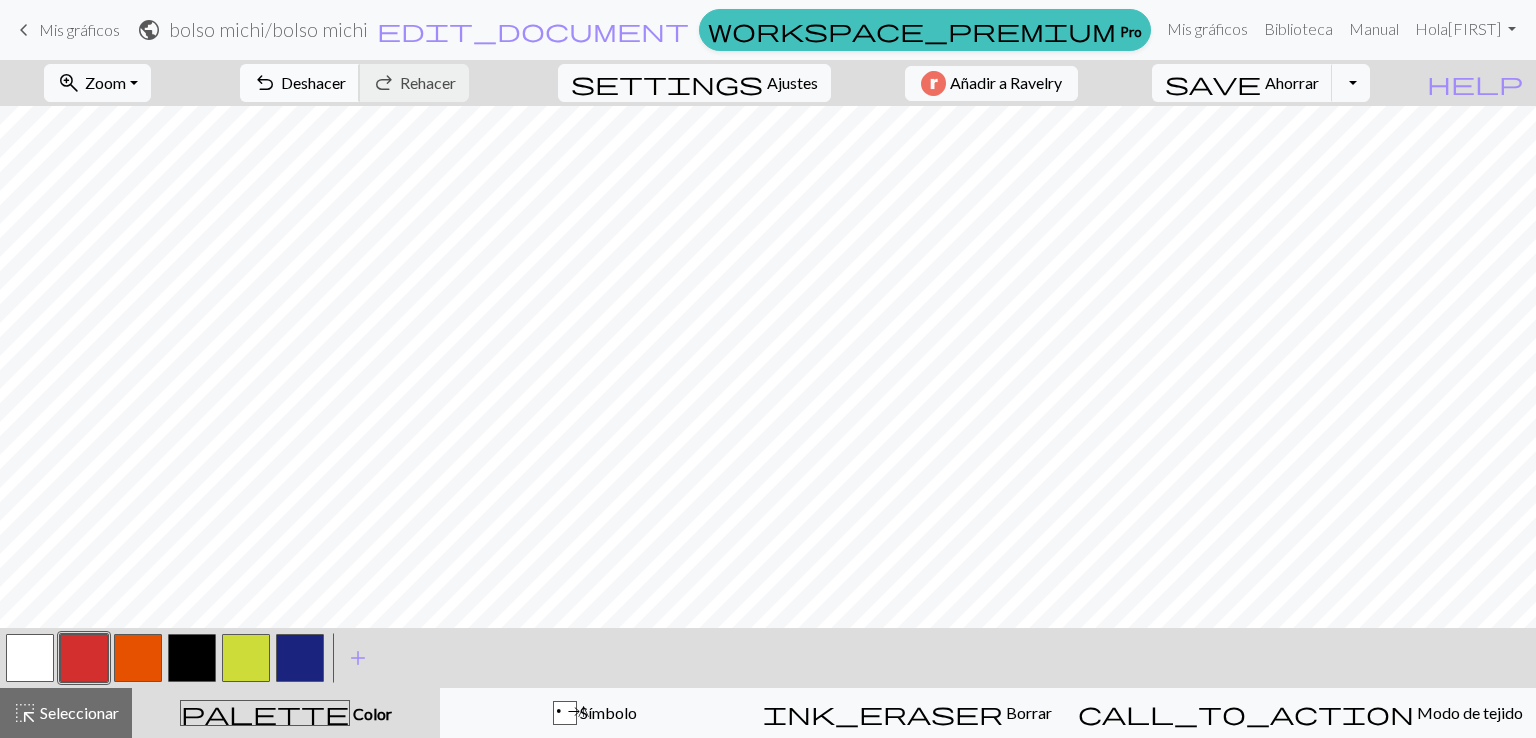 click on "Deshacer" at bounding box center (313, 82) 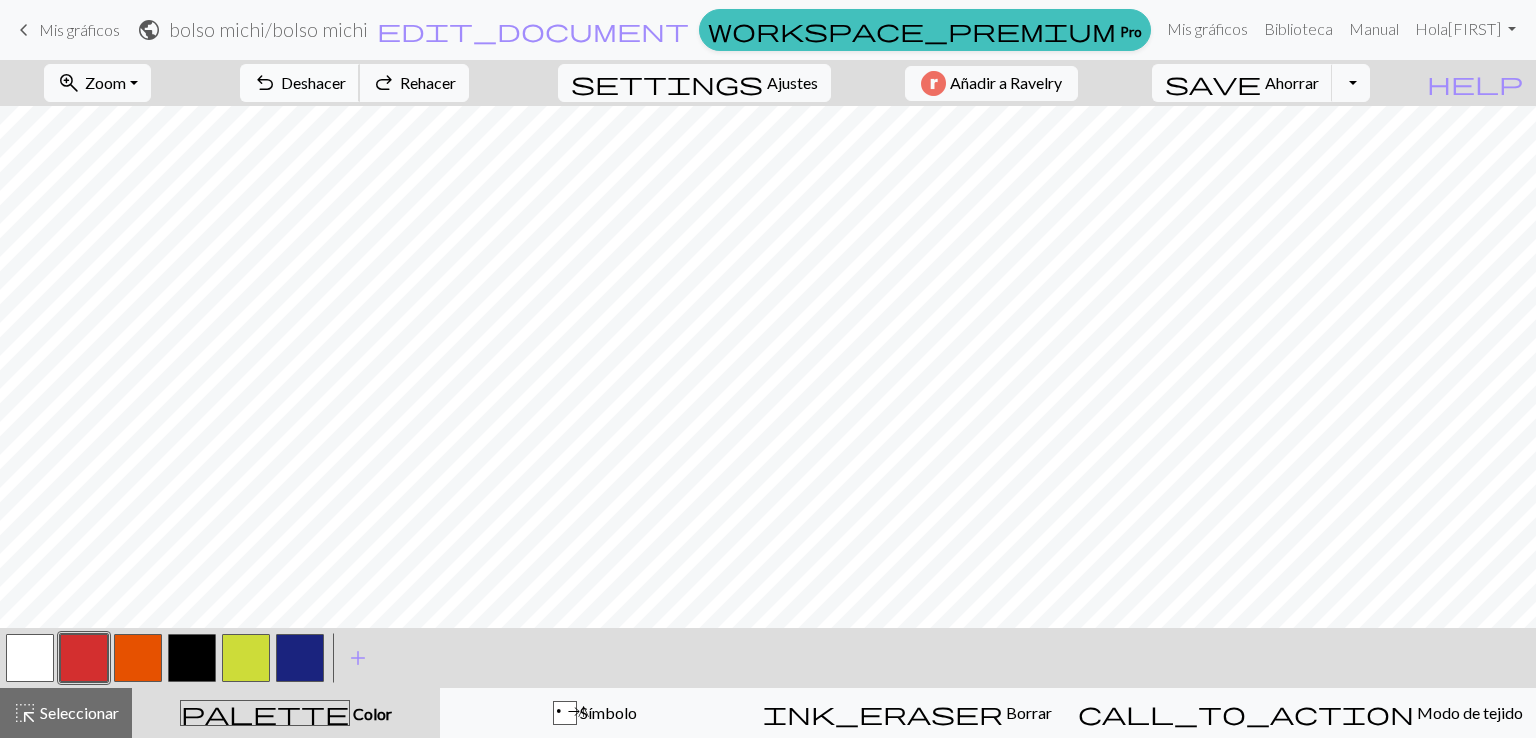 click on "Deshacer" at bounding box center (313, 82) 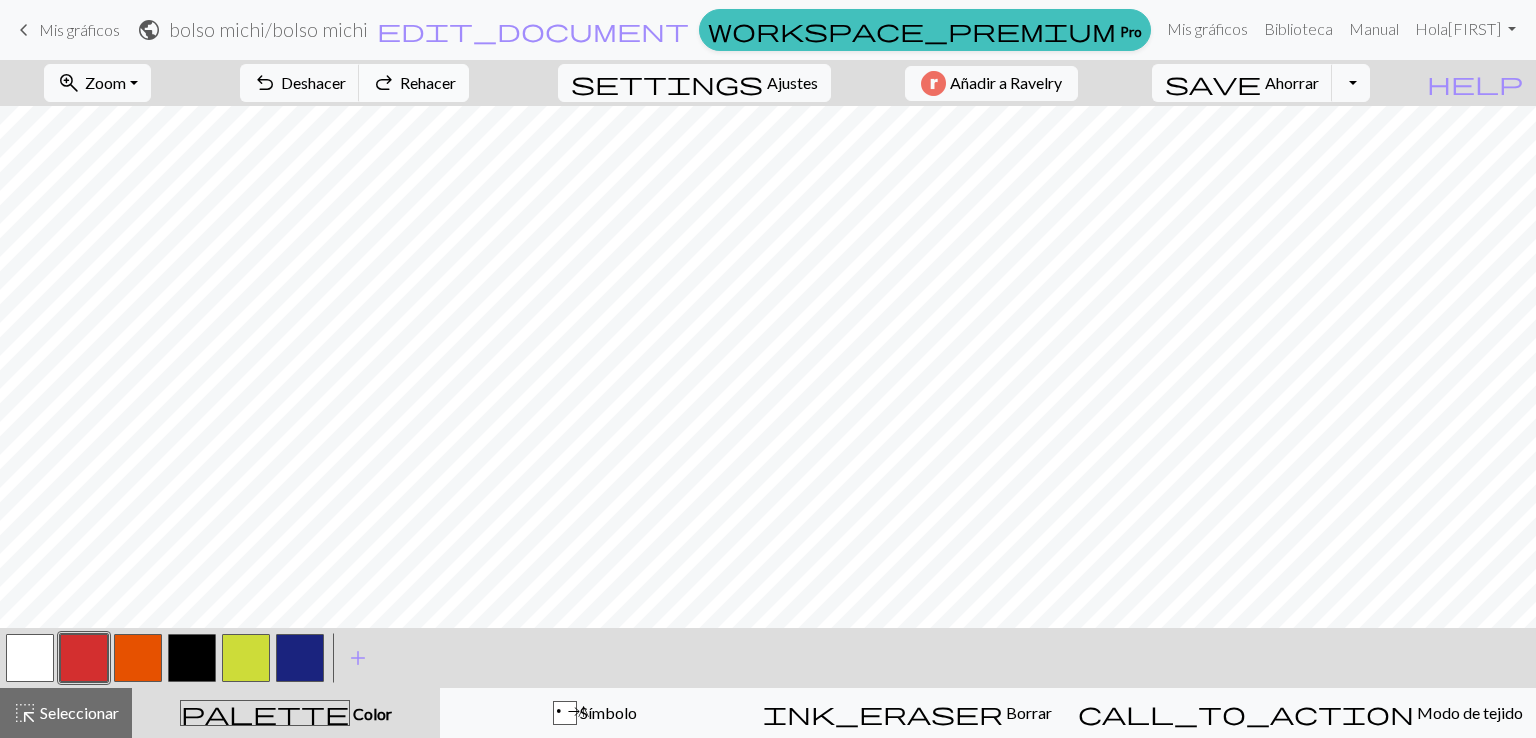 click on "Rehacer" at bounding box center (428, 82) 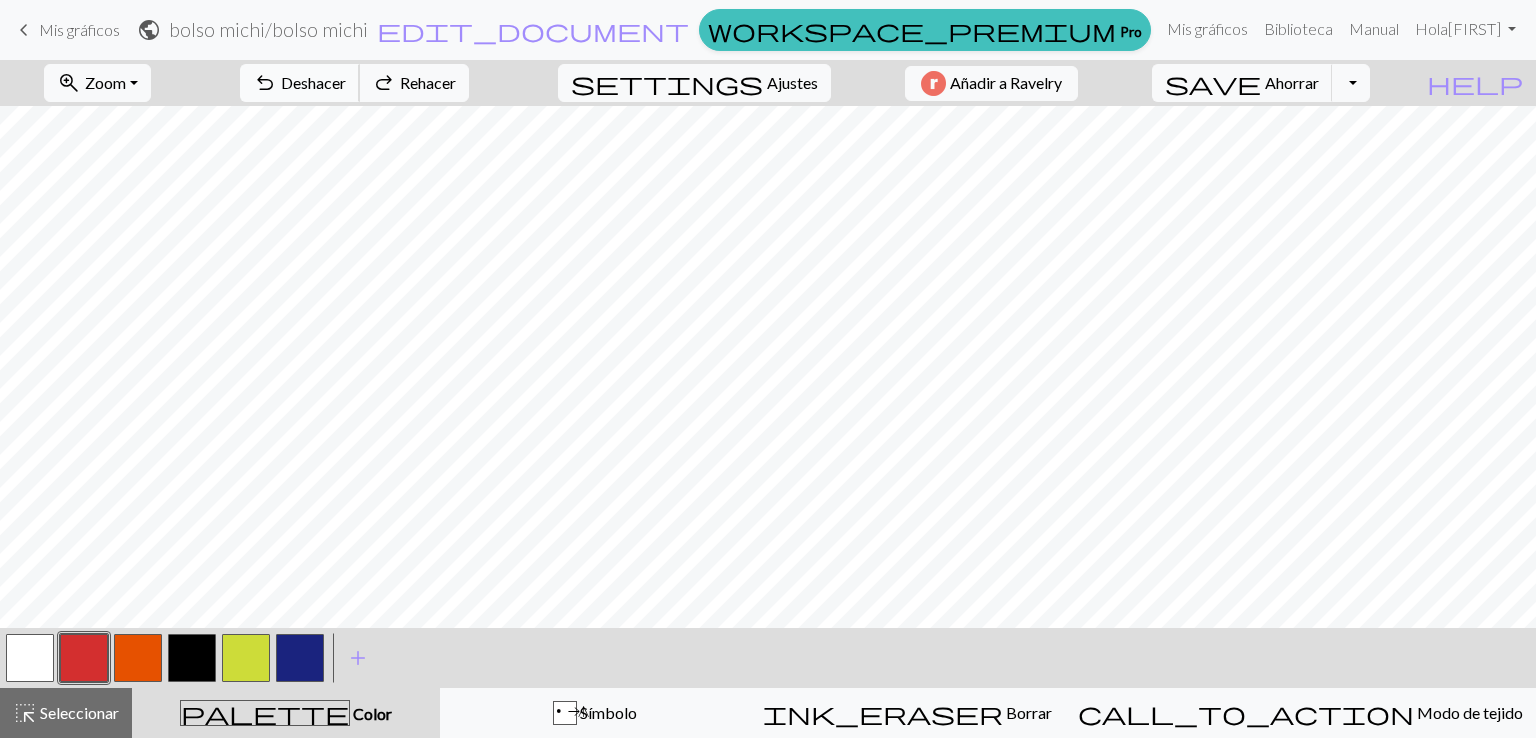 click on "Deshacer" at bounding box center (313, 82) 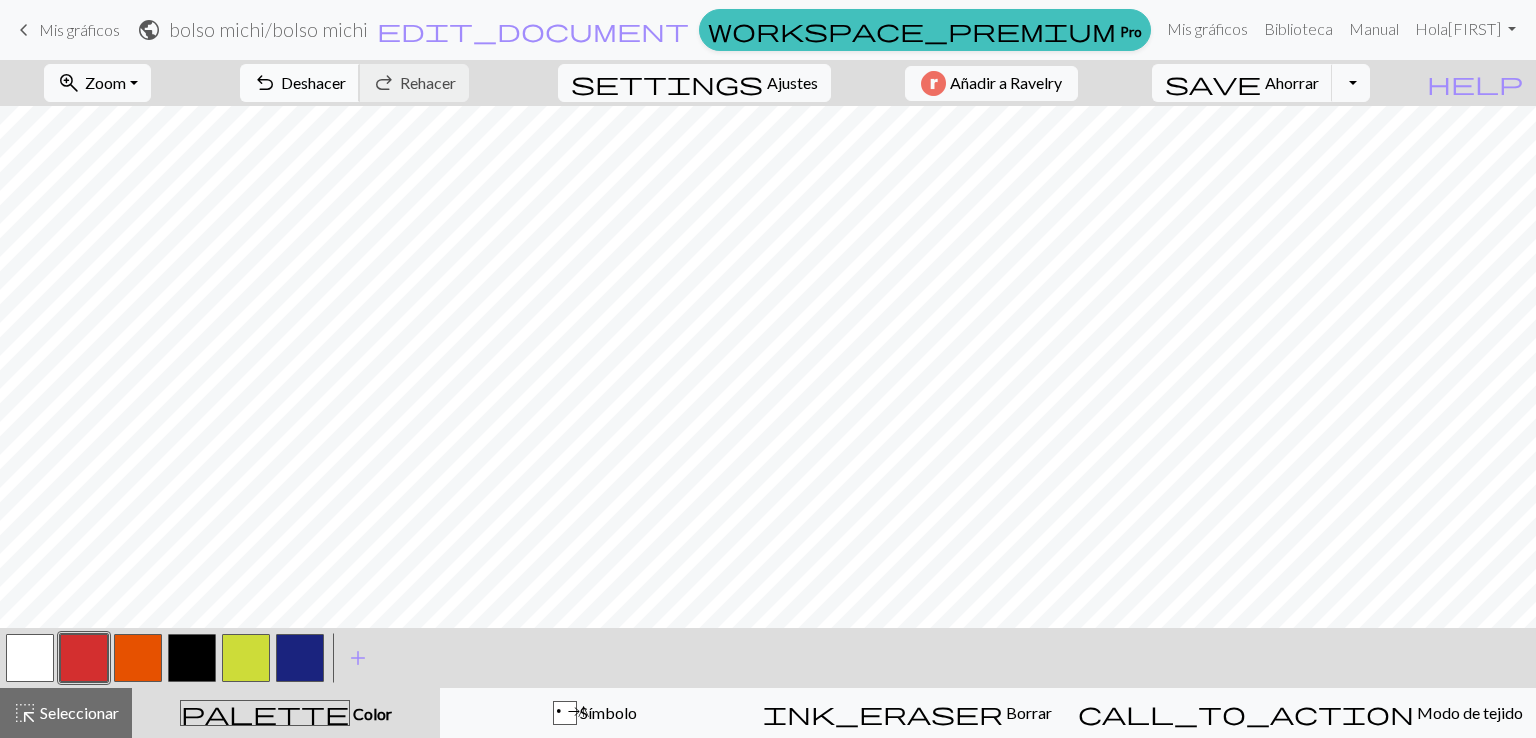 click on "undo Deshacer Deshacer" at bounding box center [300, 83] 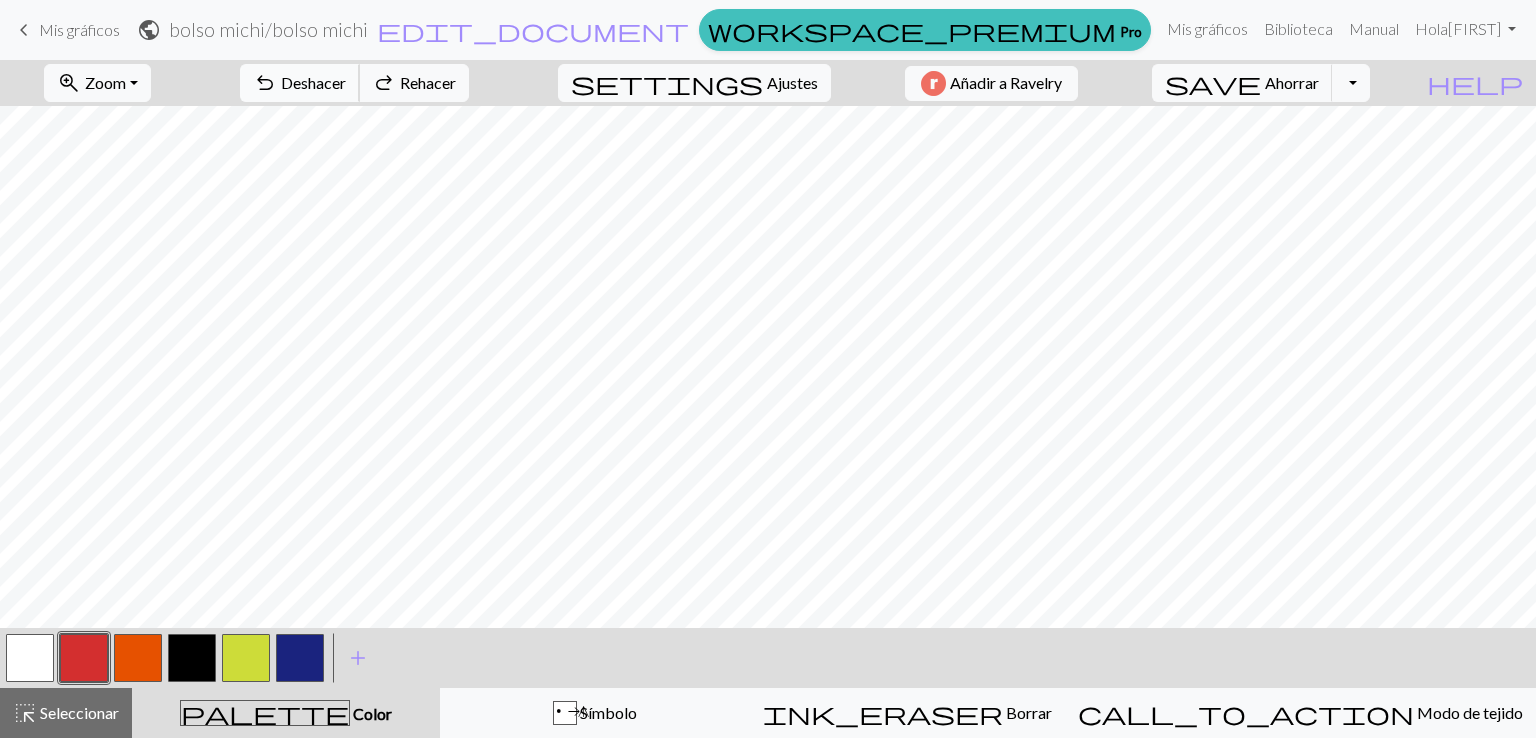 click on "Deshacer" at bounding box center (313, 82) 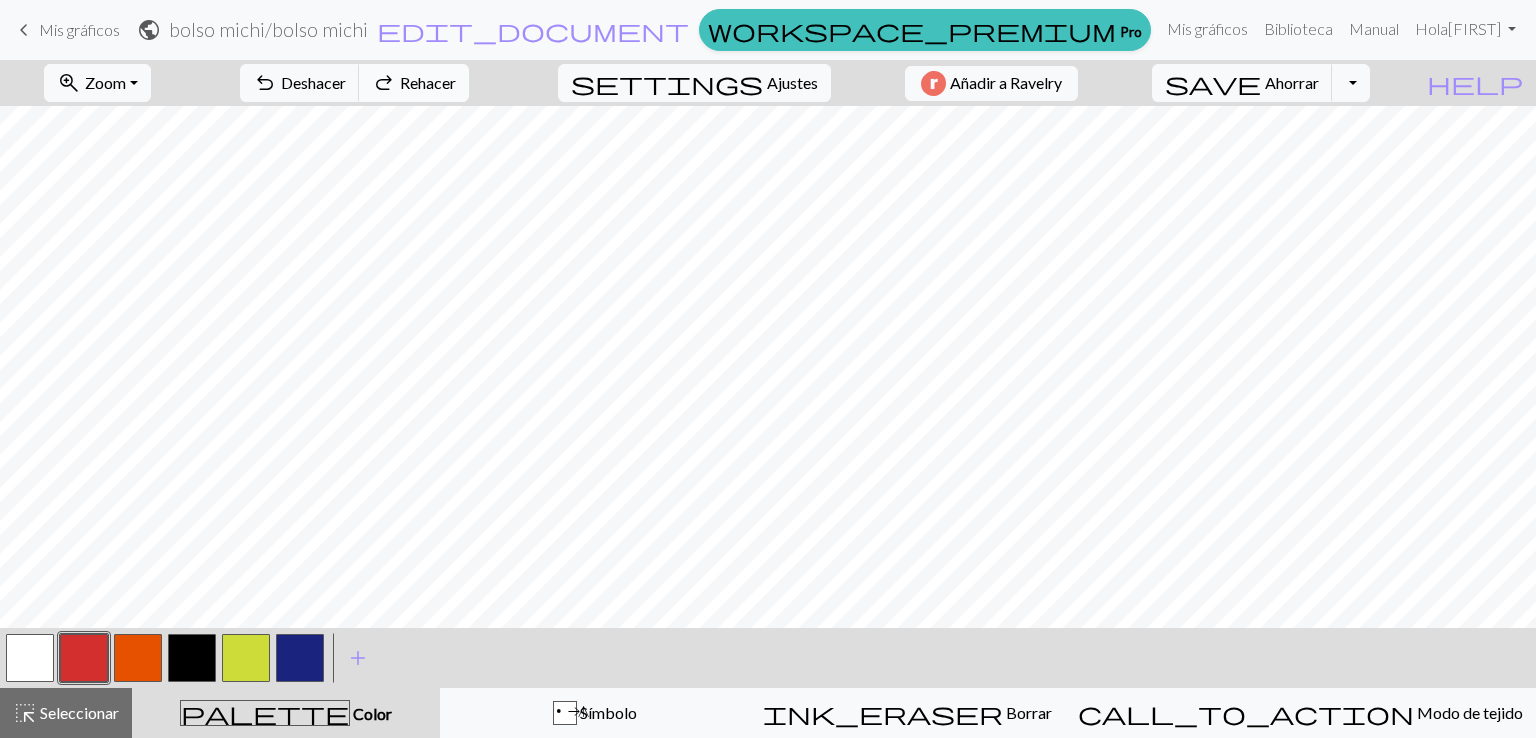 click on "redo Rehacer Rehacer" at bounding box center (414, 83) 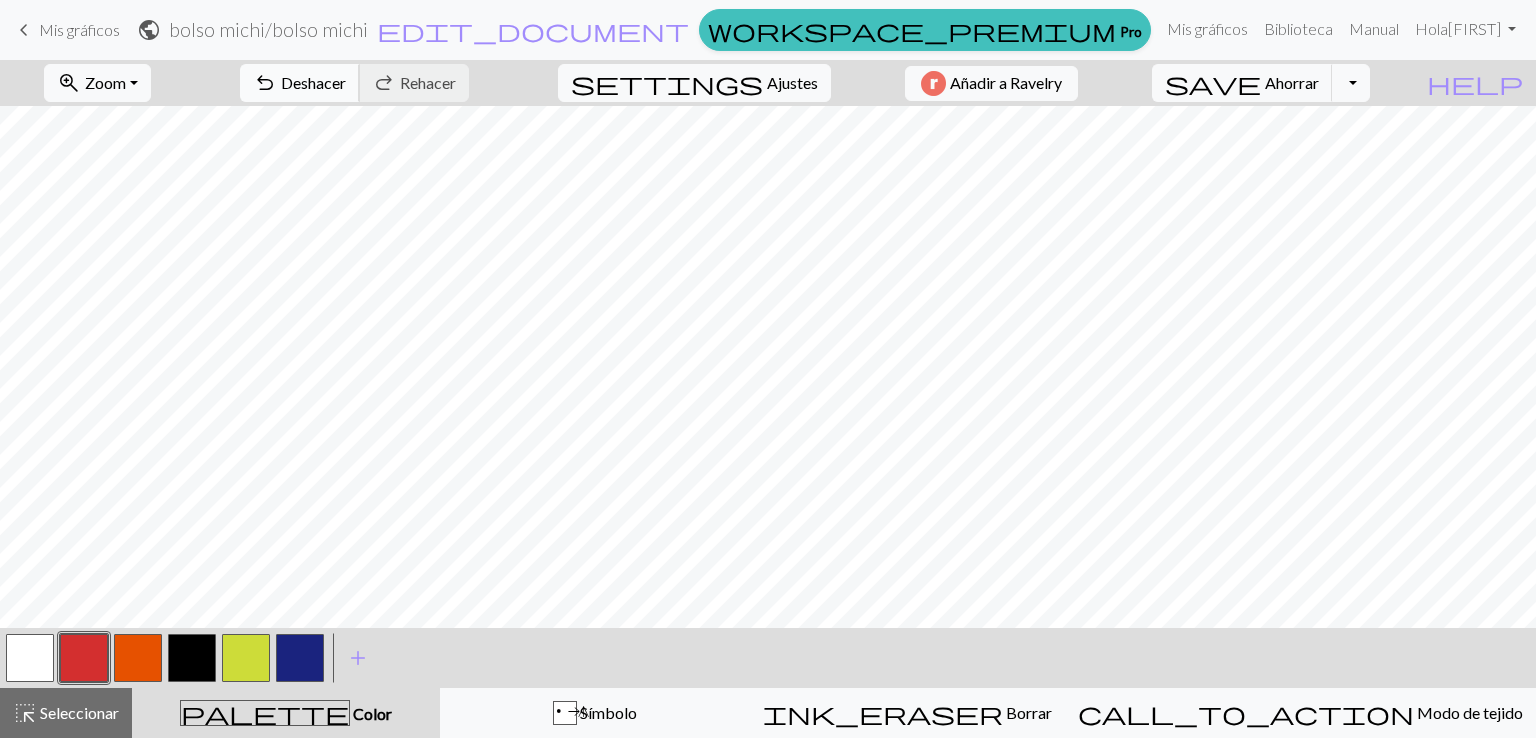 click on "undo Deshacer Deshacer" at bounding box center [300, 83] 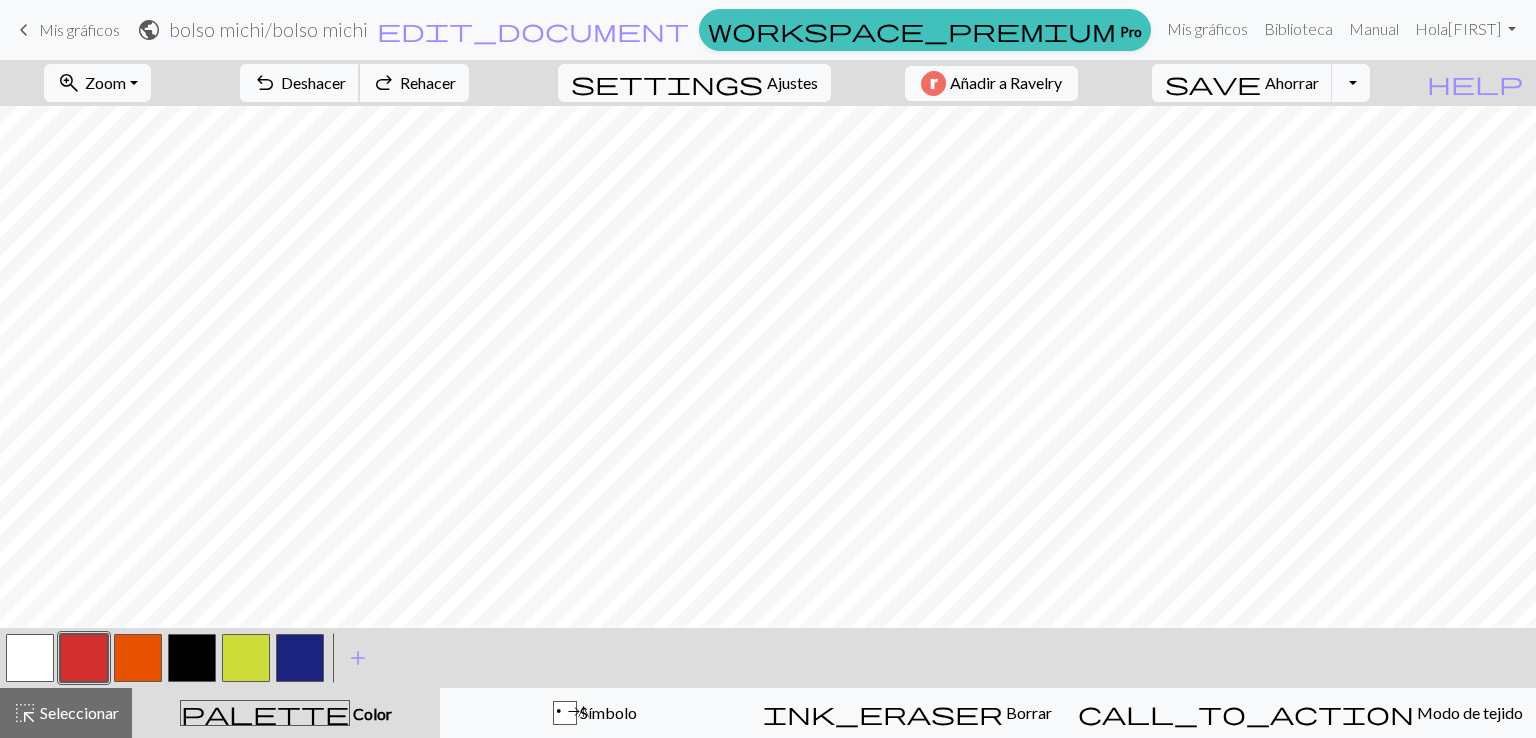 click on "undo Deshacer Deshacer" at bounding box center (300, 83) 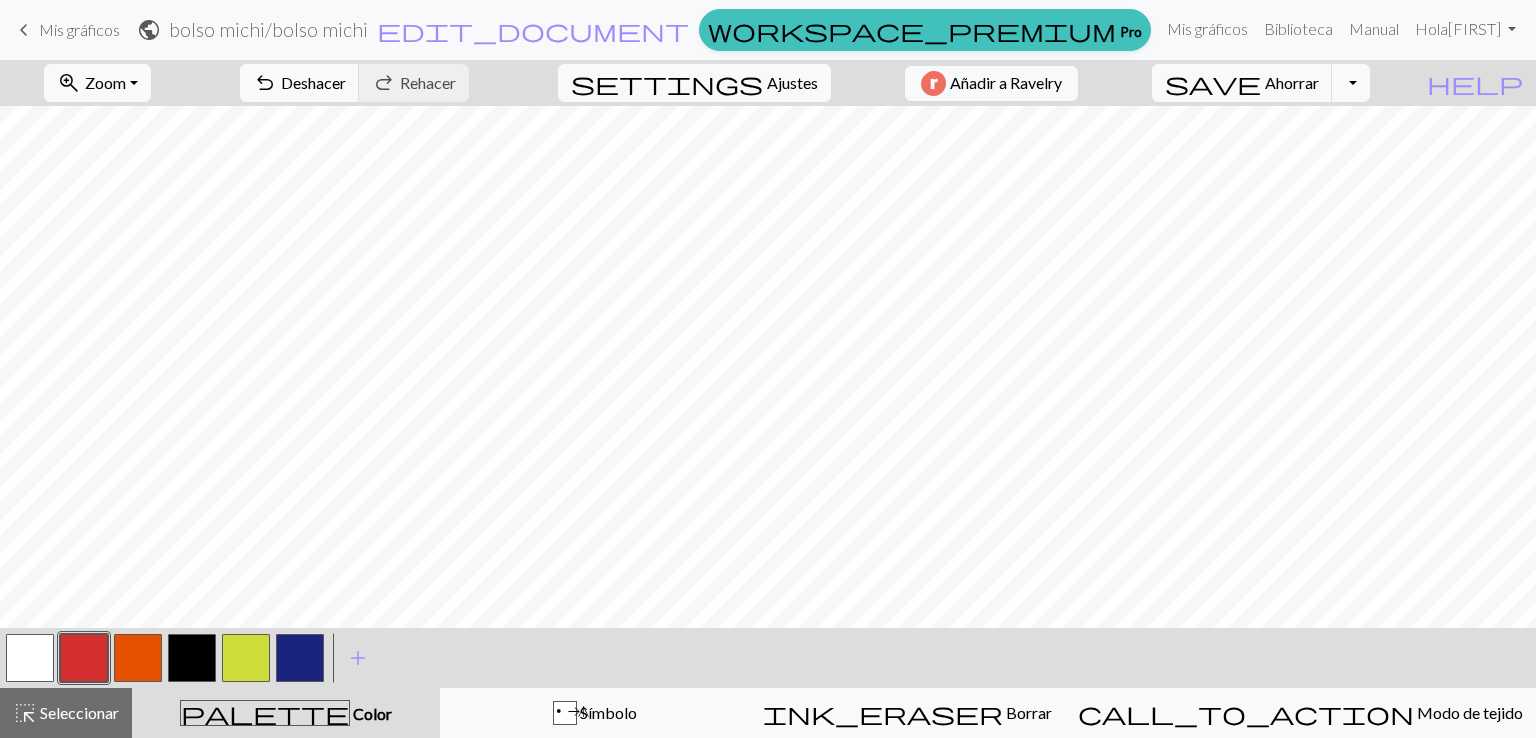 click at bounding box center (30, 658) 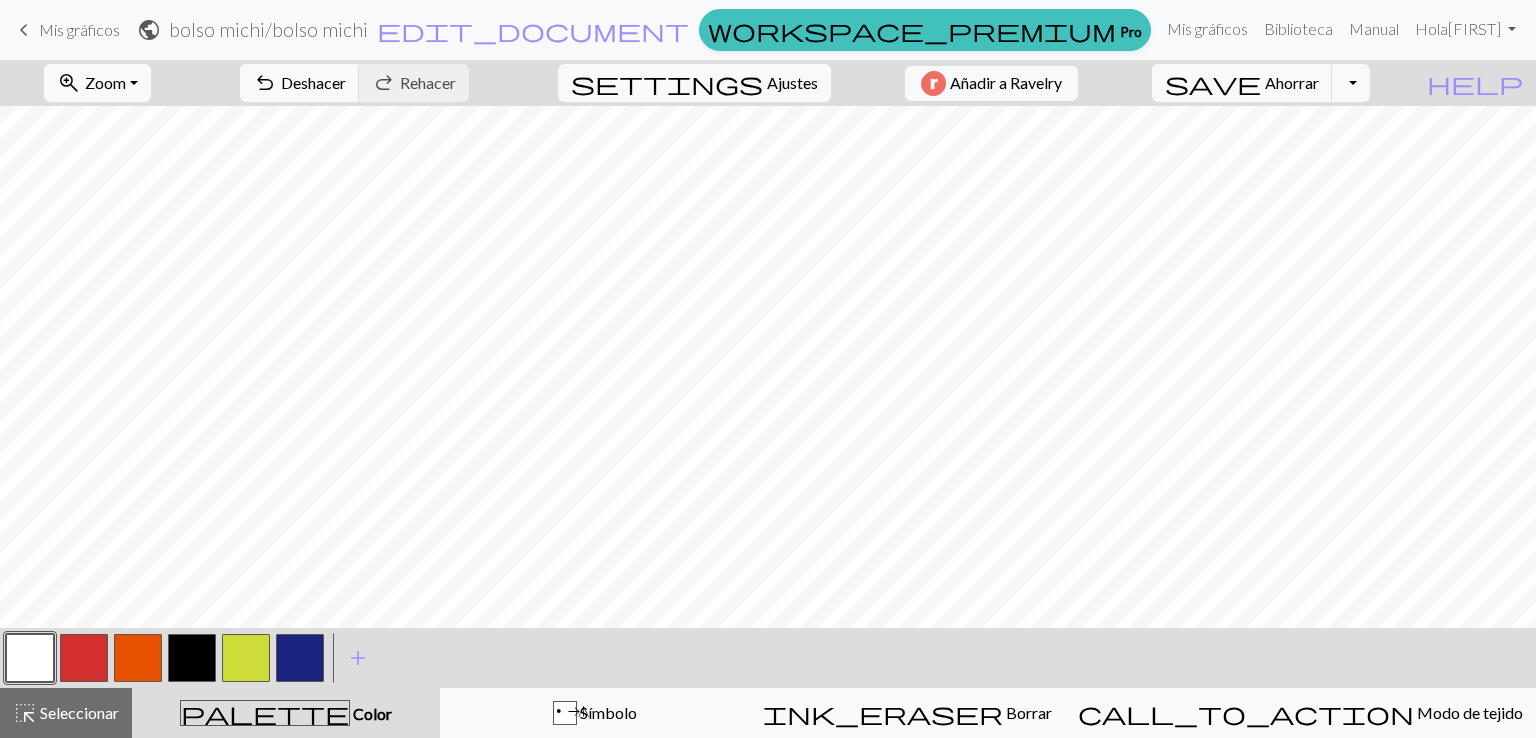 click at bounding box center (246, 658) 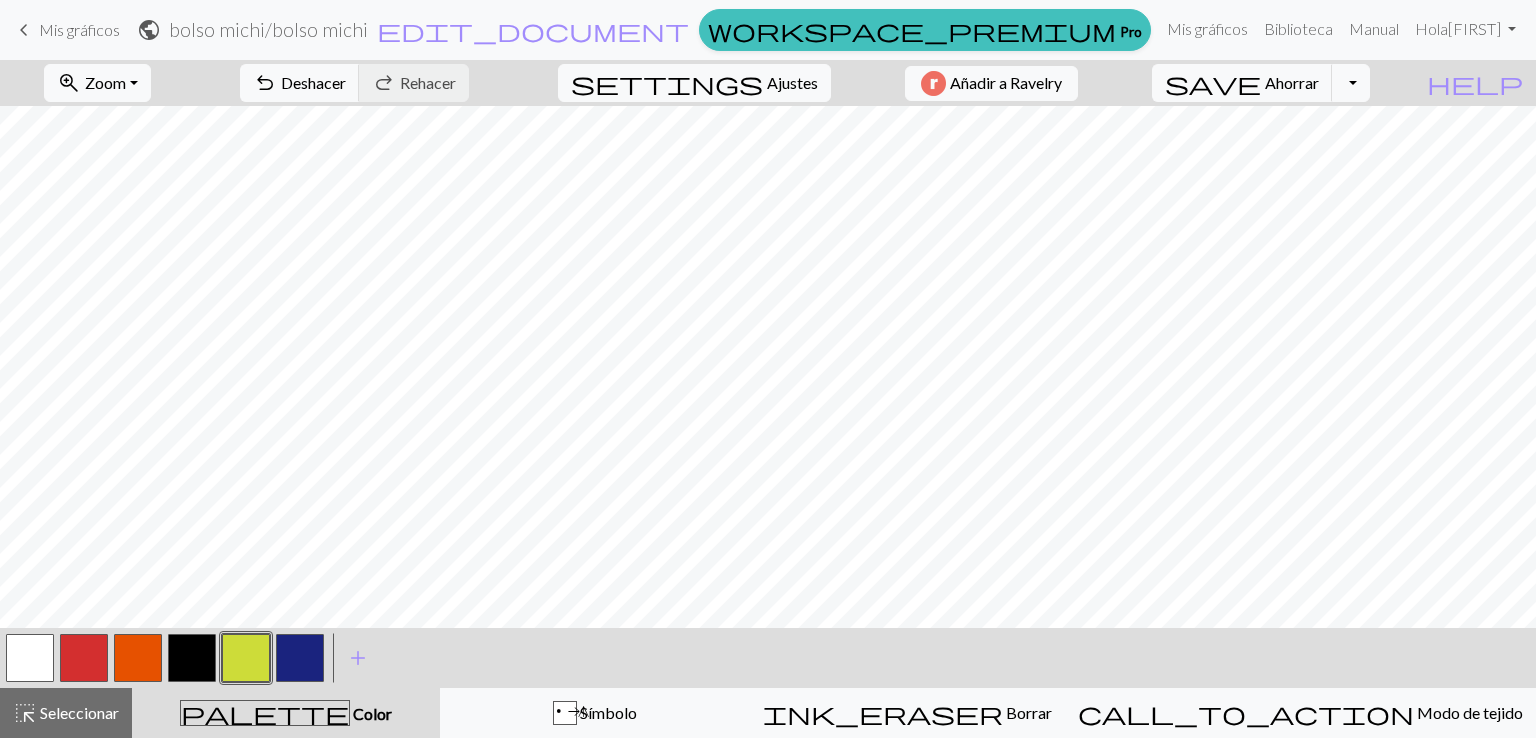click at bounding box center [192, 658] 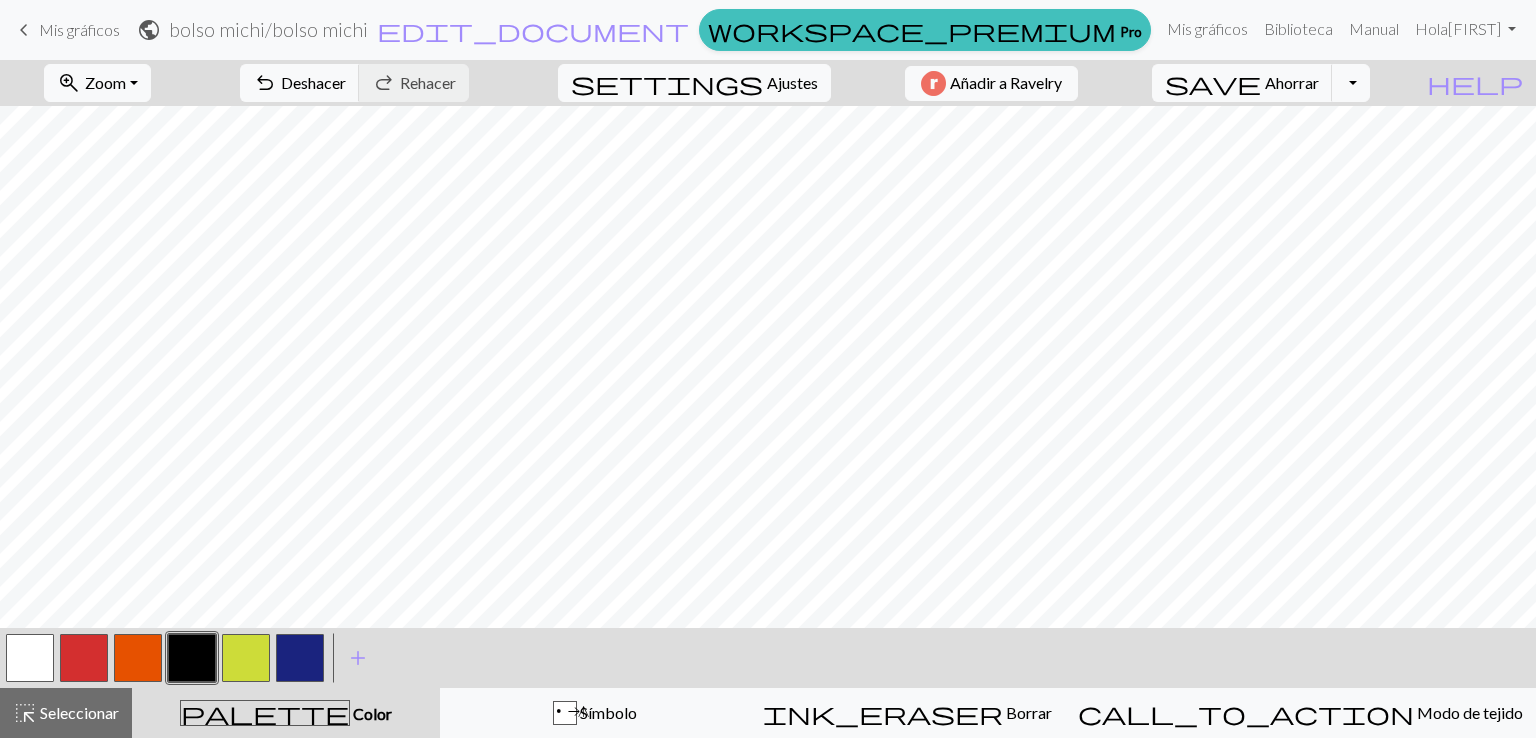 click at bounding box center (30, 658) 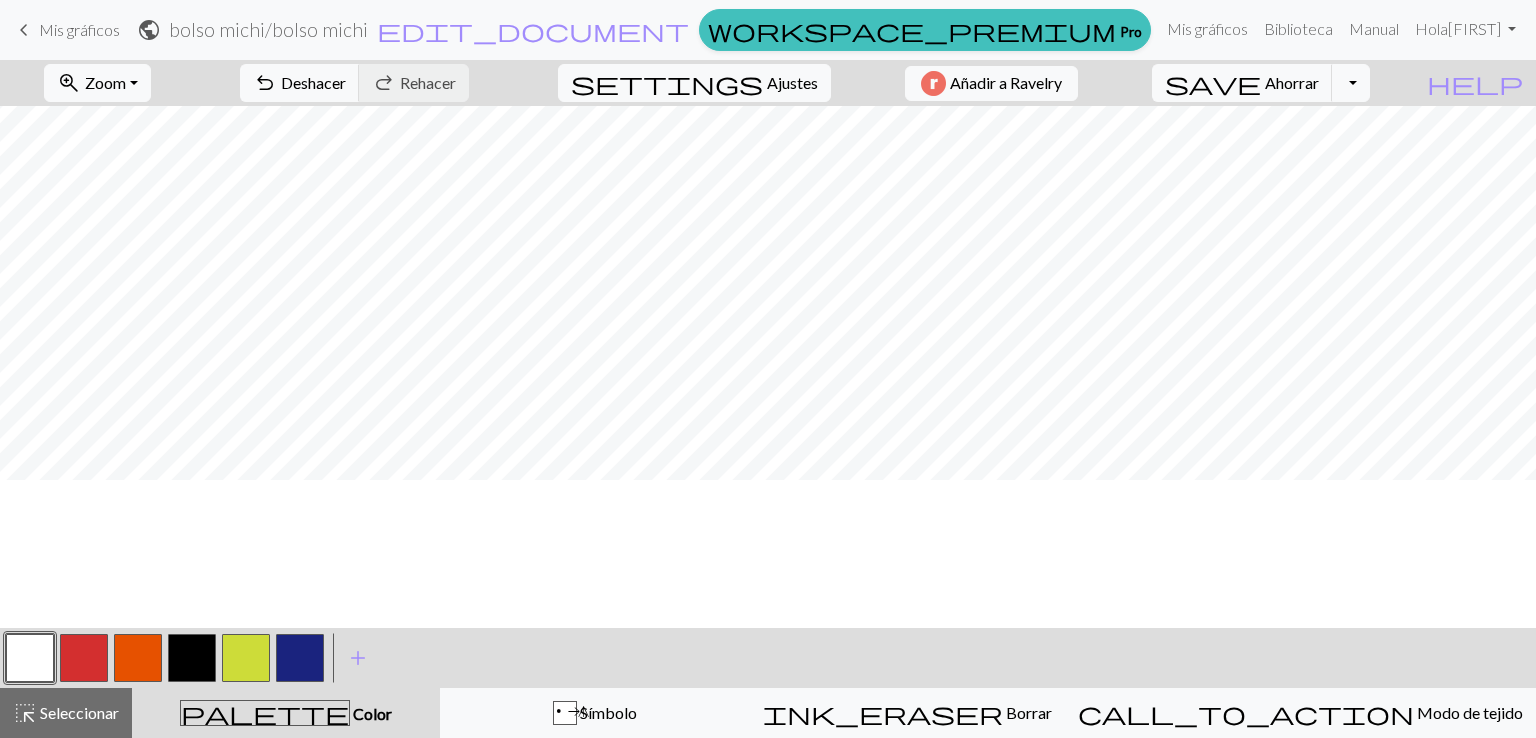 scroll, scrollTop: 0, scrollLeft: 0, axis: both 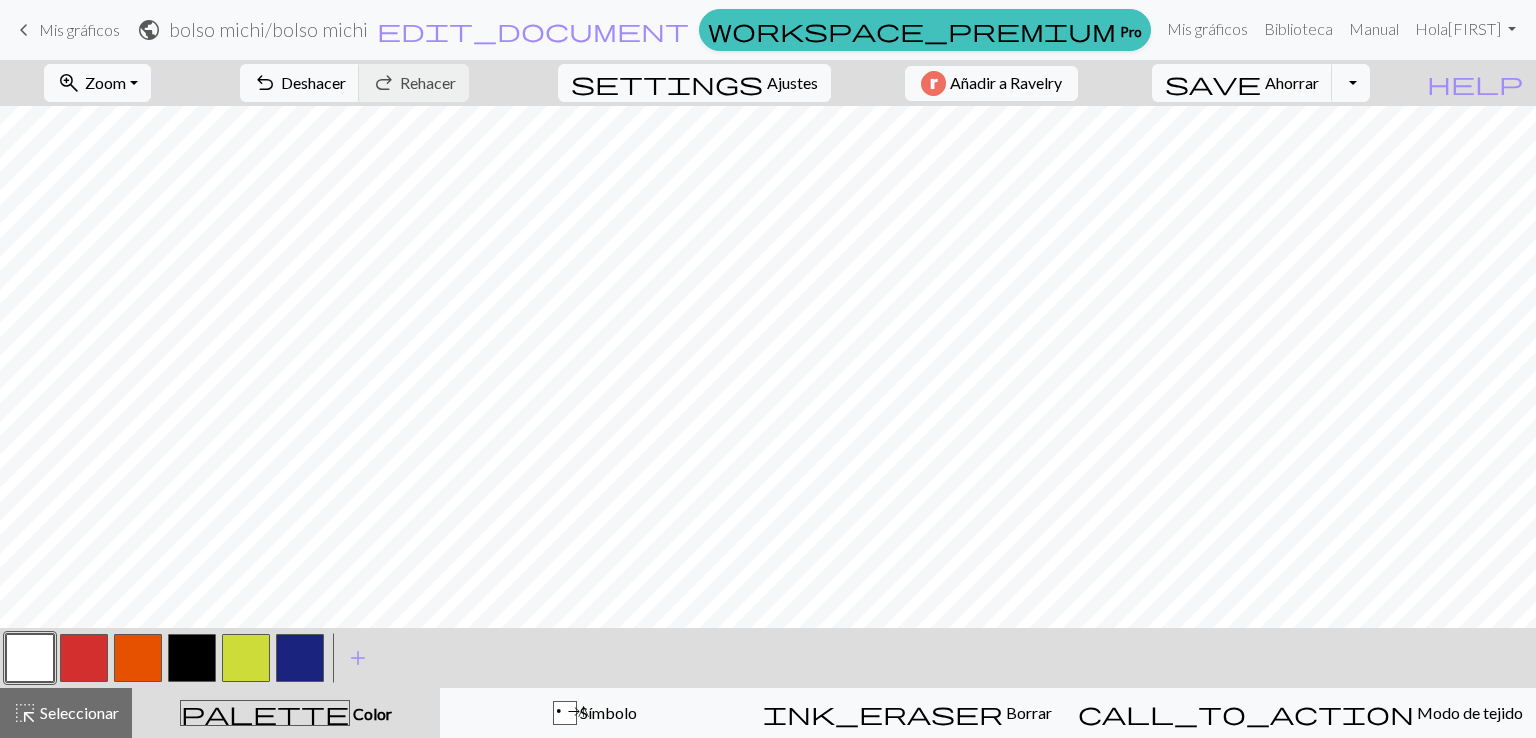 click at bounding box center [192, 658] 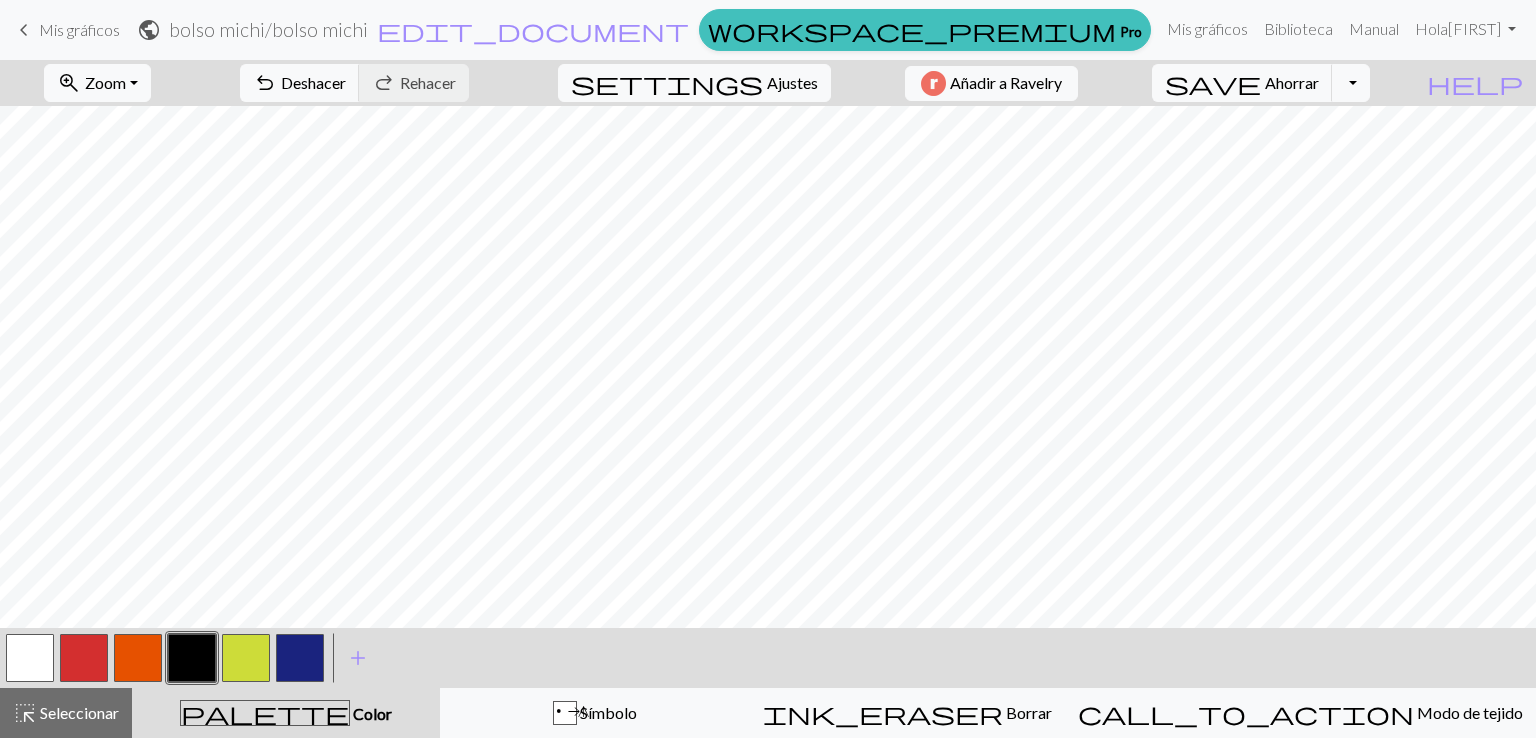 click at bounding box center (300, 658) 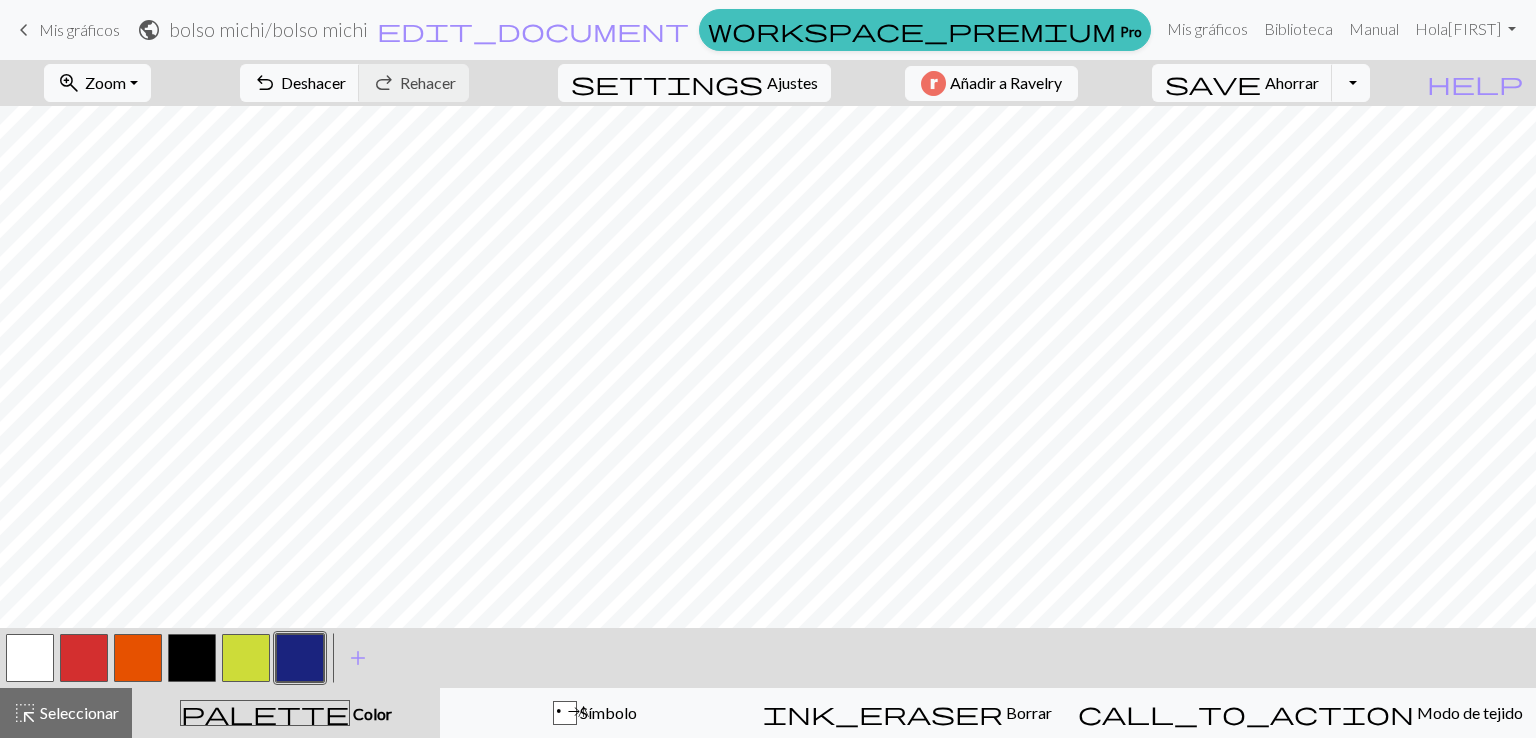 click at bounding box center (300, 658) 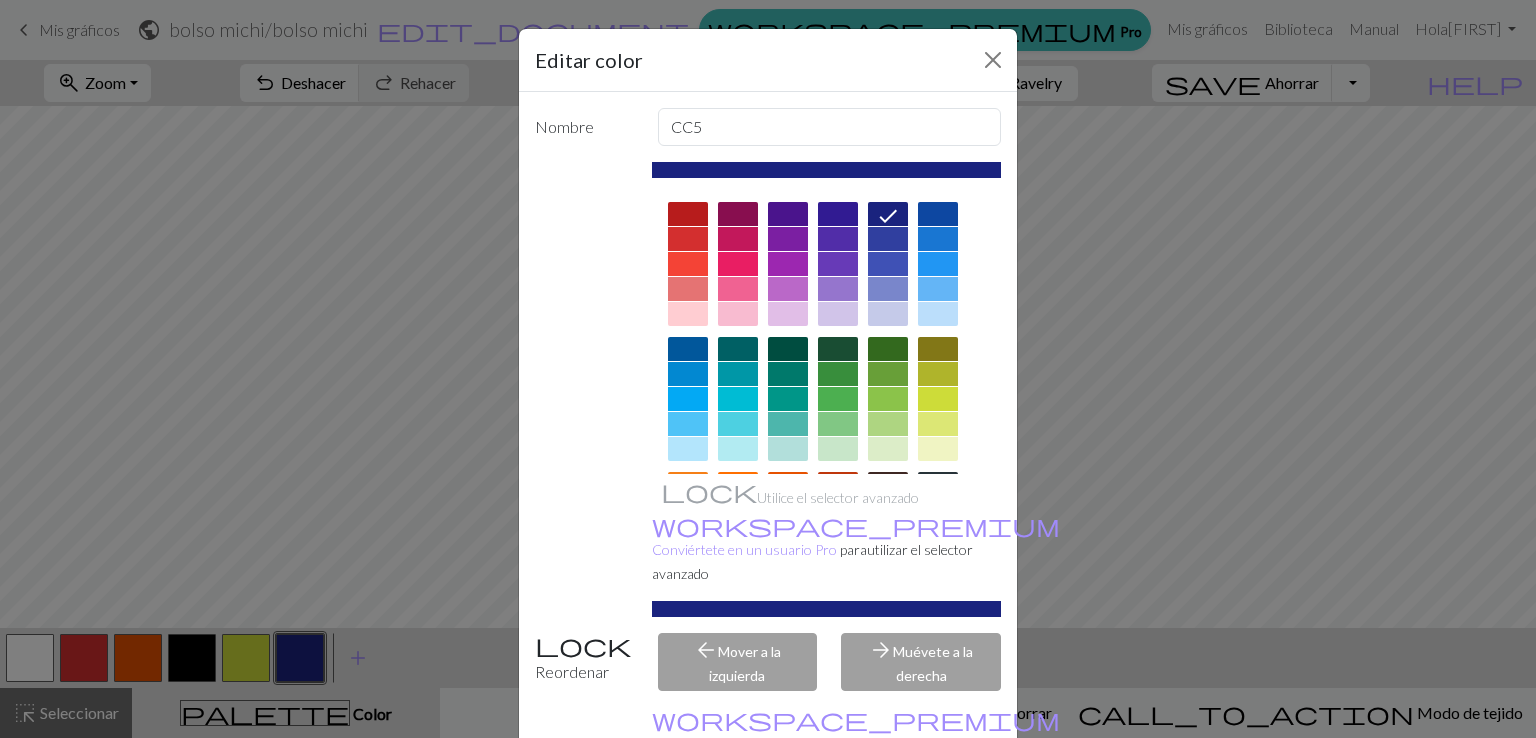 scroll, scrollTop: 0, scrollLeft: 0, axis: both 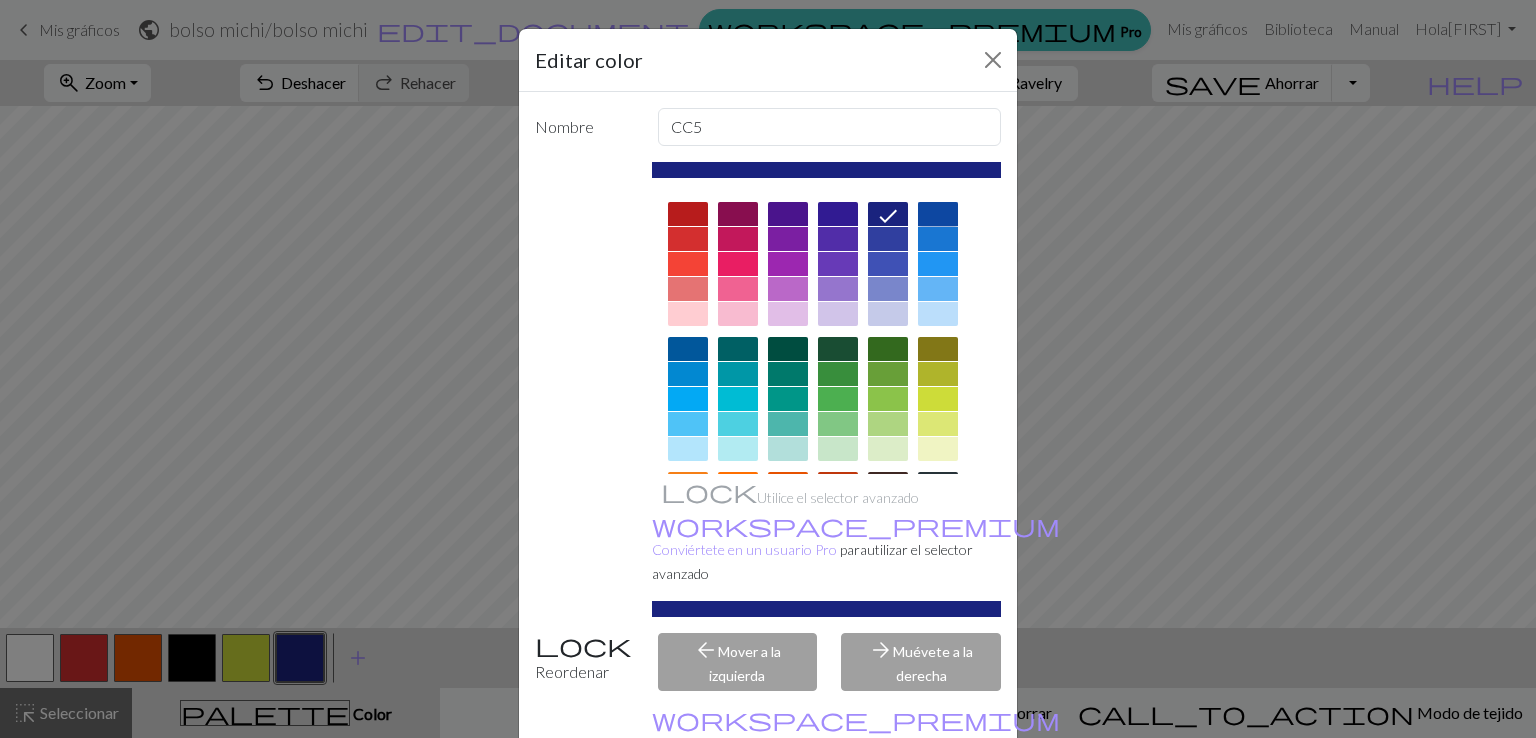 click at bounding box center (938, 214) 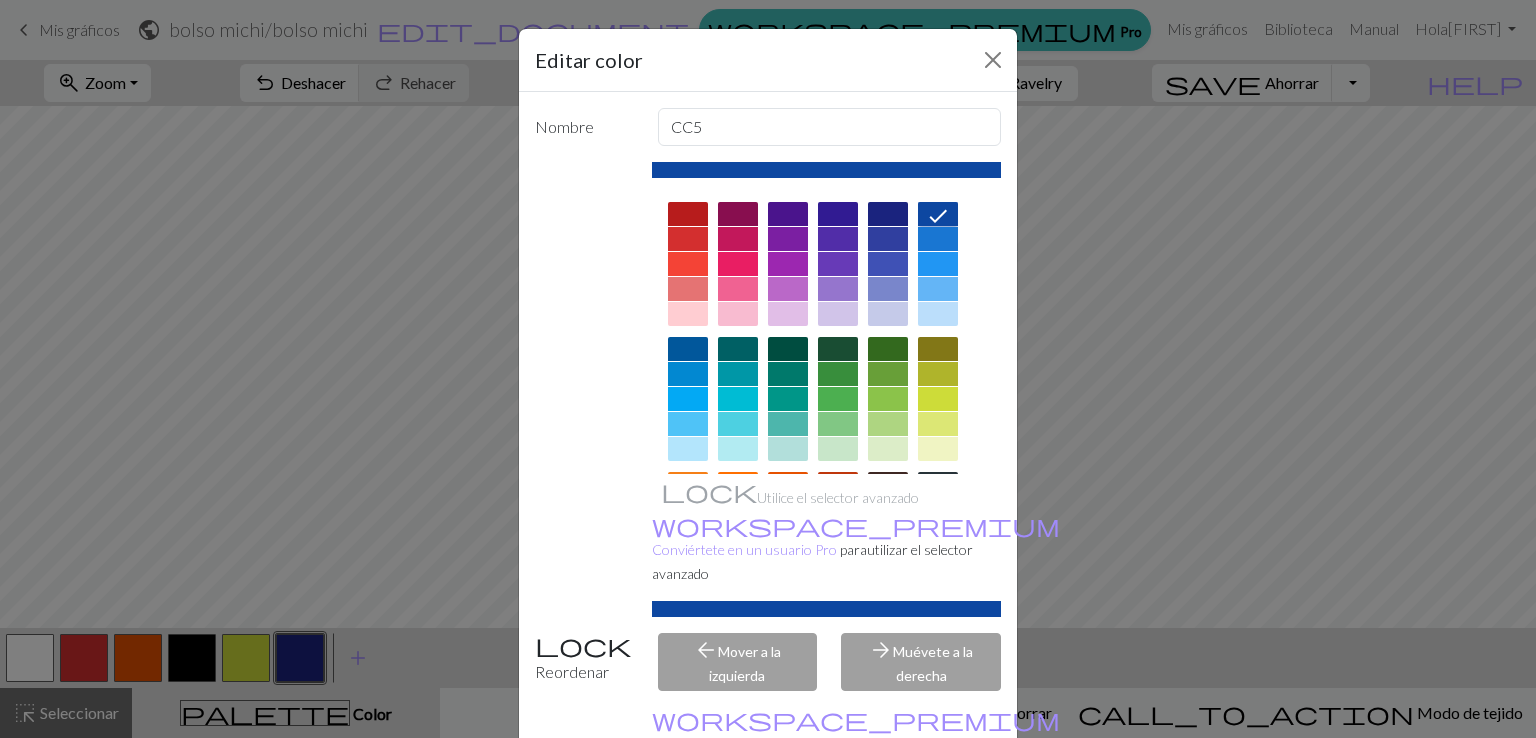 scroll, scrollTop: 101, scrollLeft: 0, axis: vertical 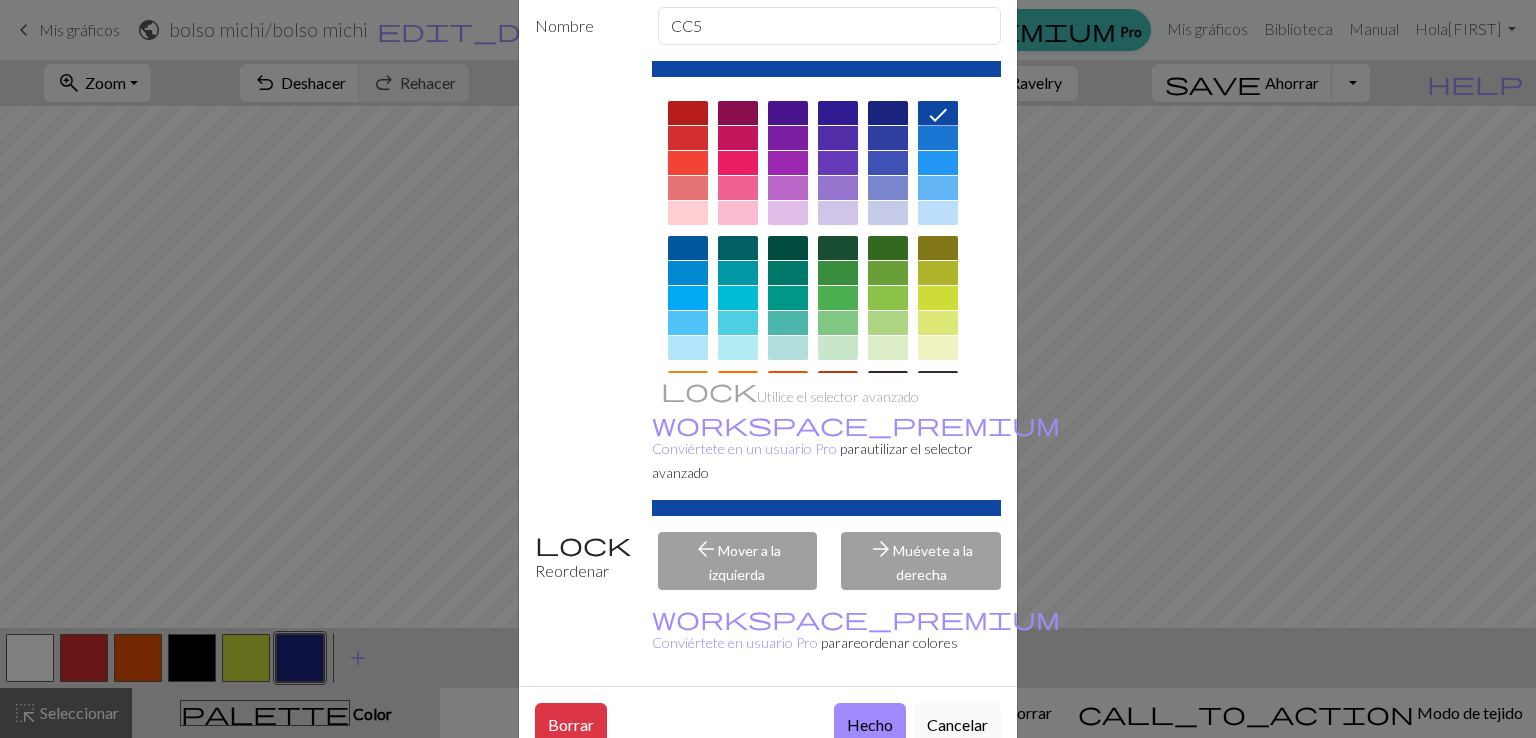 click on "Borrar Hecho Cancelar" at bounding box center [768, 723] 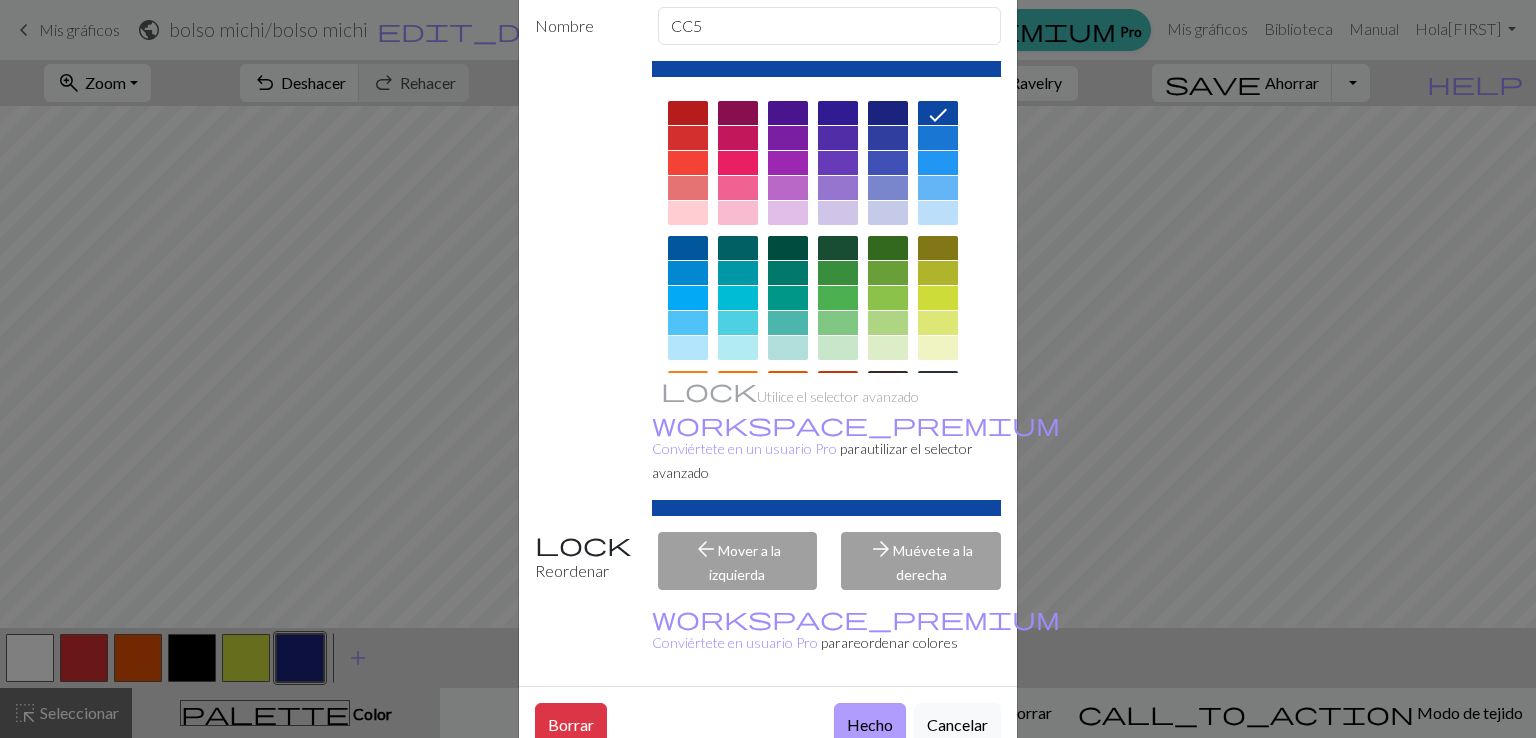 click on "Hecho" at bounding box center [870, 724] 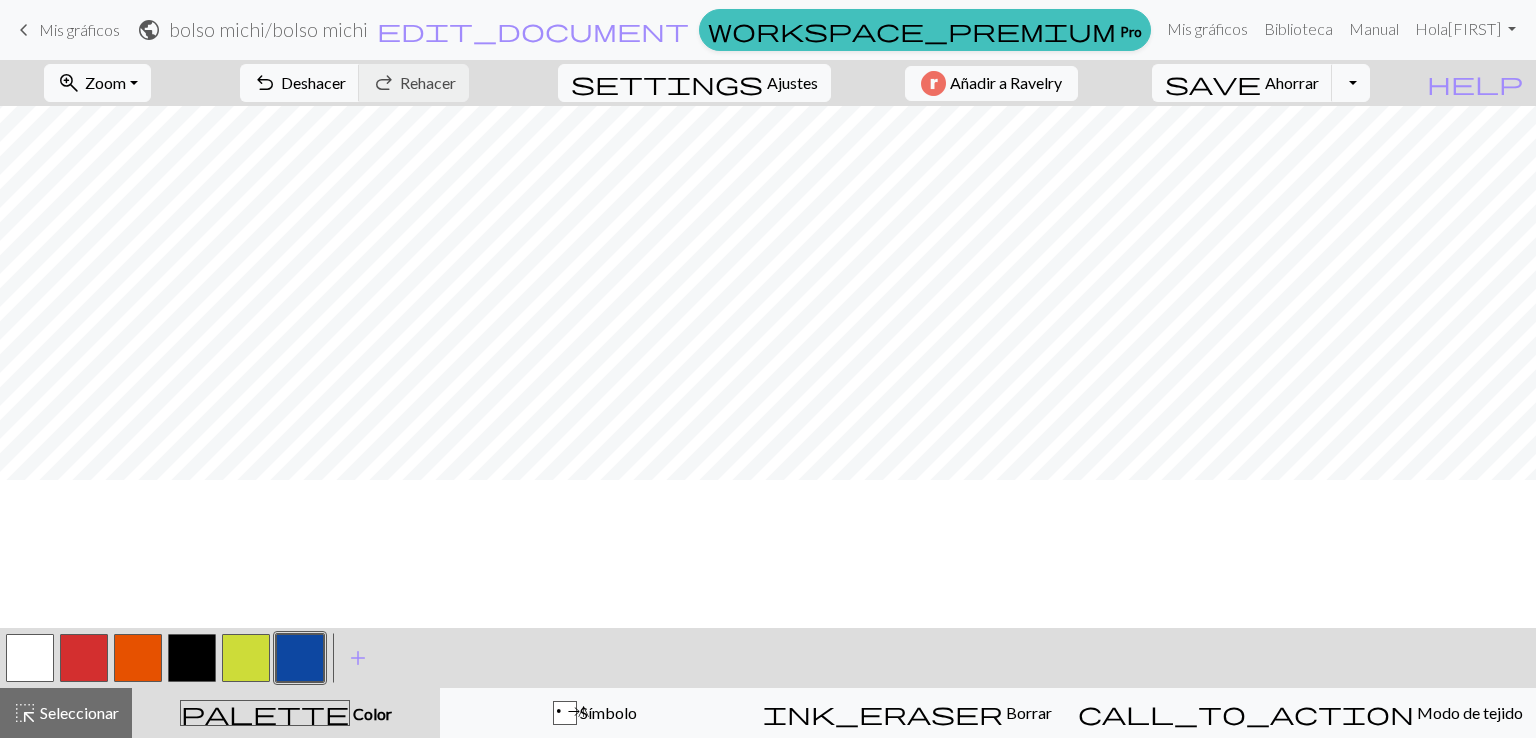 scroll, scrollTop: 0, scrollLeft: 0, axis: both 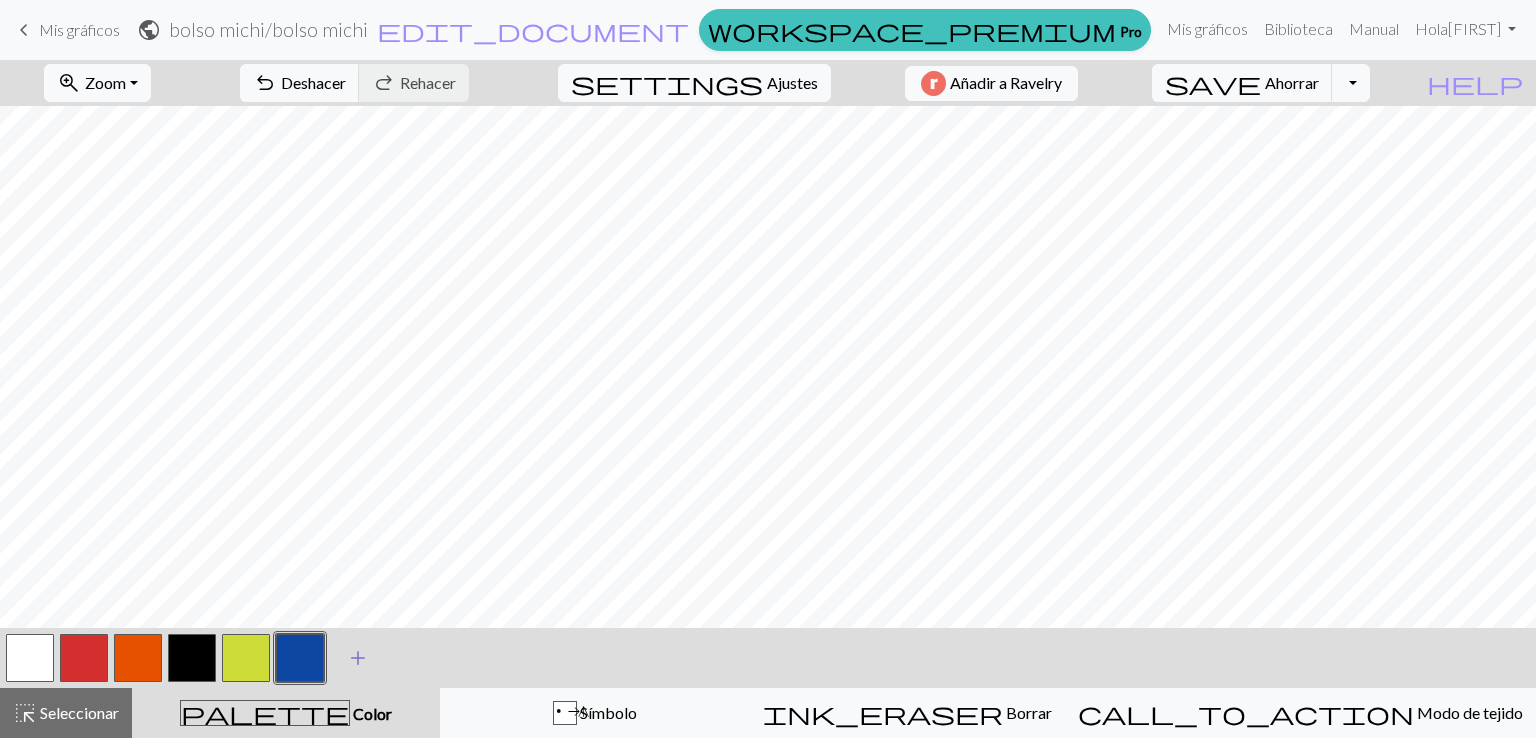 click on "add" at bounding box center (358, 658) 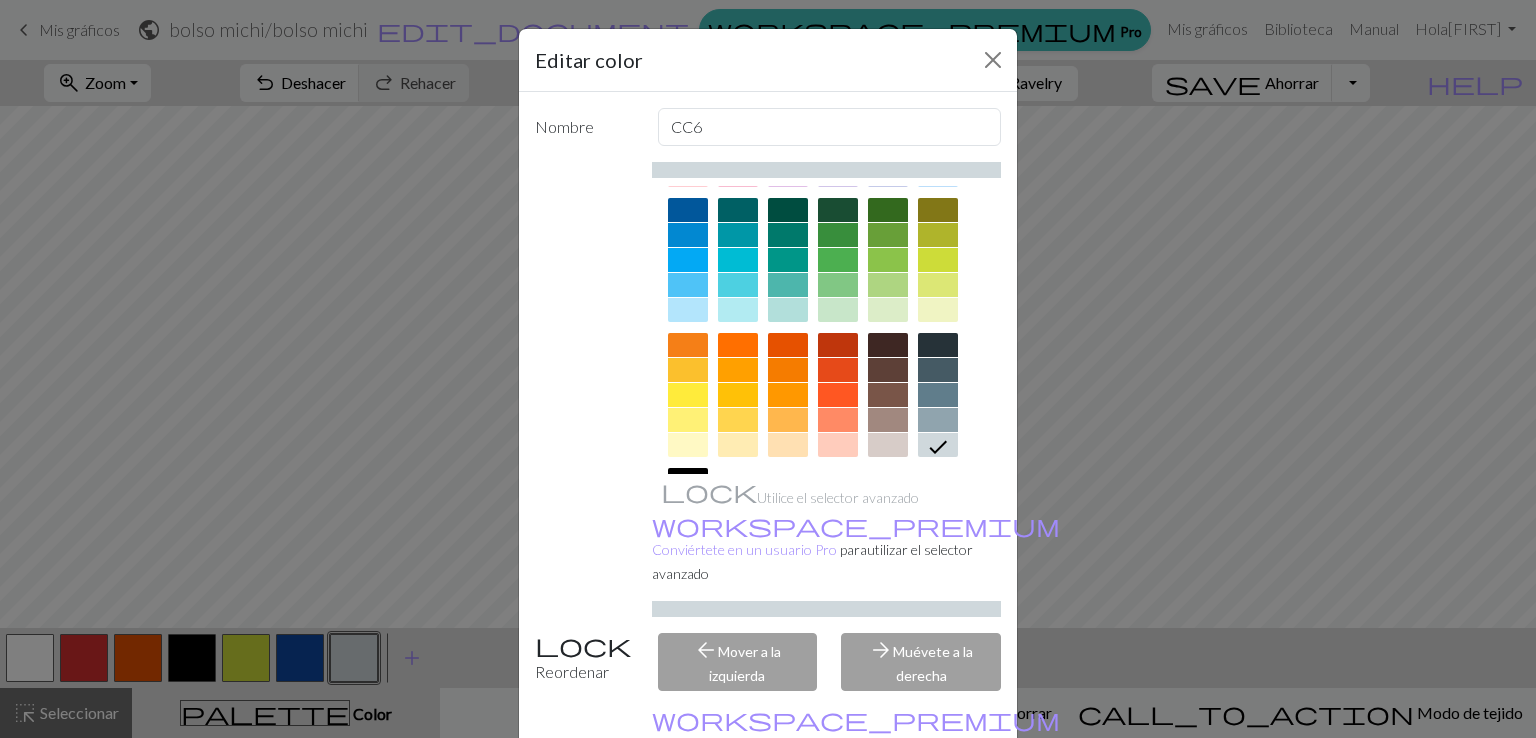 scroll, scrollTop: 138, scrollLeft: 0, axis: vertical 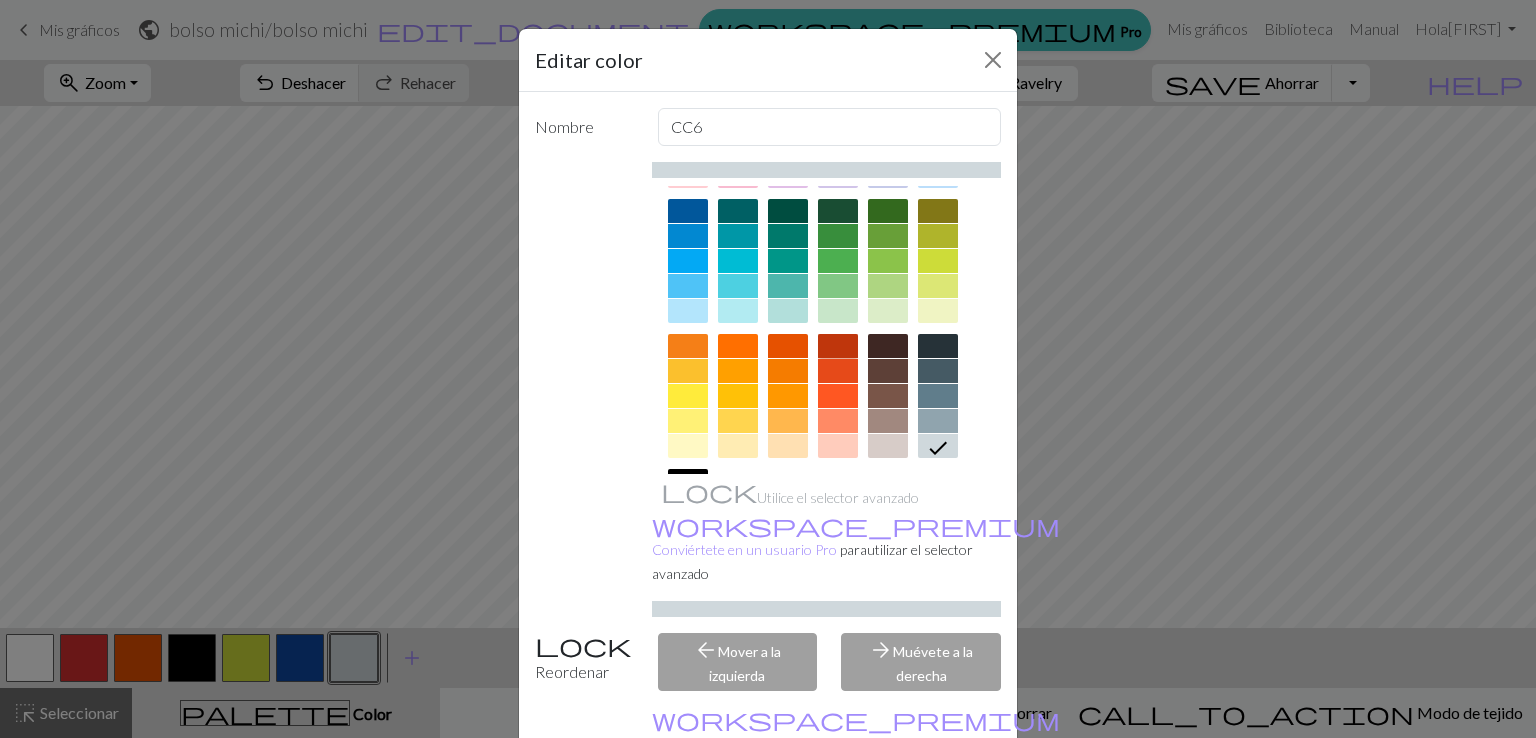 click at bounding box center (838, 346) 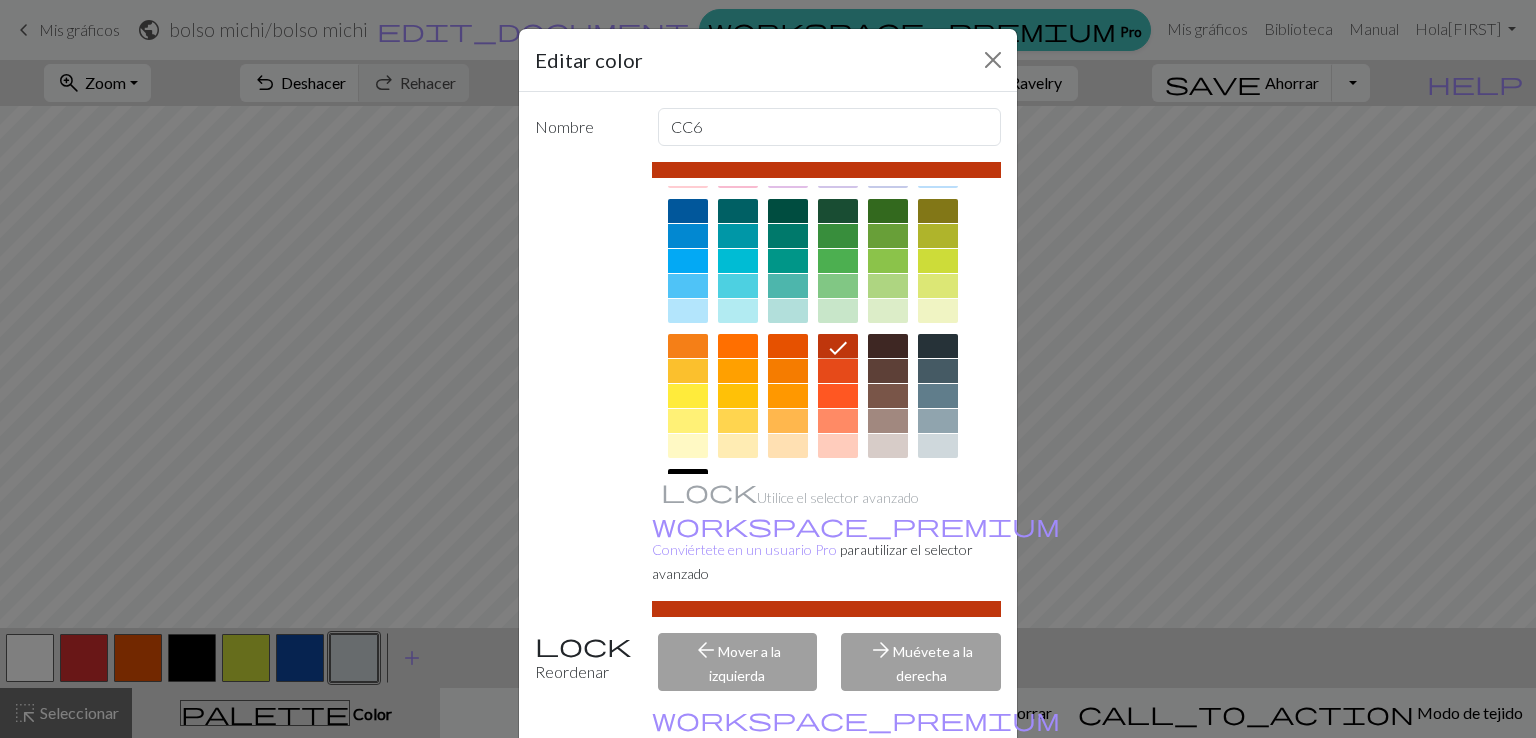 scroll, scrollTop: 101, scrollLeft: 0, axis: vertical 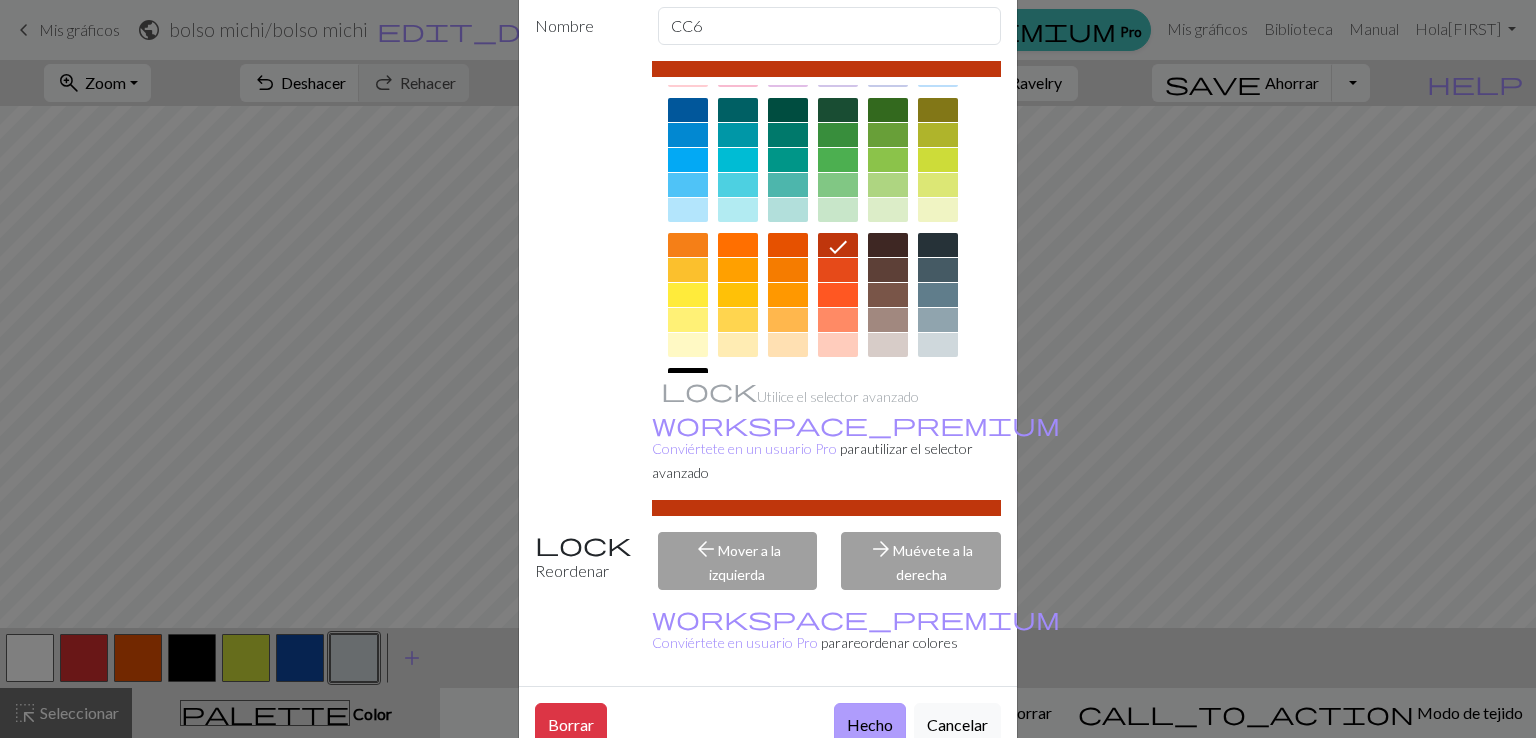 click on "Hecho" at bounding box center (870, 724) 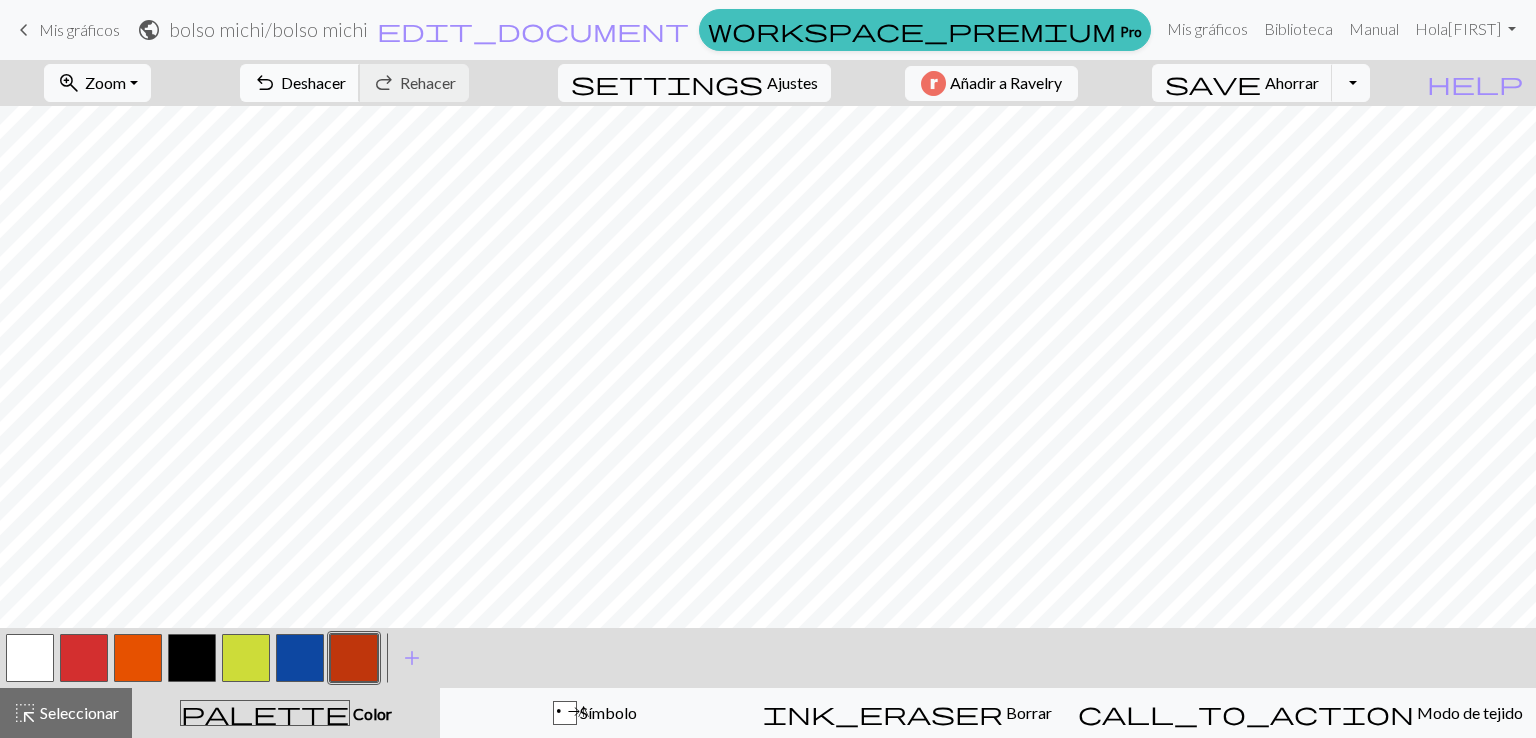 click on "Deshacer" at bounding box center (313, 82) 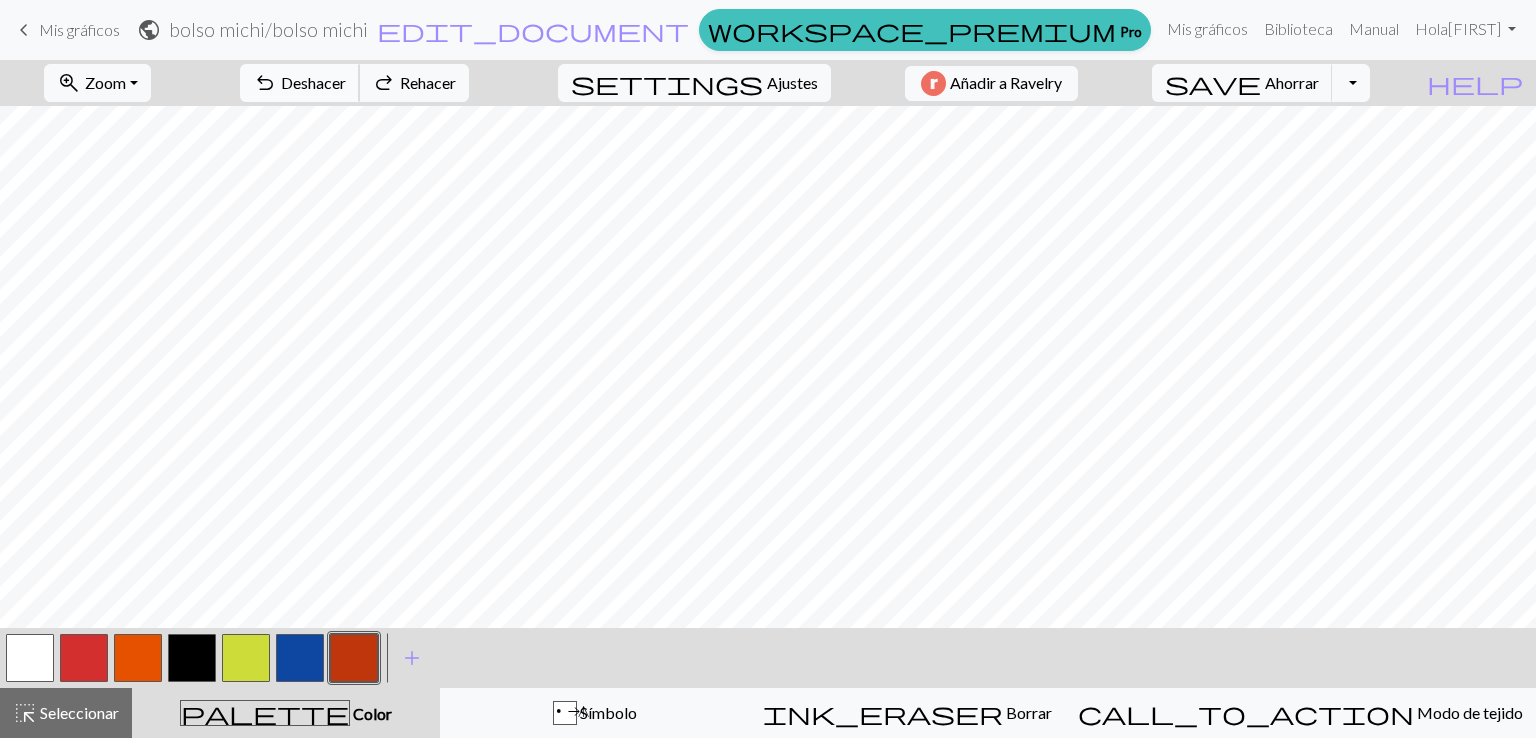 click on "Deshacer" at bounding box center (313, 82) 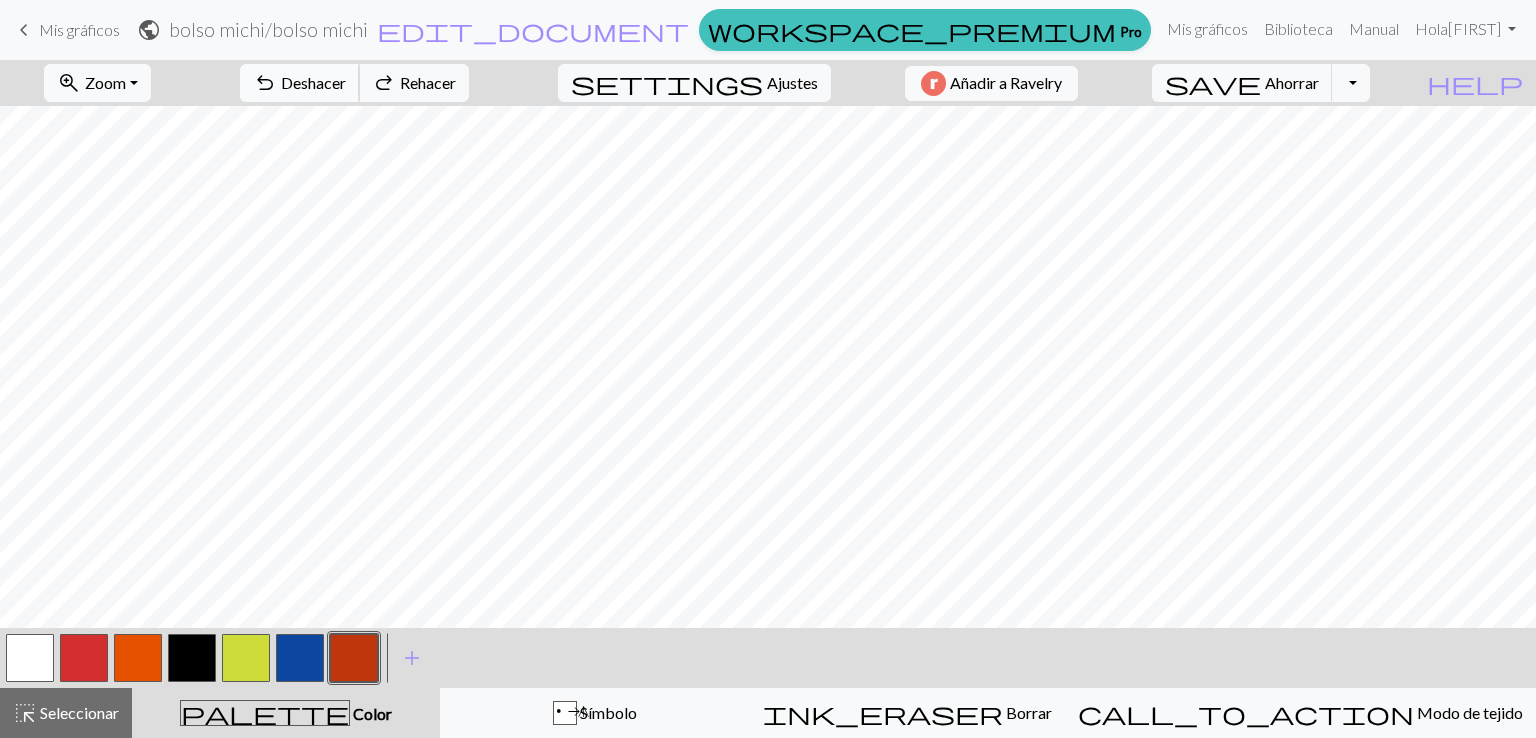 click on "Deshacer" at bounding box center [313, 82] 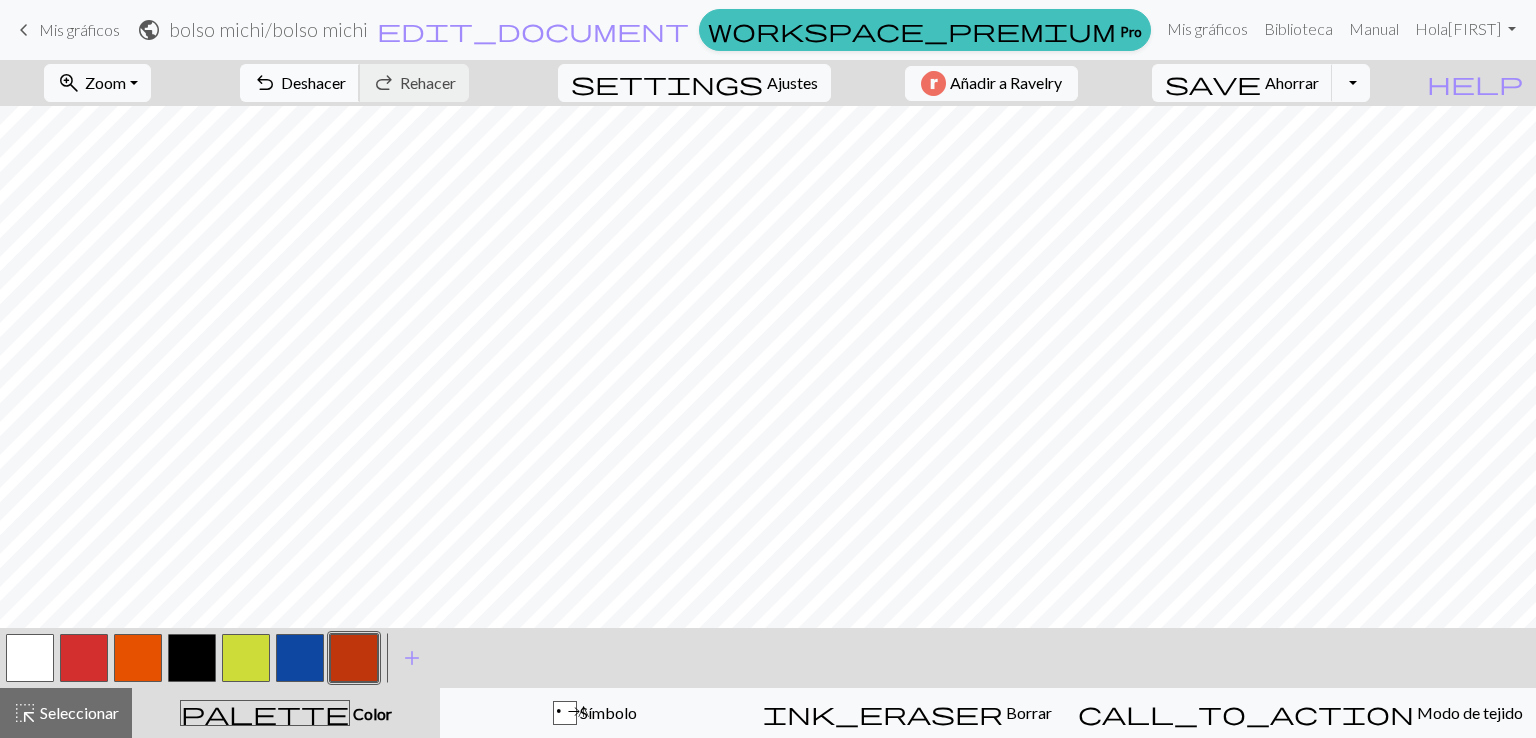 click on "Deshacer" at bounding box center [313, 82] 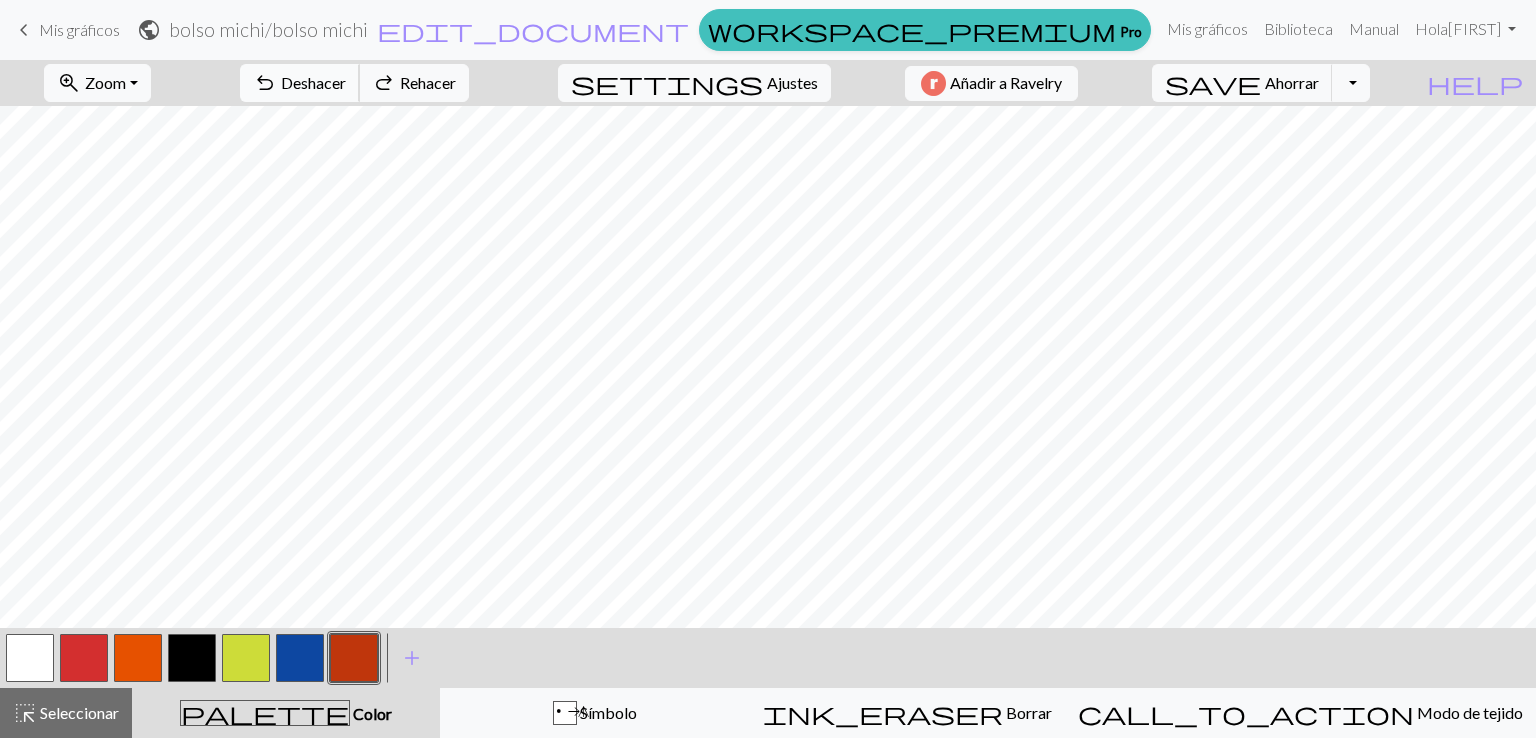 click on "Deshacer" at bounding box center [313, 82] 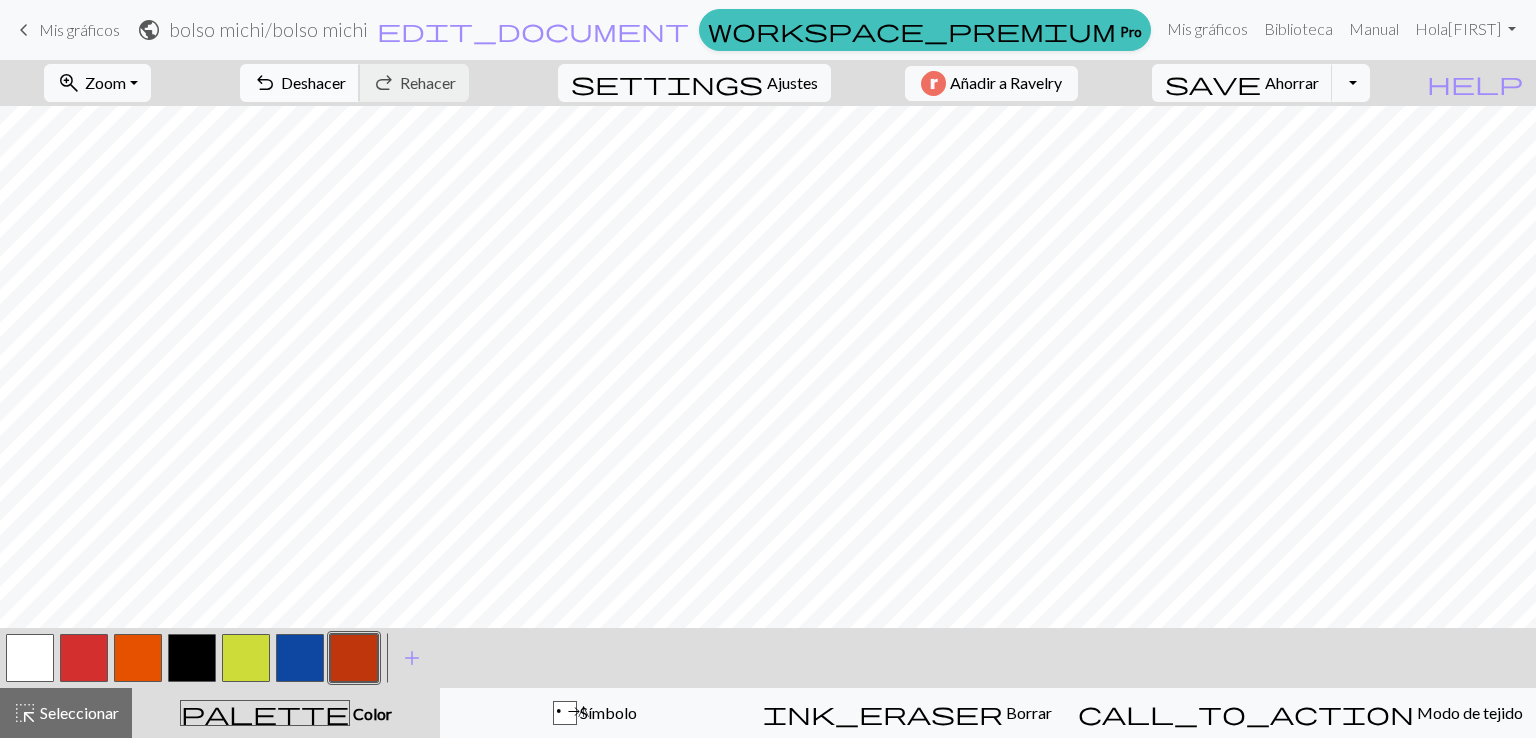 click on "Deshacer" at bounding box center (313, 82) 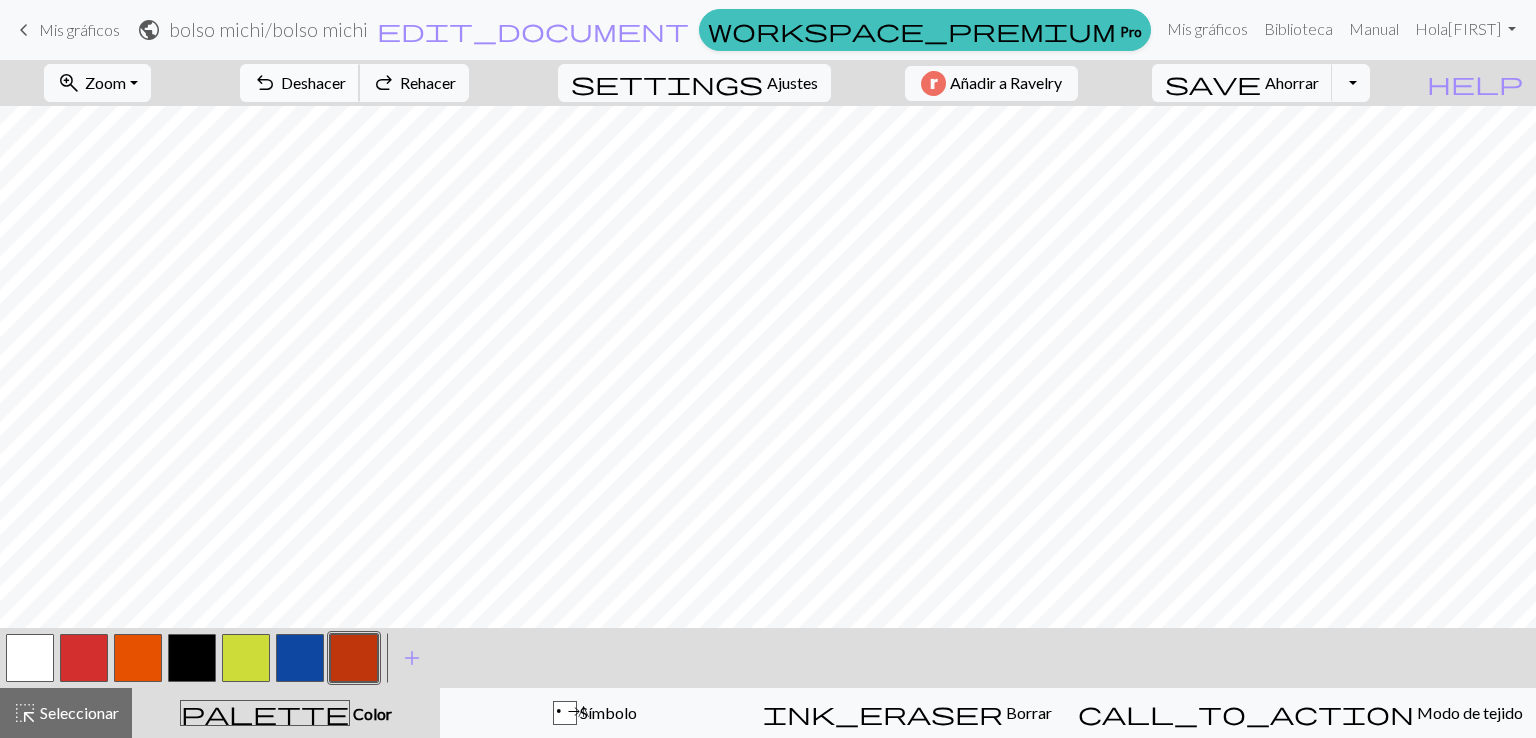click on "Deshacer" at bounding box center [313, 82] 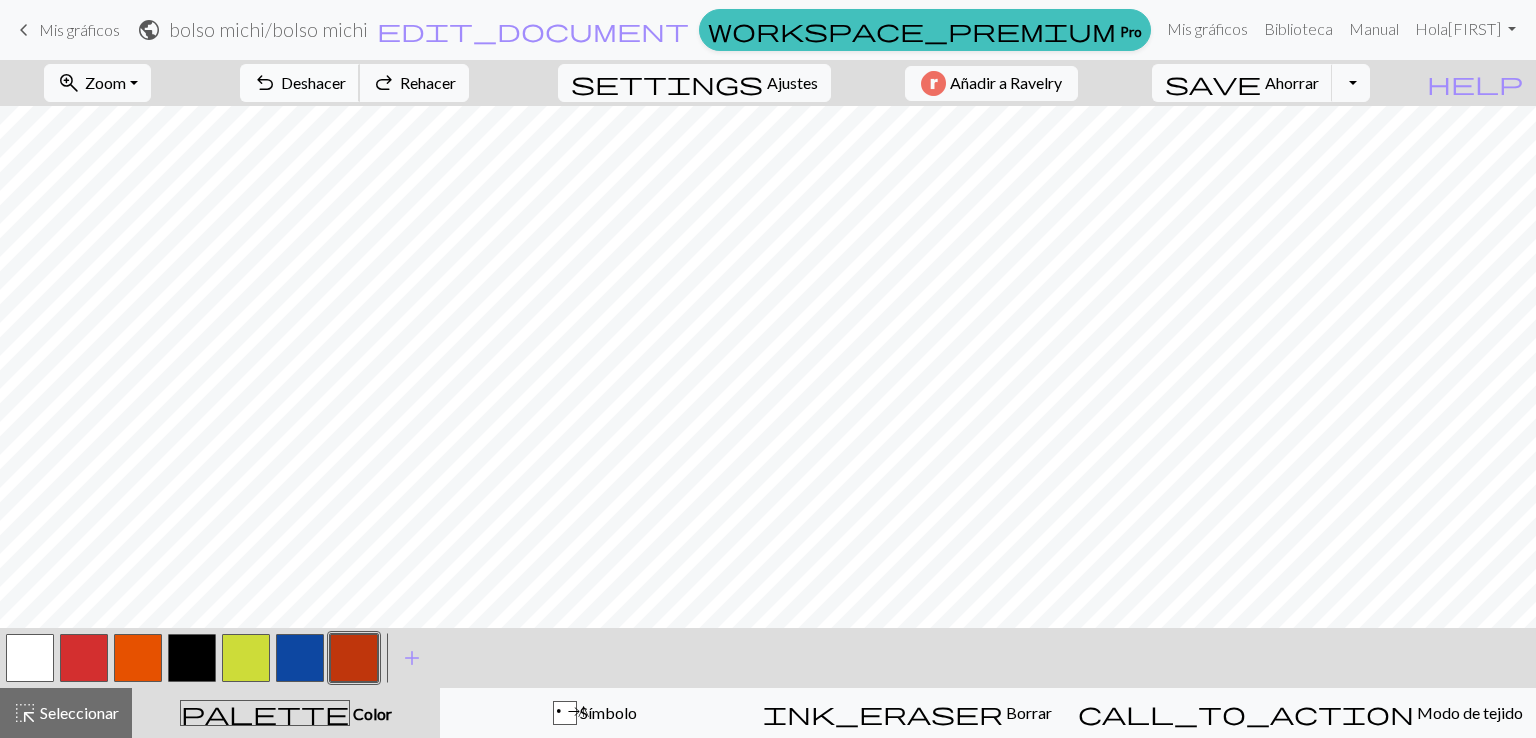 click on "Deshacer" at bounding box center (313, 82) 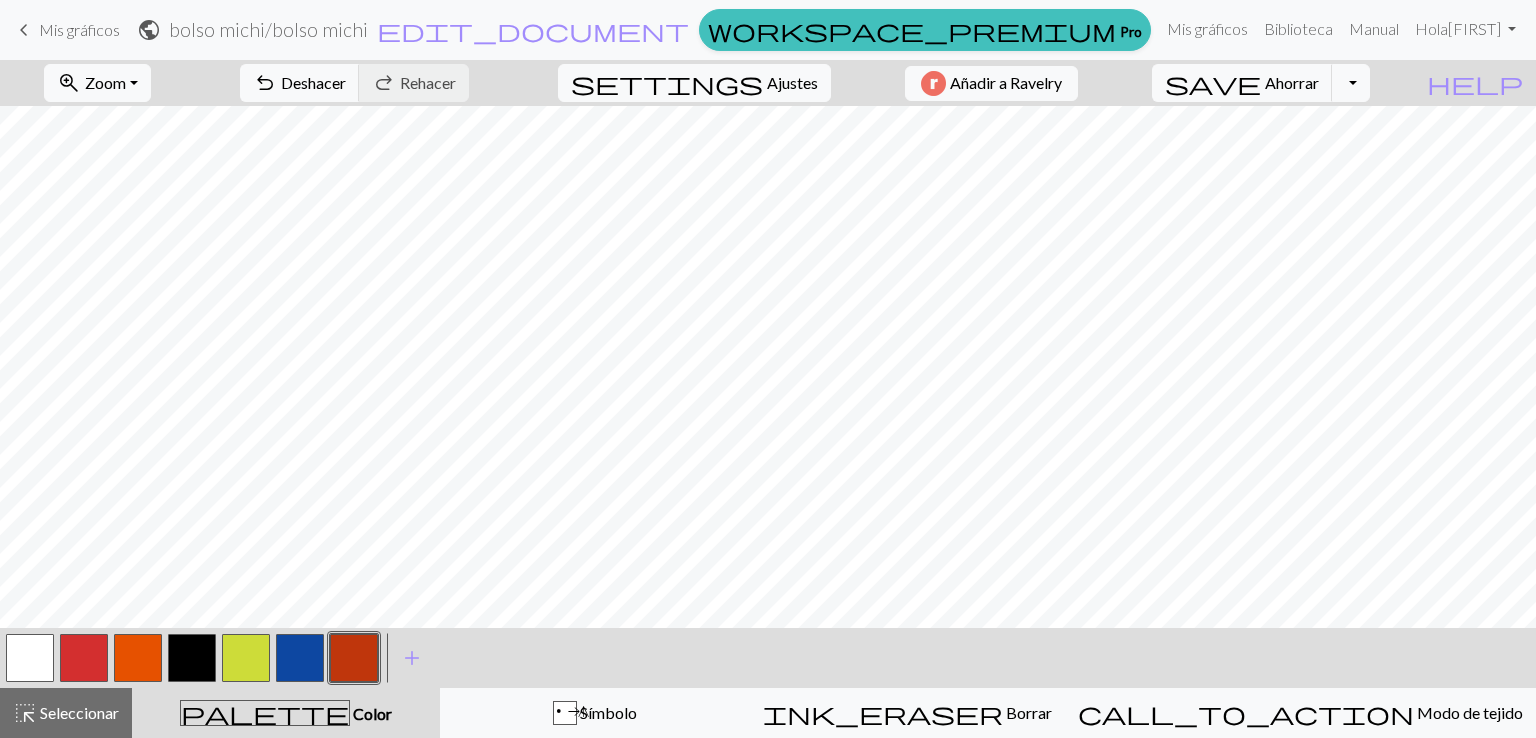 click at bounding box center [138, 658] 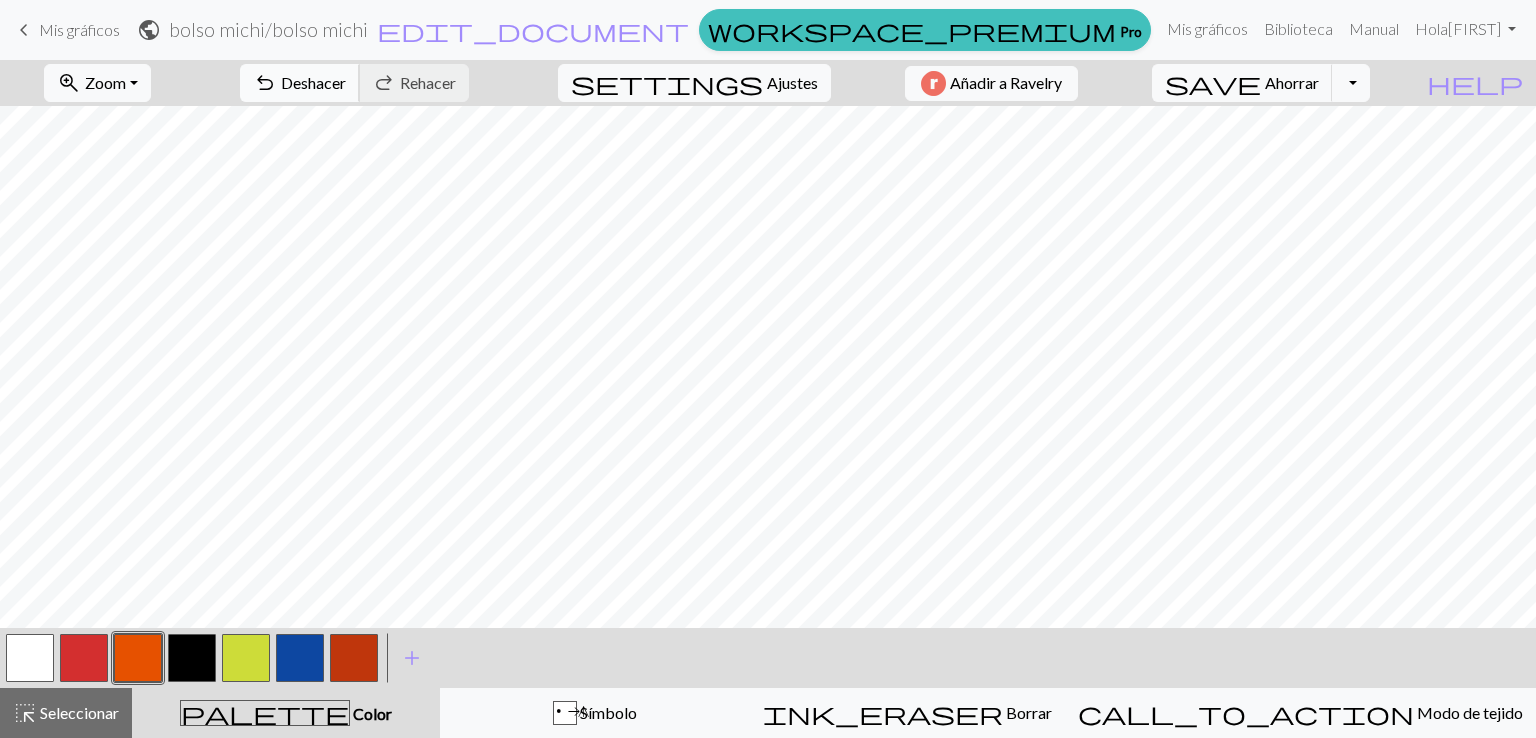click on "undo" at bounding box center (265, 83) 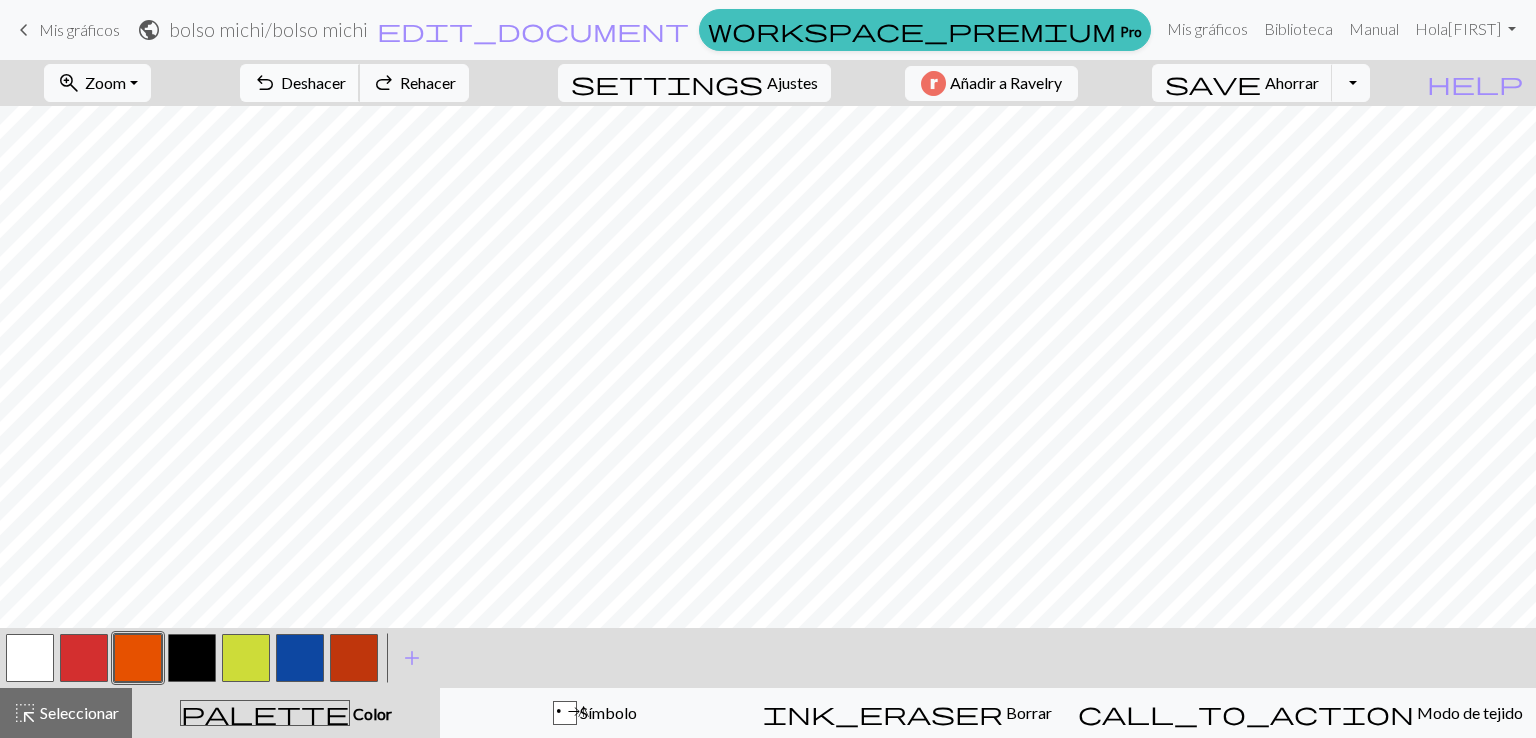 click on "undo" at bounding box center (265, 83) 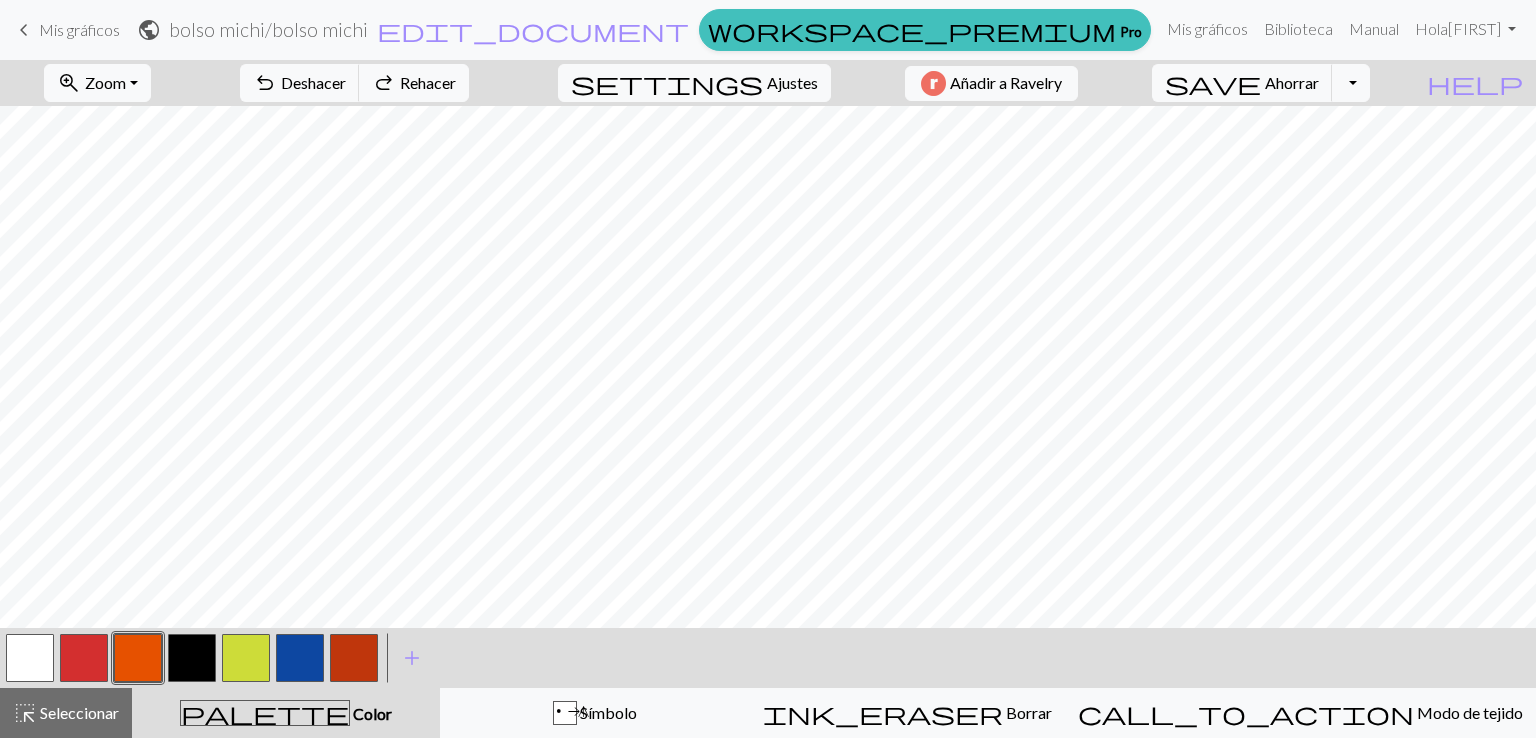 click at bounding box center [354, 658] 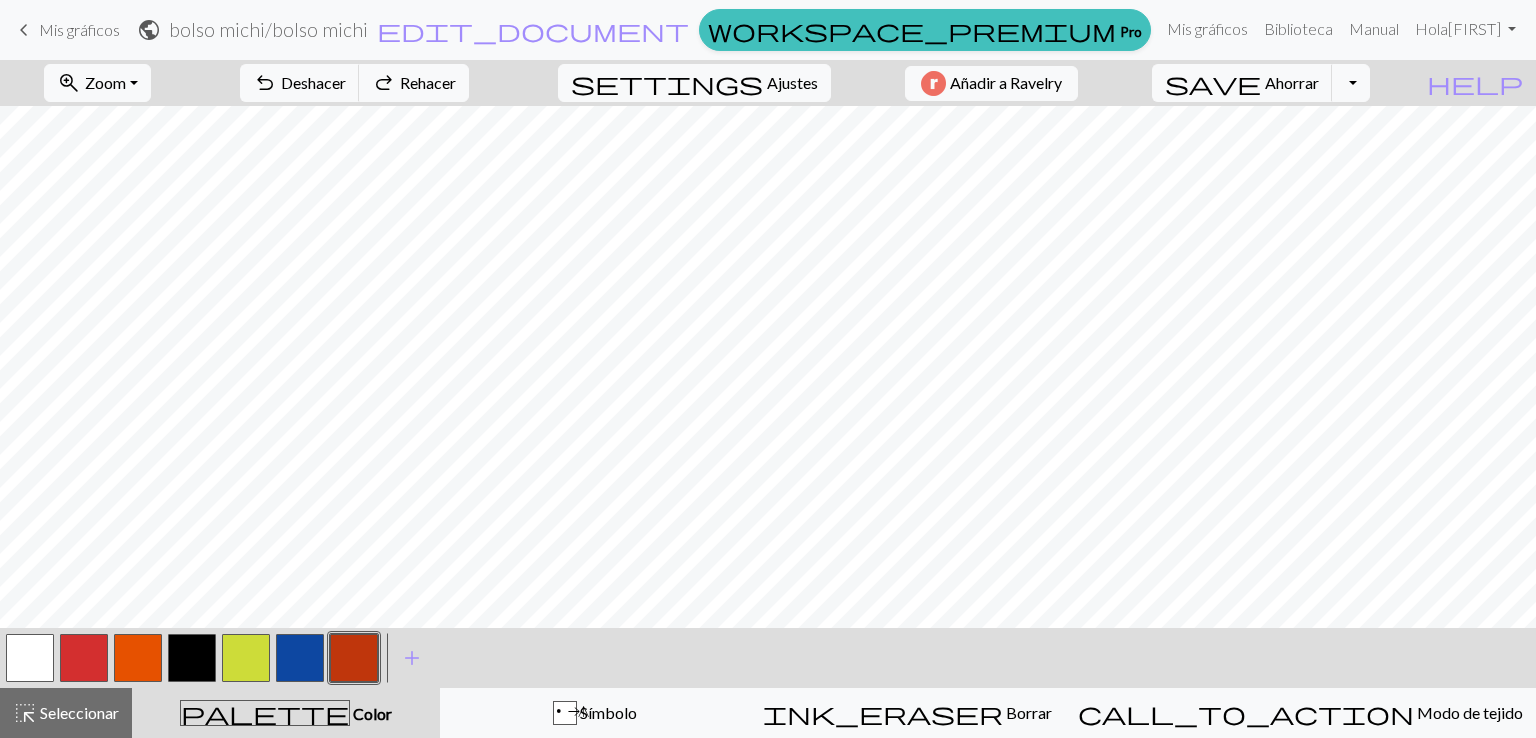 click at bounding box center (354, 658) 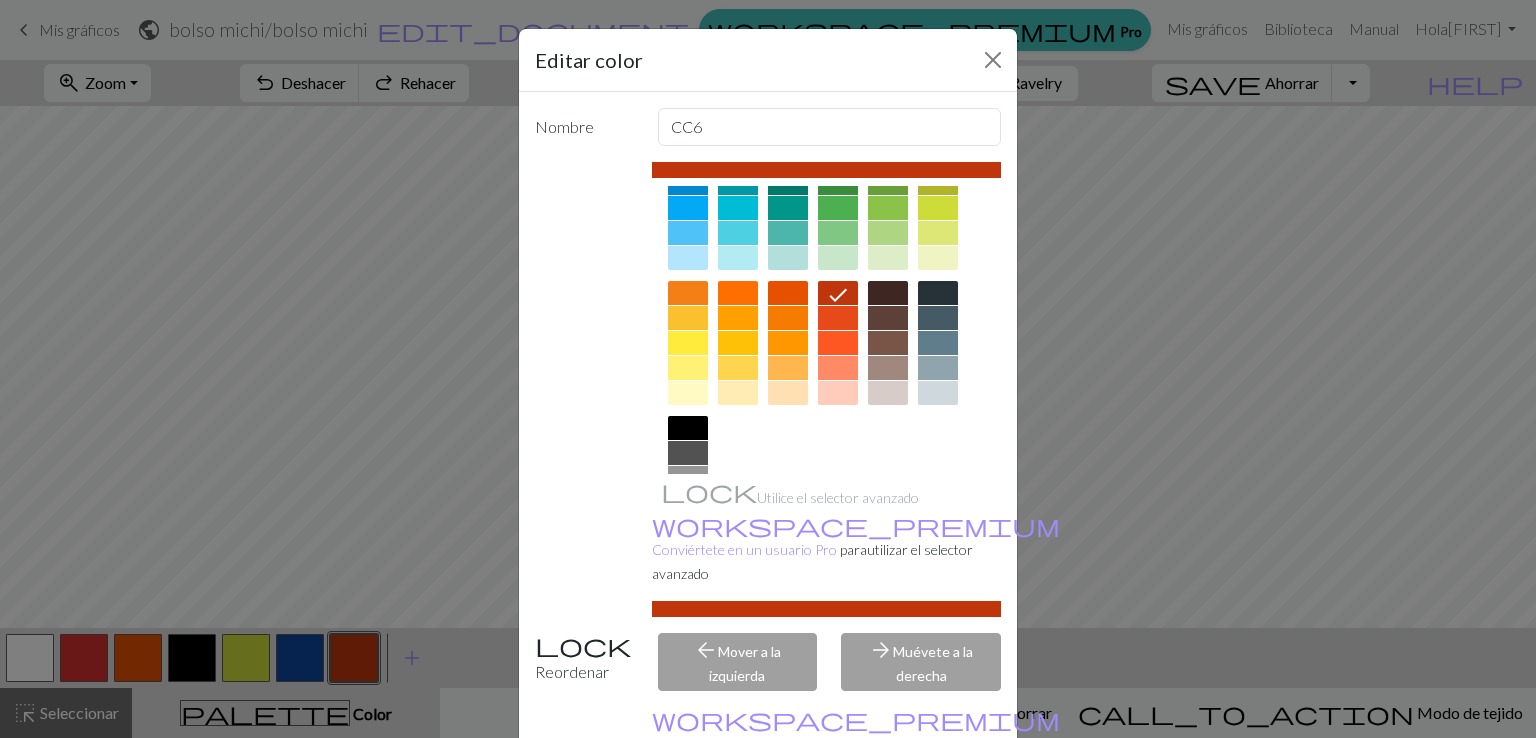 scroll, scrollTop: 194, scrollLeft: 0, axis: vertical 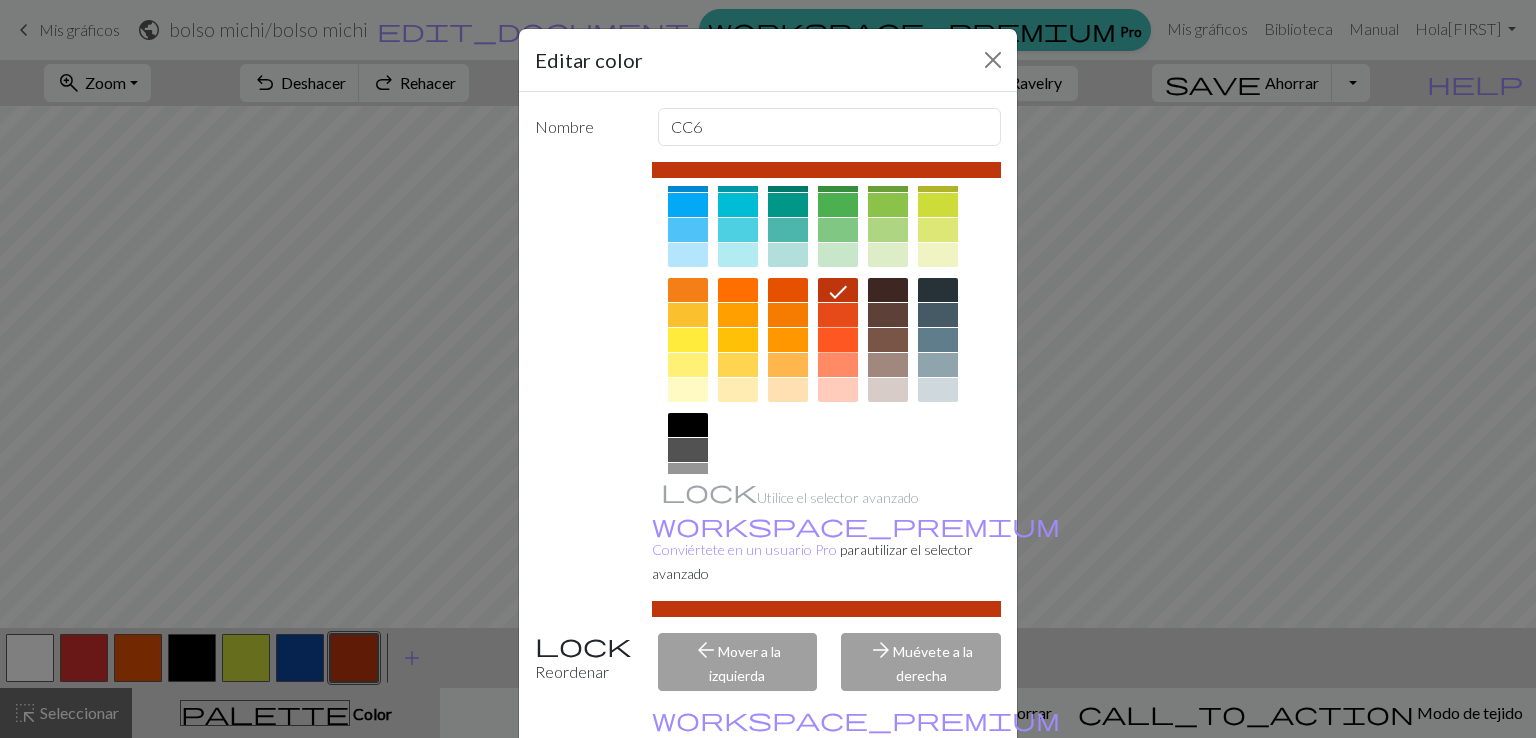 click at bounding box center [838, 340] 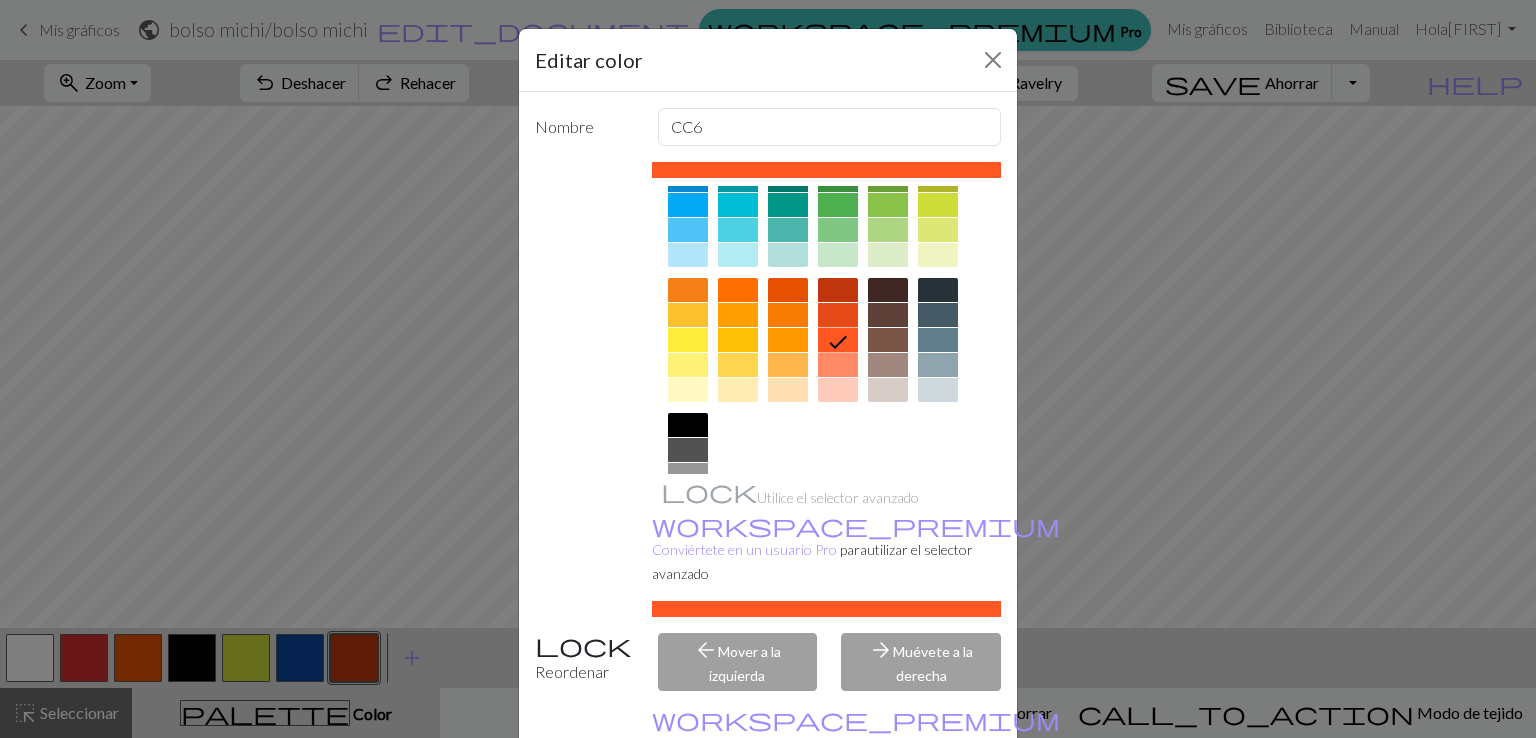 scroll, scrollTop: 101, scrollLeft: 0, axis: vertical 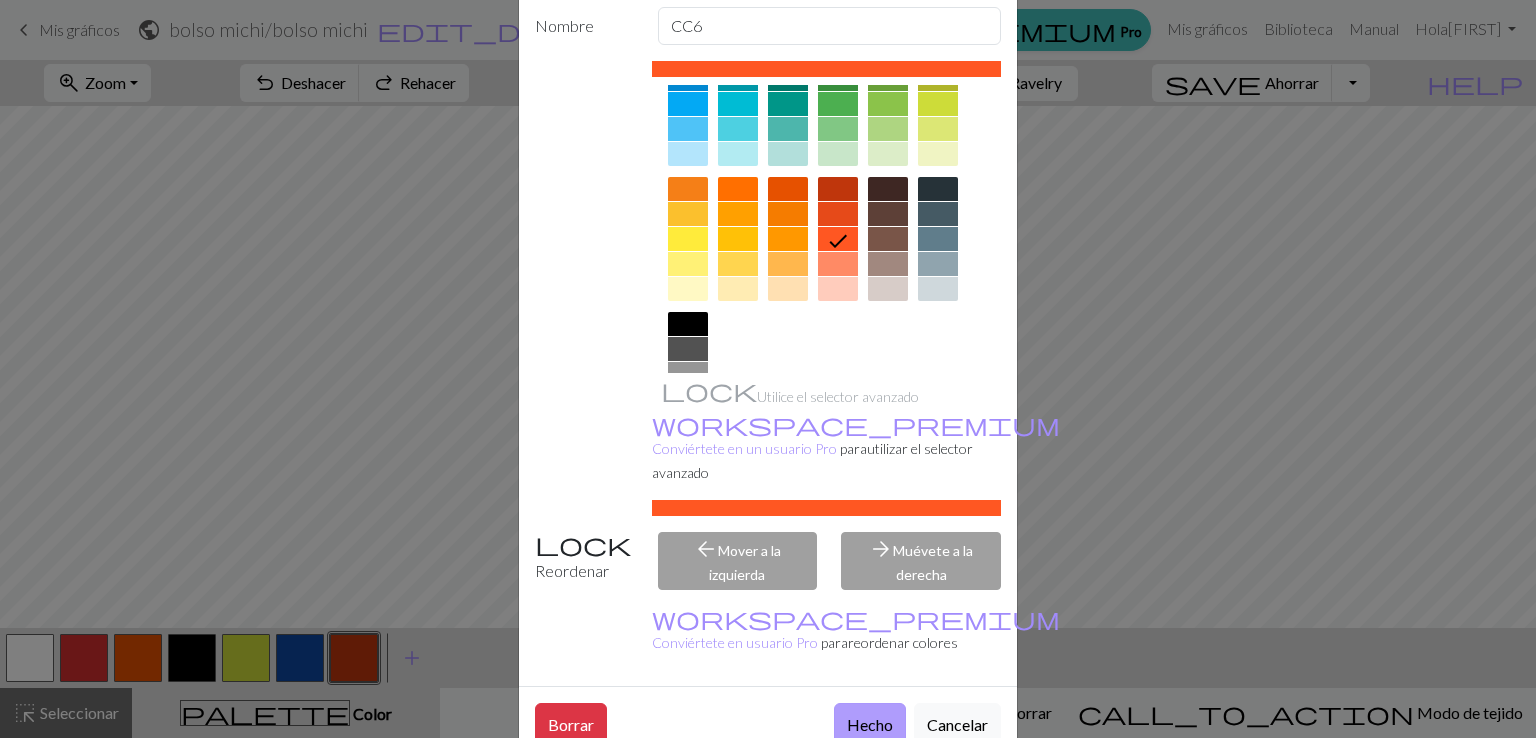 click on "Hecho" at bounding box center [870, 724] 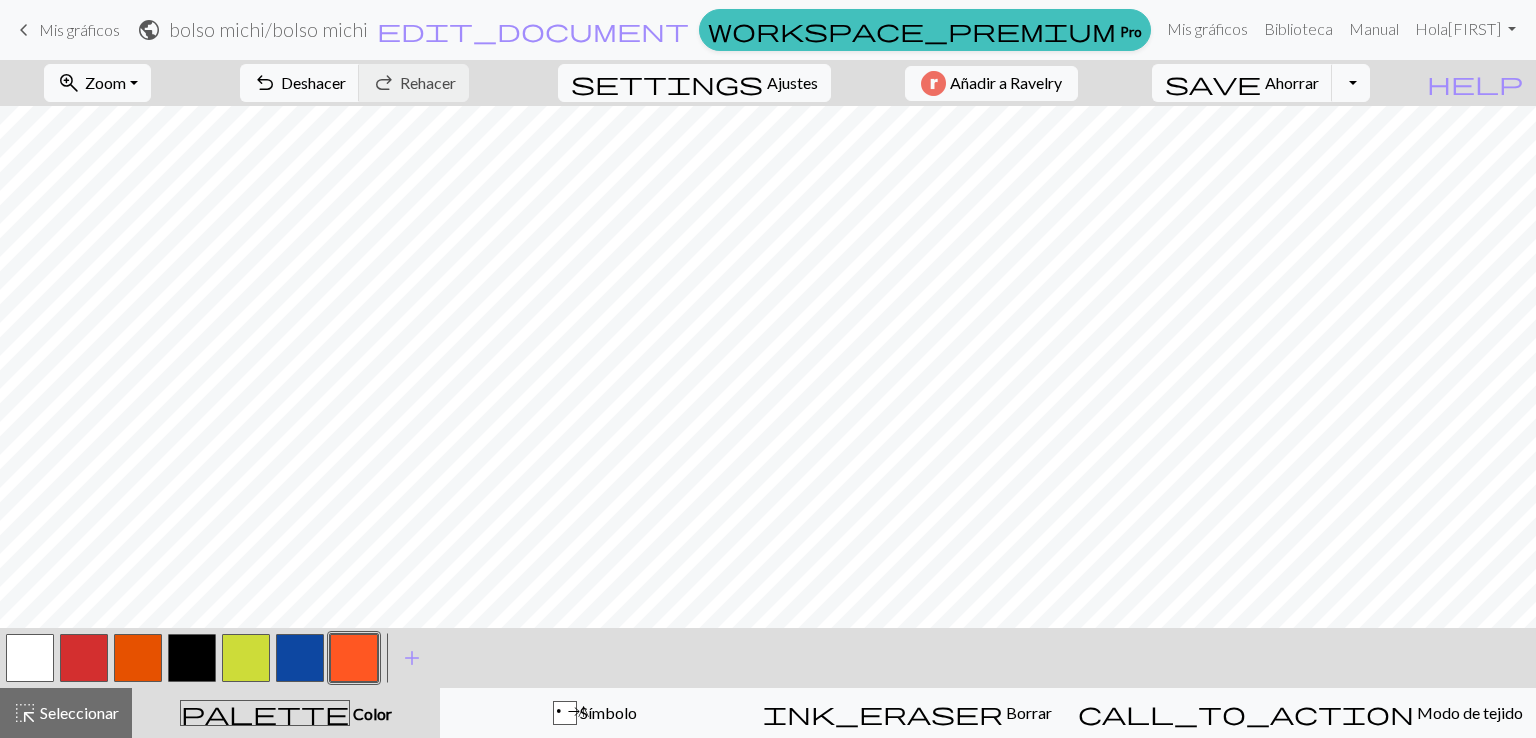 click at bounding box center (354, 658) 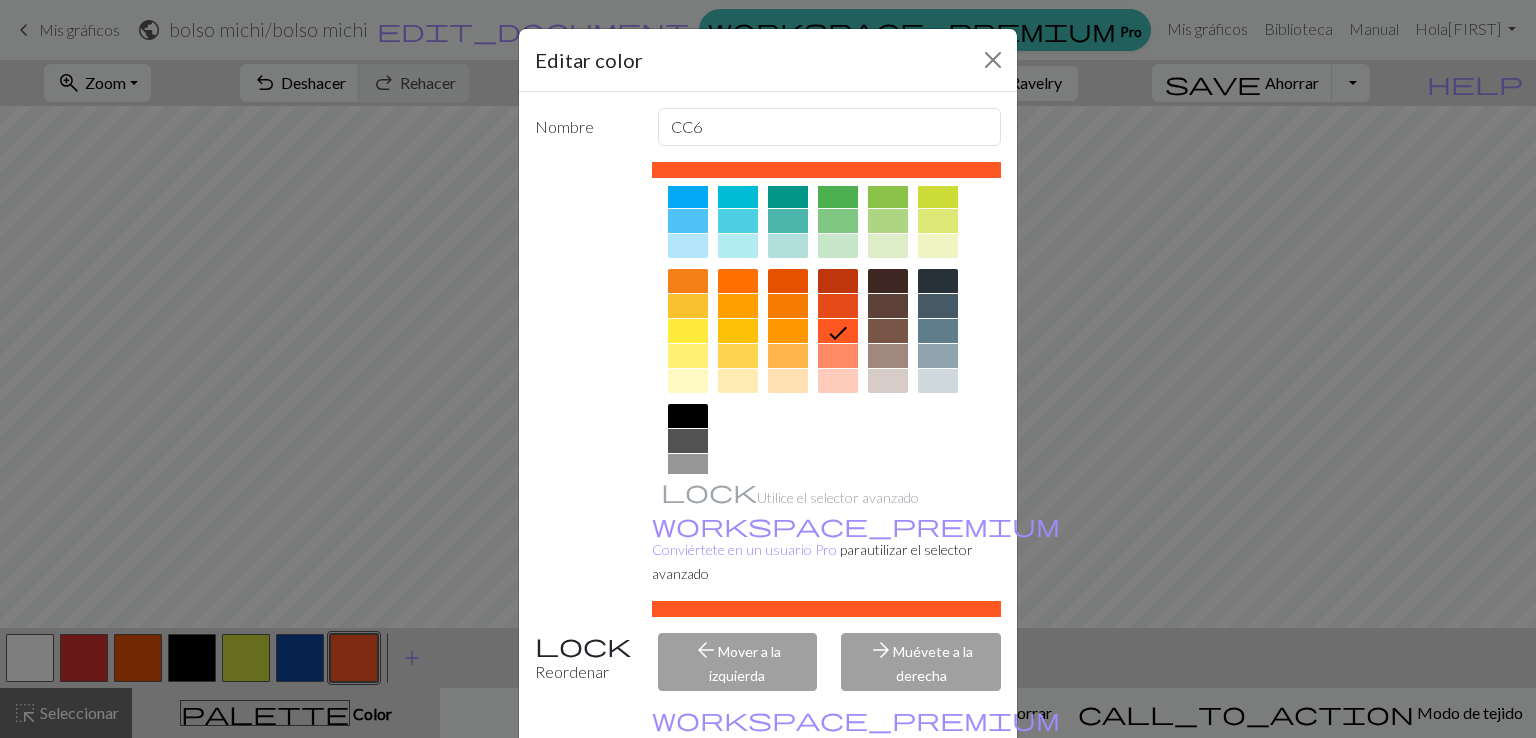 scroll, scrollTop: 212, scrollLeft: 0, axis: vertical 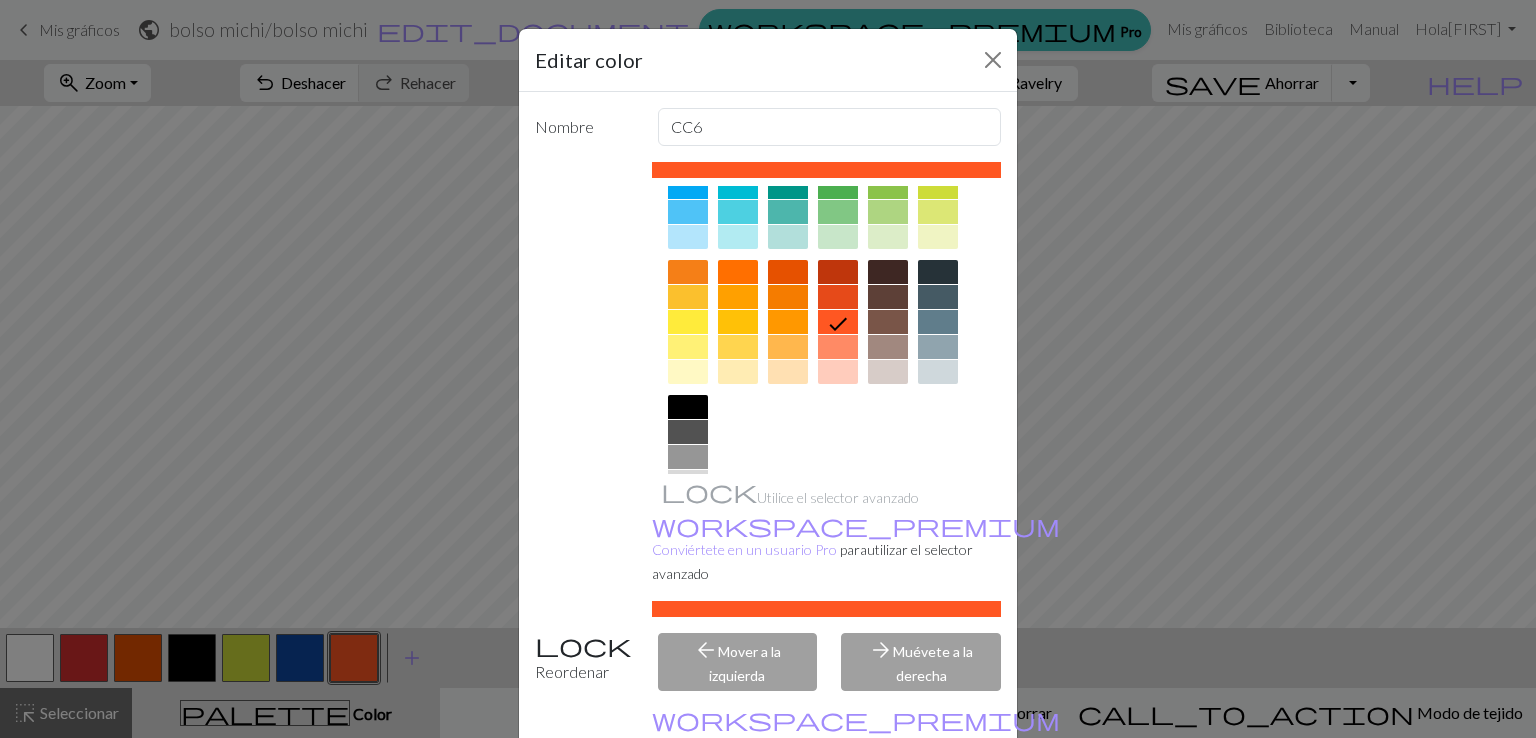 click at bounding box center [838, 347] 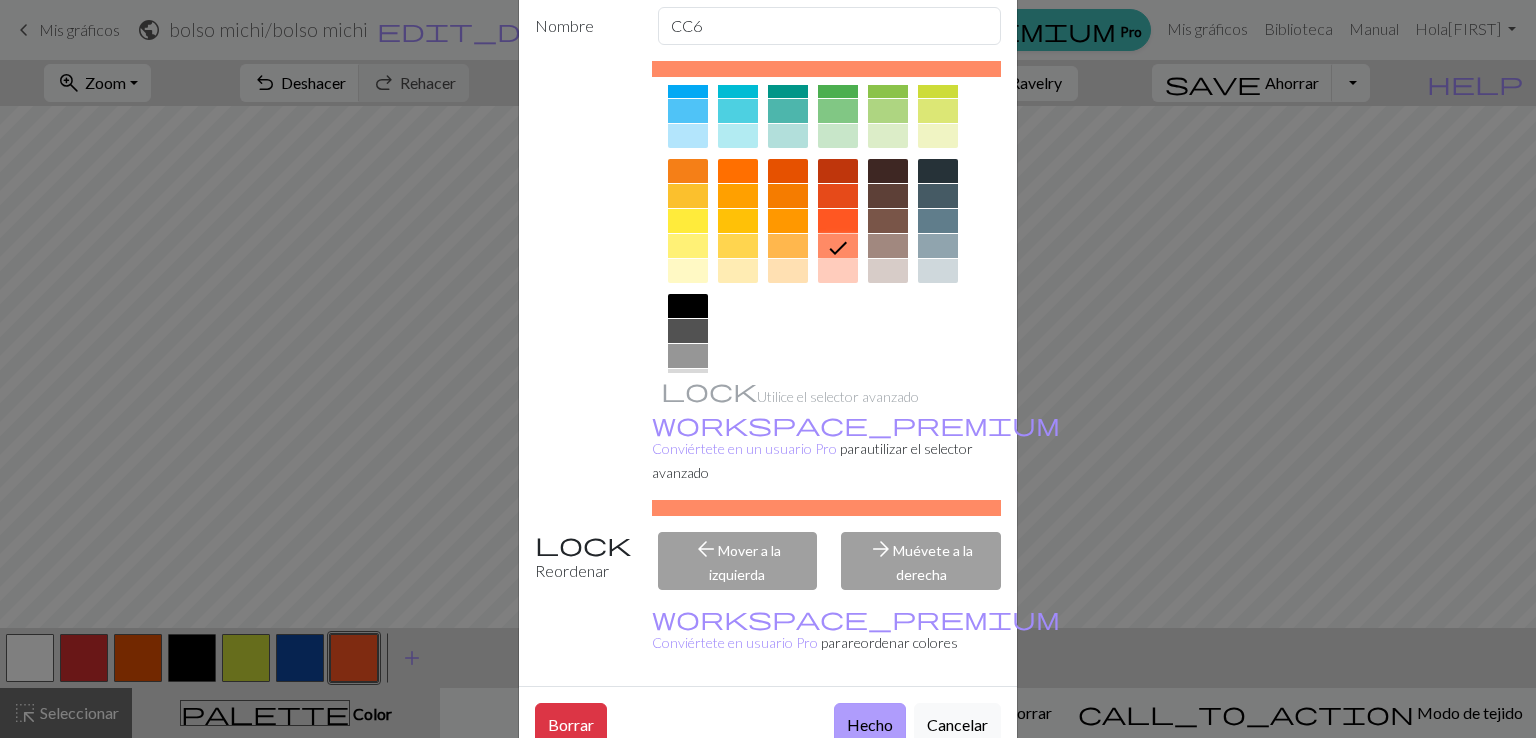 scroll, scrollTop: 100, scrollLeft: 0, axis: vertical 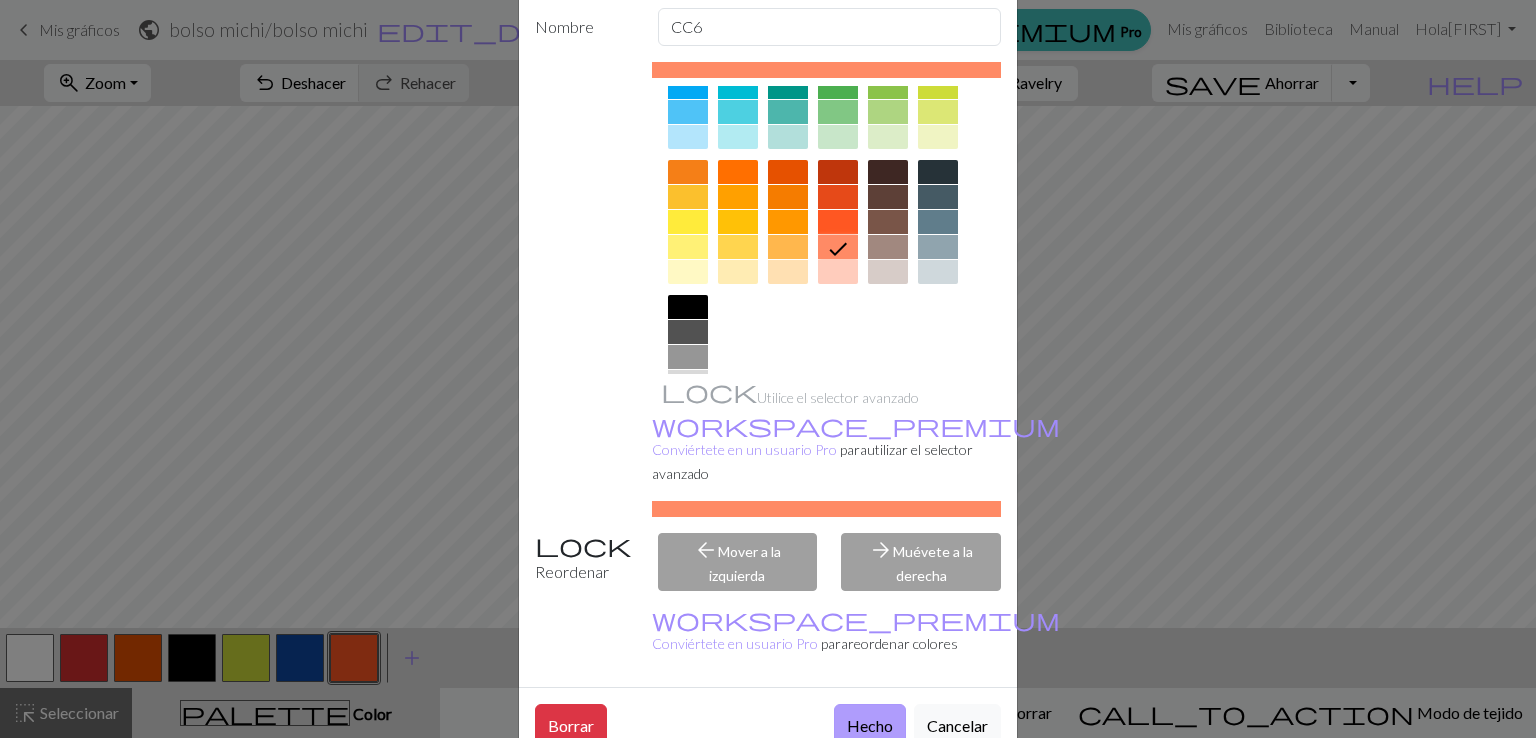 click on "Hecho" at bounding box center [870, 725] 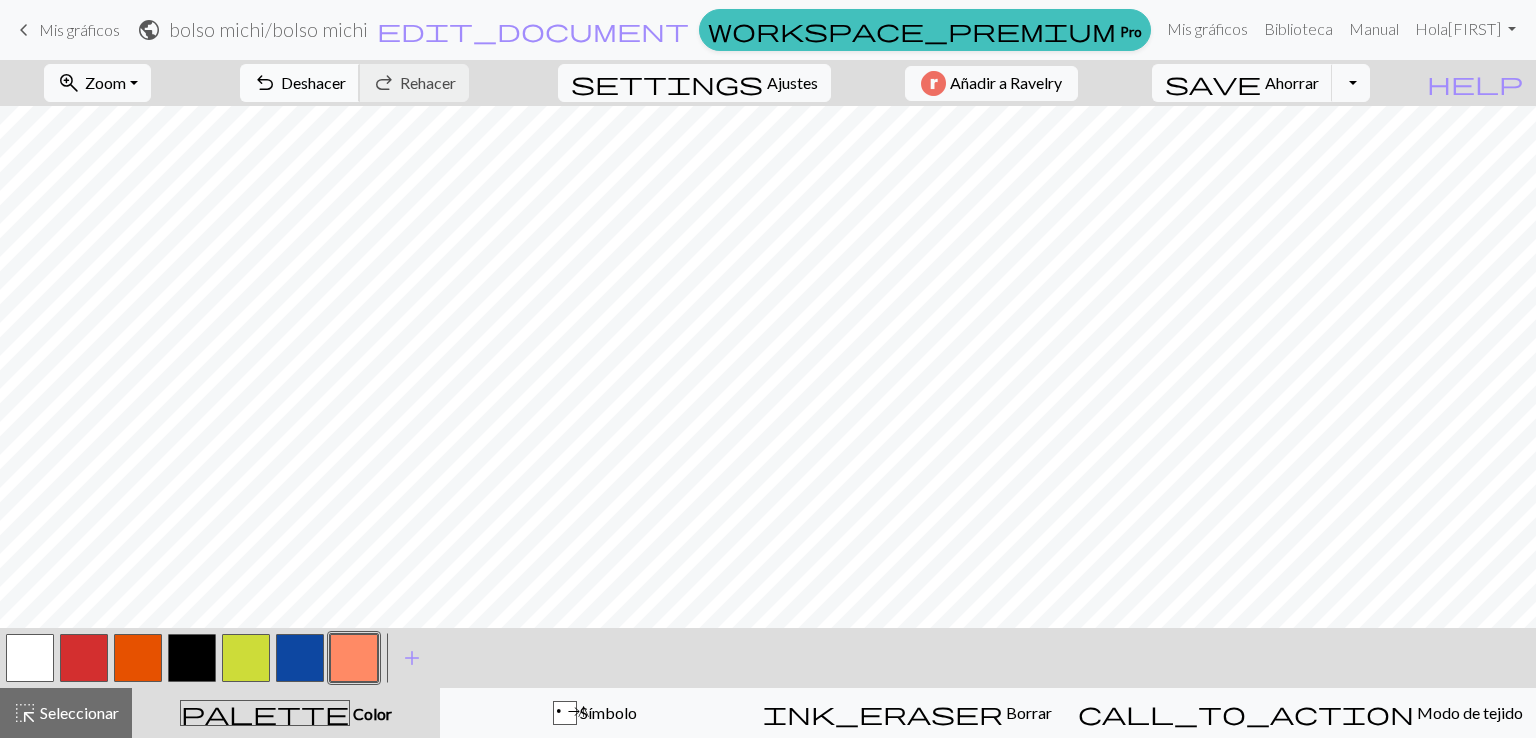 click on "Deshacer" at bounding box center (313, 82) 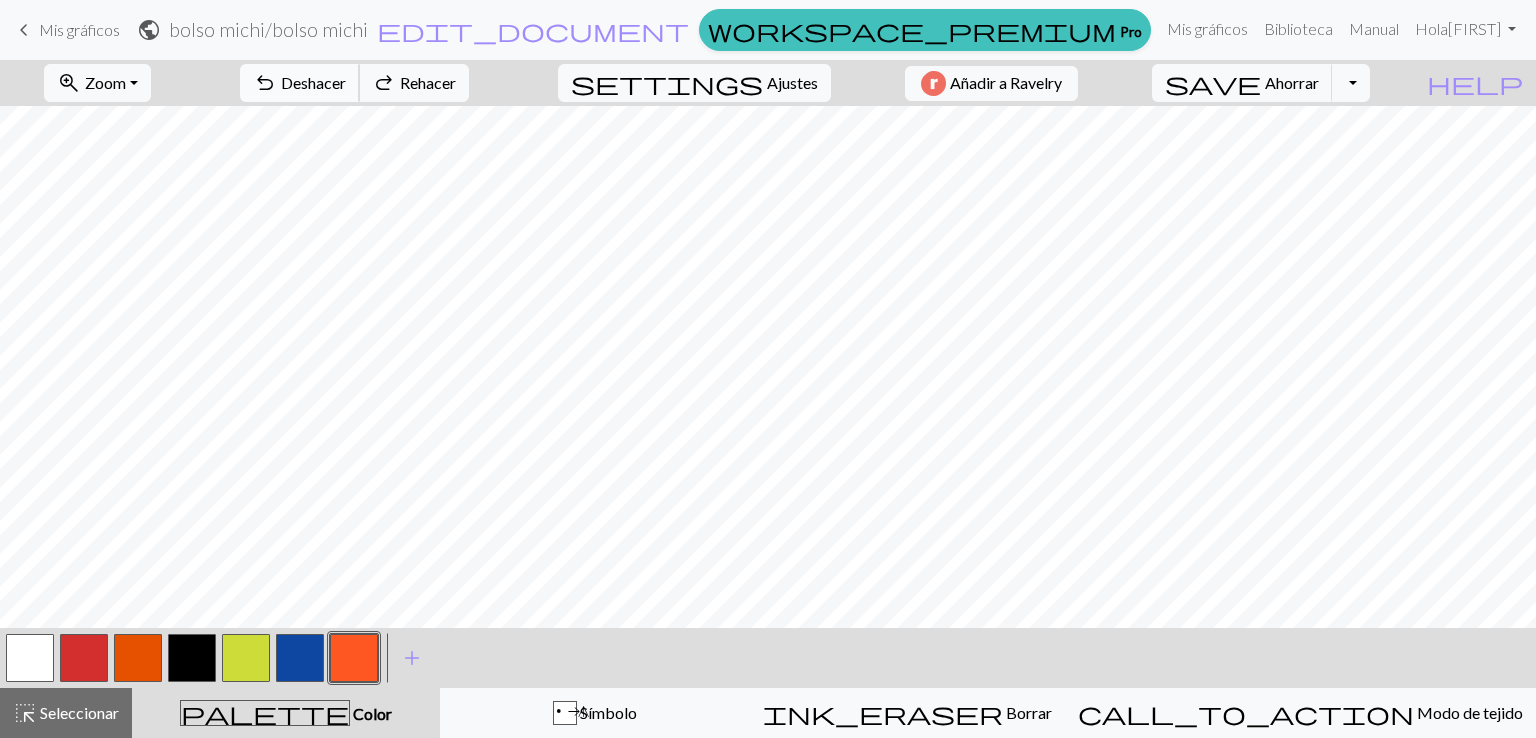 click on "Deshacer" at bounding box center (313, 82) 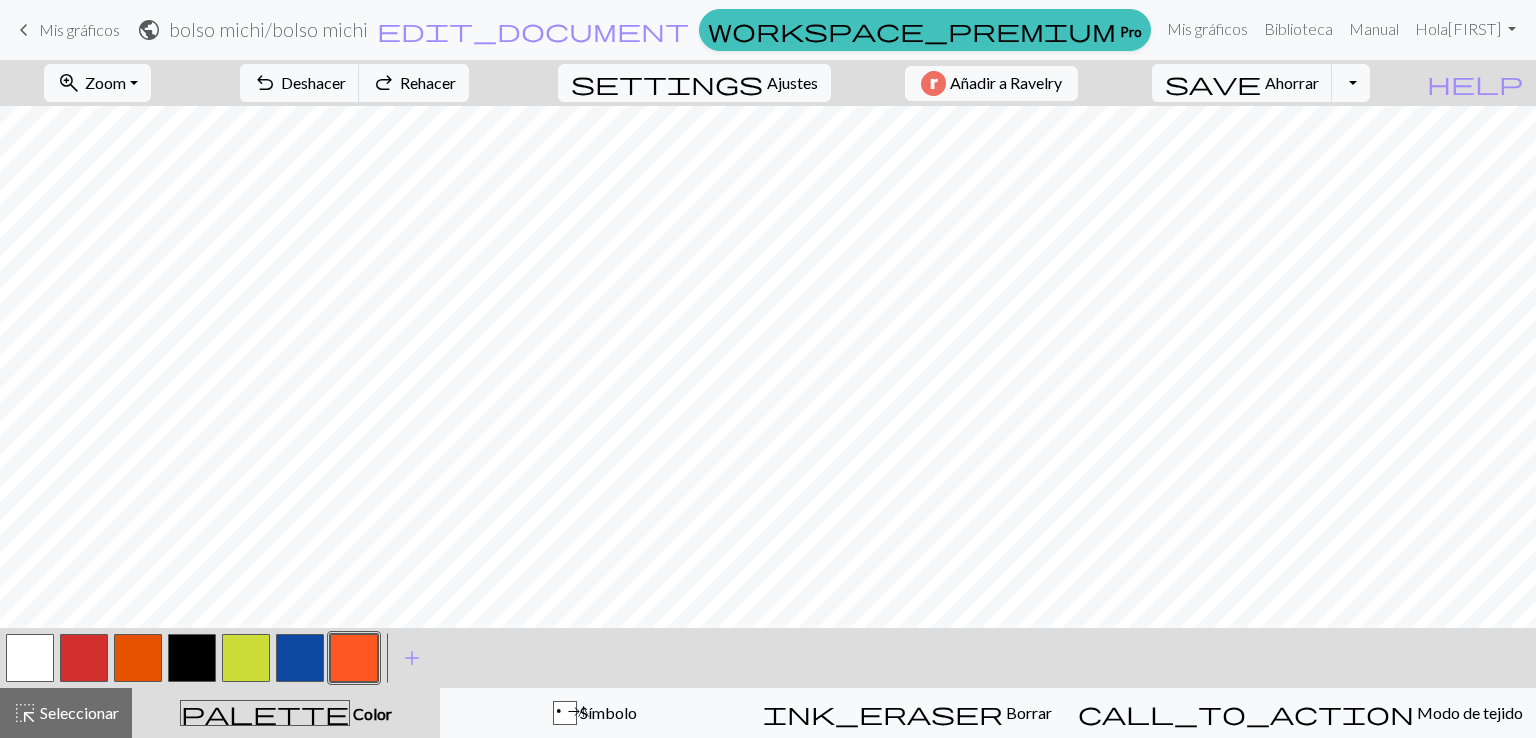 click at bounding box center (138, 658) 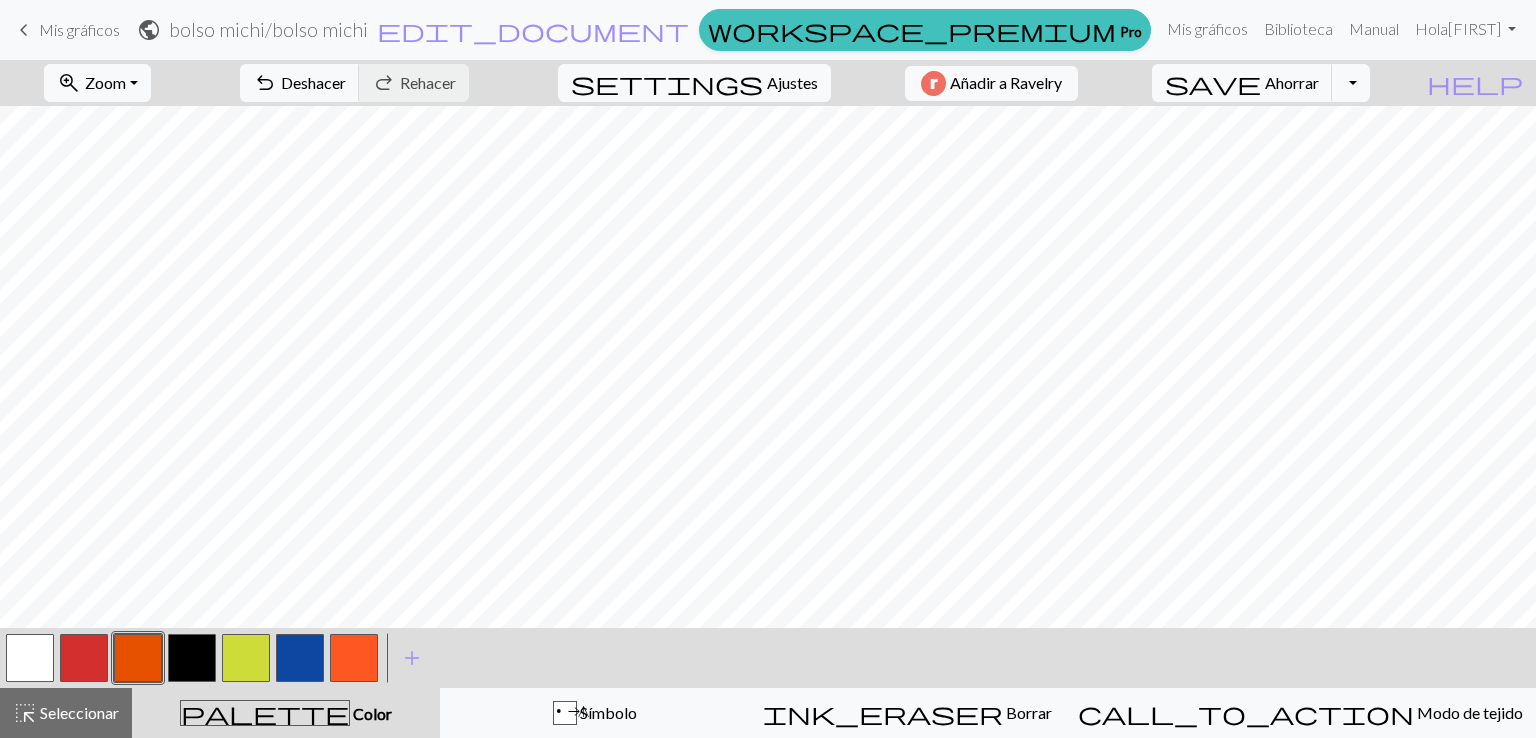 click at bounding box center [138, 658] 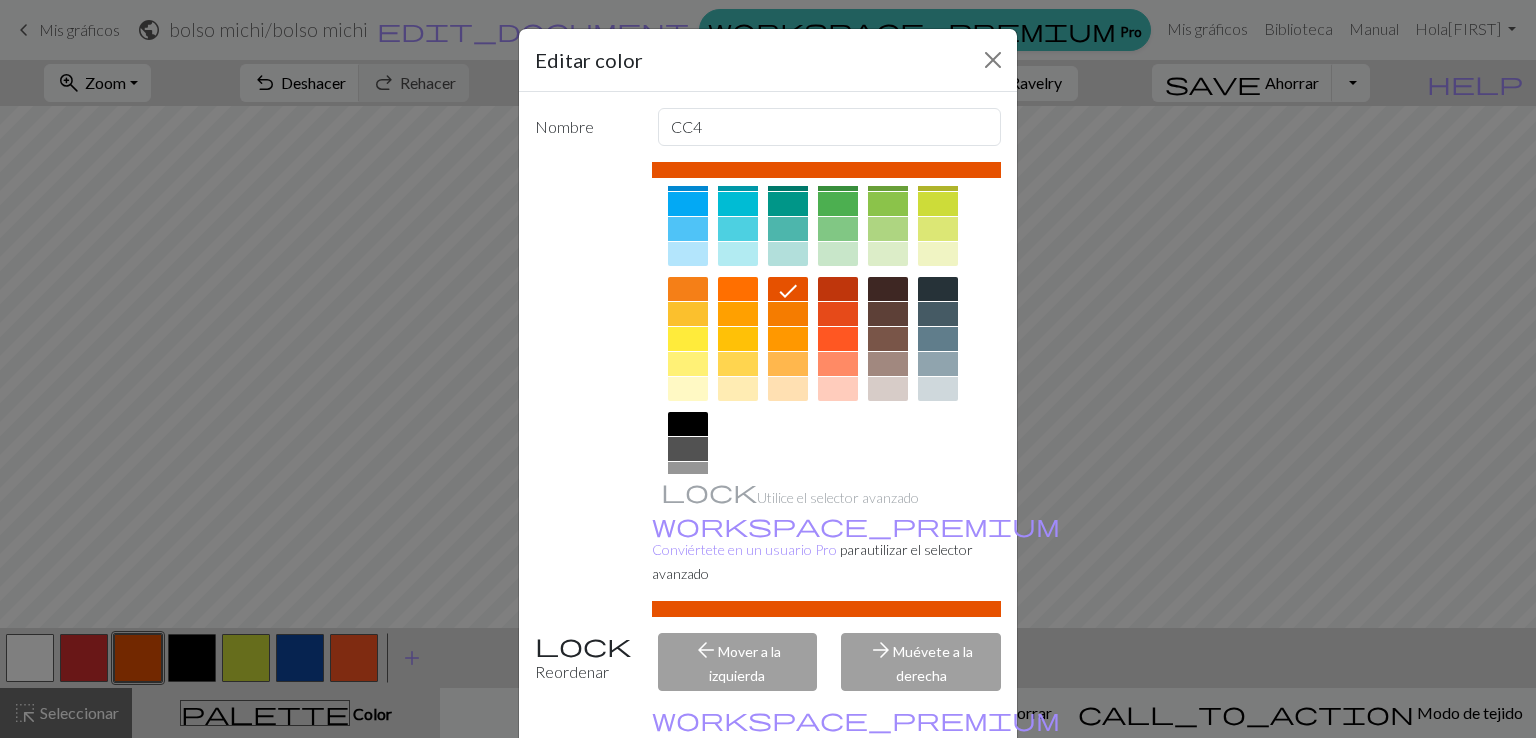 scroll, scrollTop: 203, scrollLeft: 0, axis: vertical 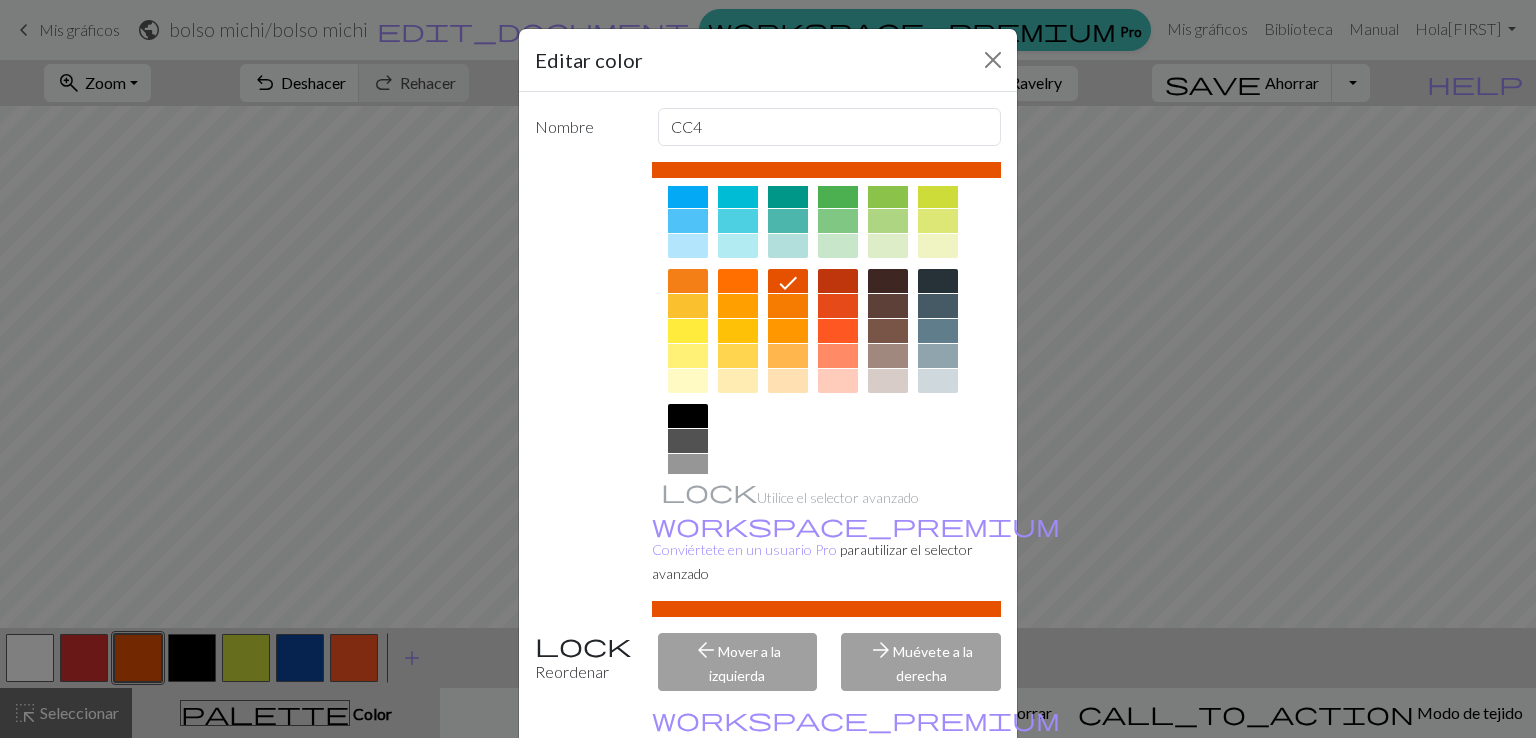 click at bounding box center (838, 331) 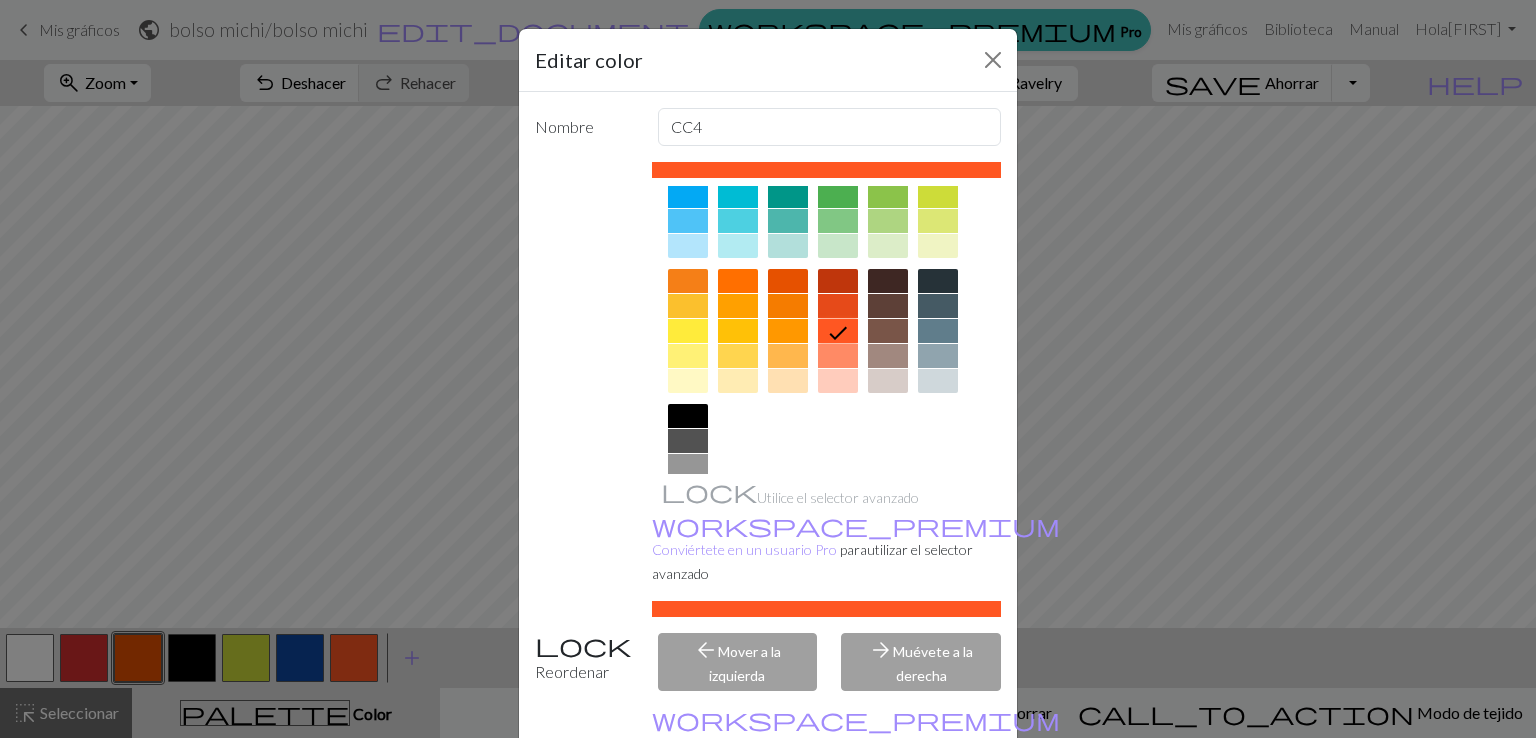 scroll, scrollTop: 101, scrollLeft: 0, axis: vertical 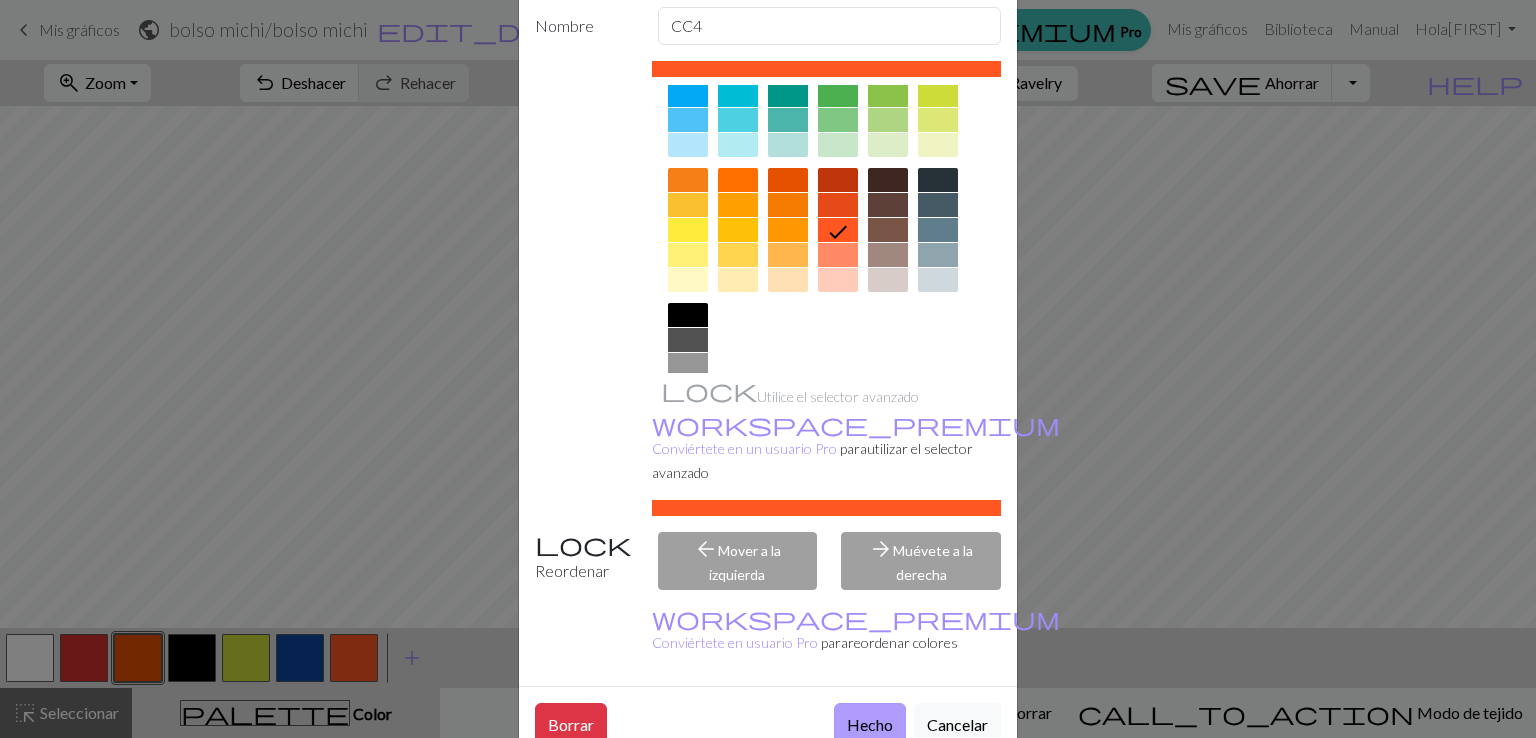 click on "Hecho" at bounding box center [870, 724] 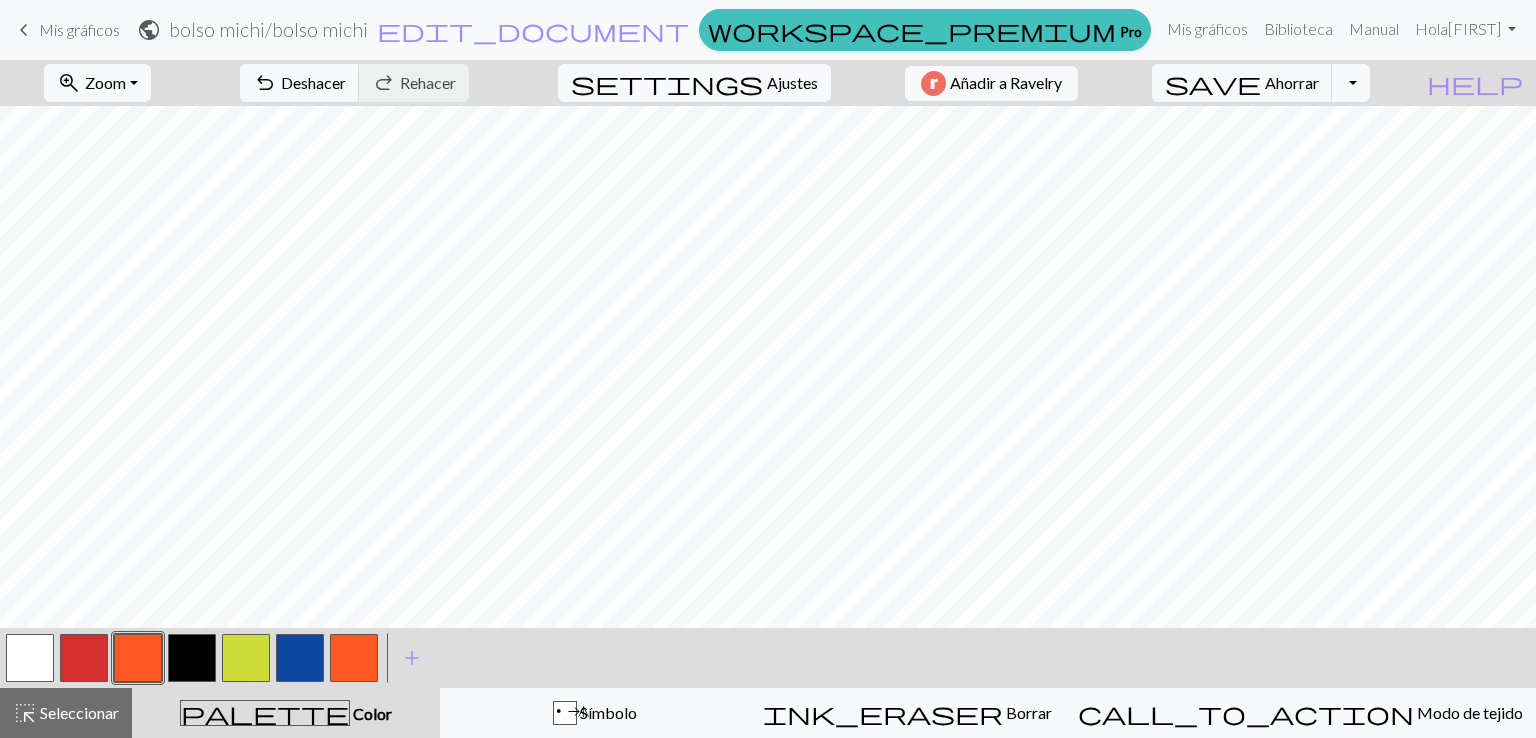 click at bounding box center (138, 658) 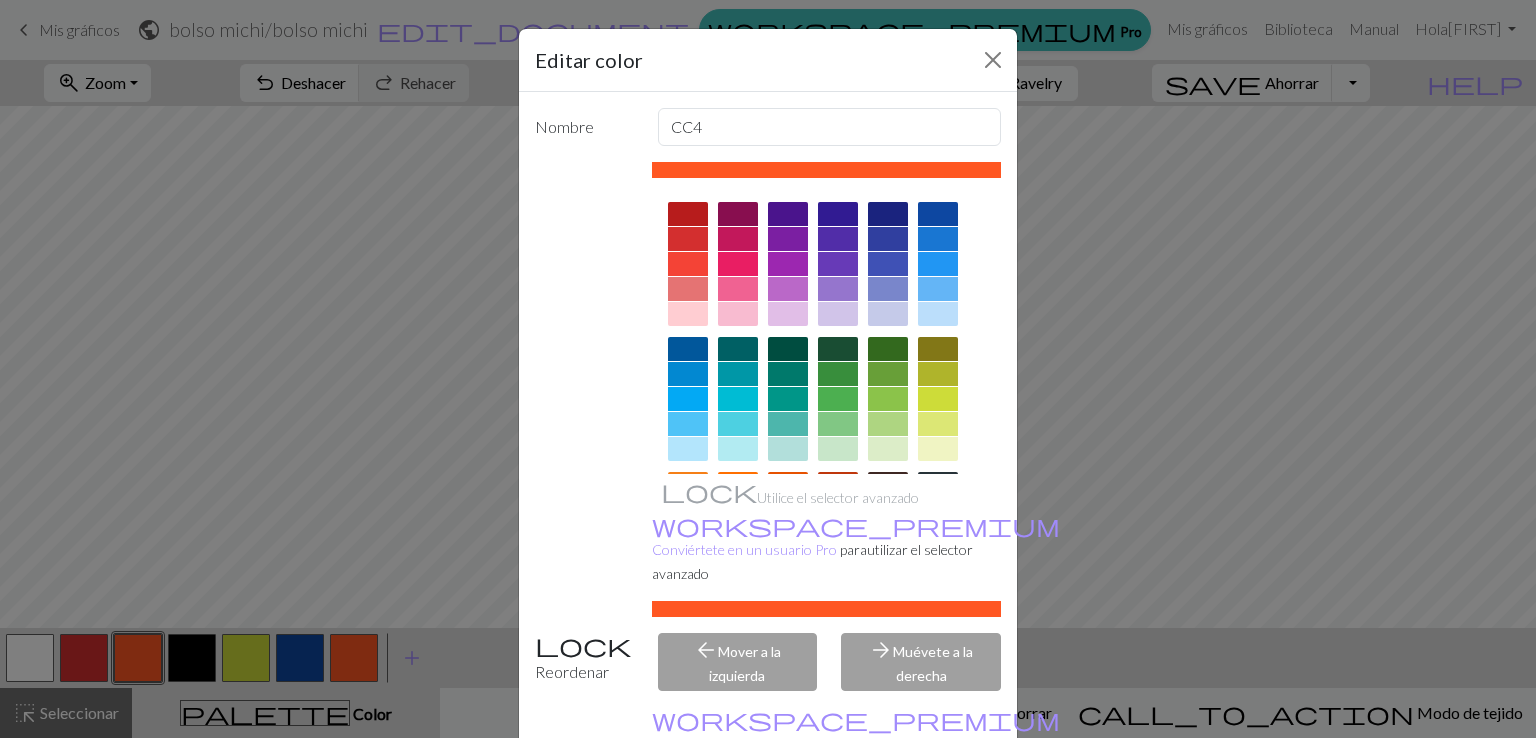 scroll, scrollTop: 101, scrollLeft: 0, axis: vertical 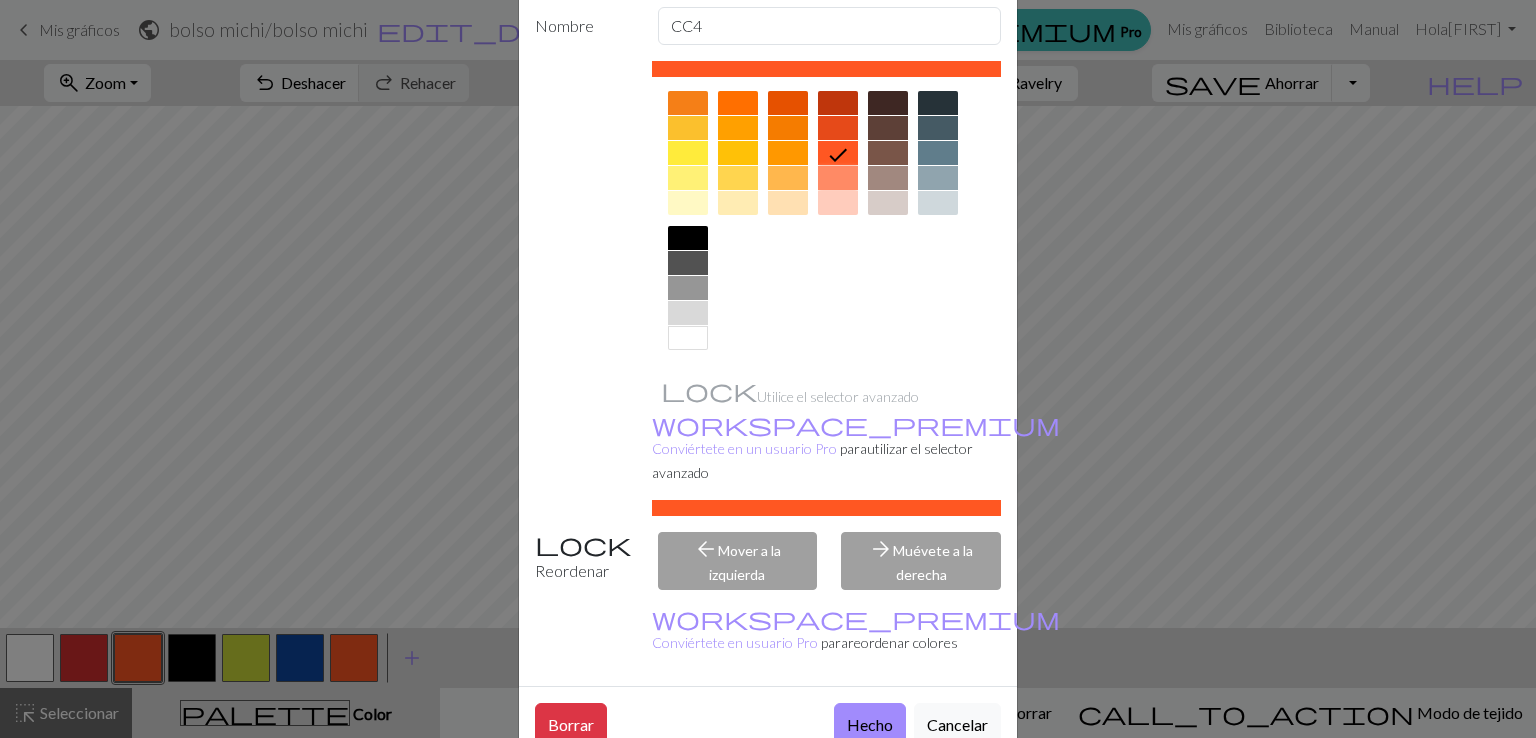 click at bounding box center (838, 178) 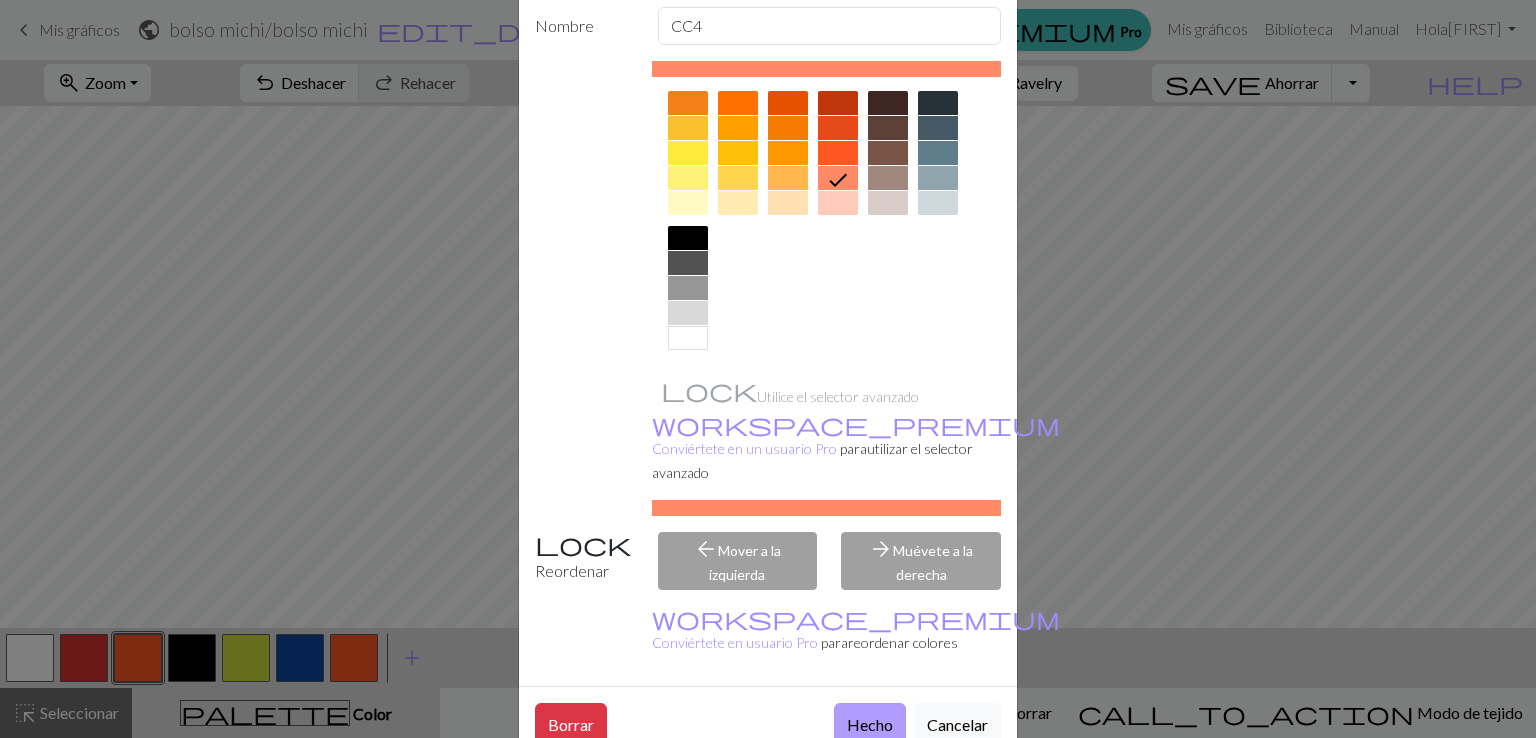 click on "Hecho" at bounding box center [870, 724] 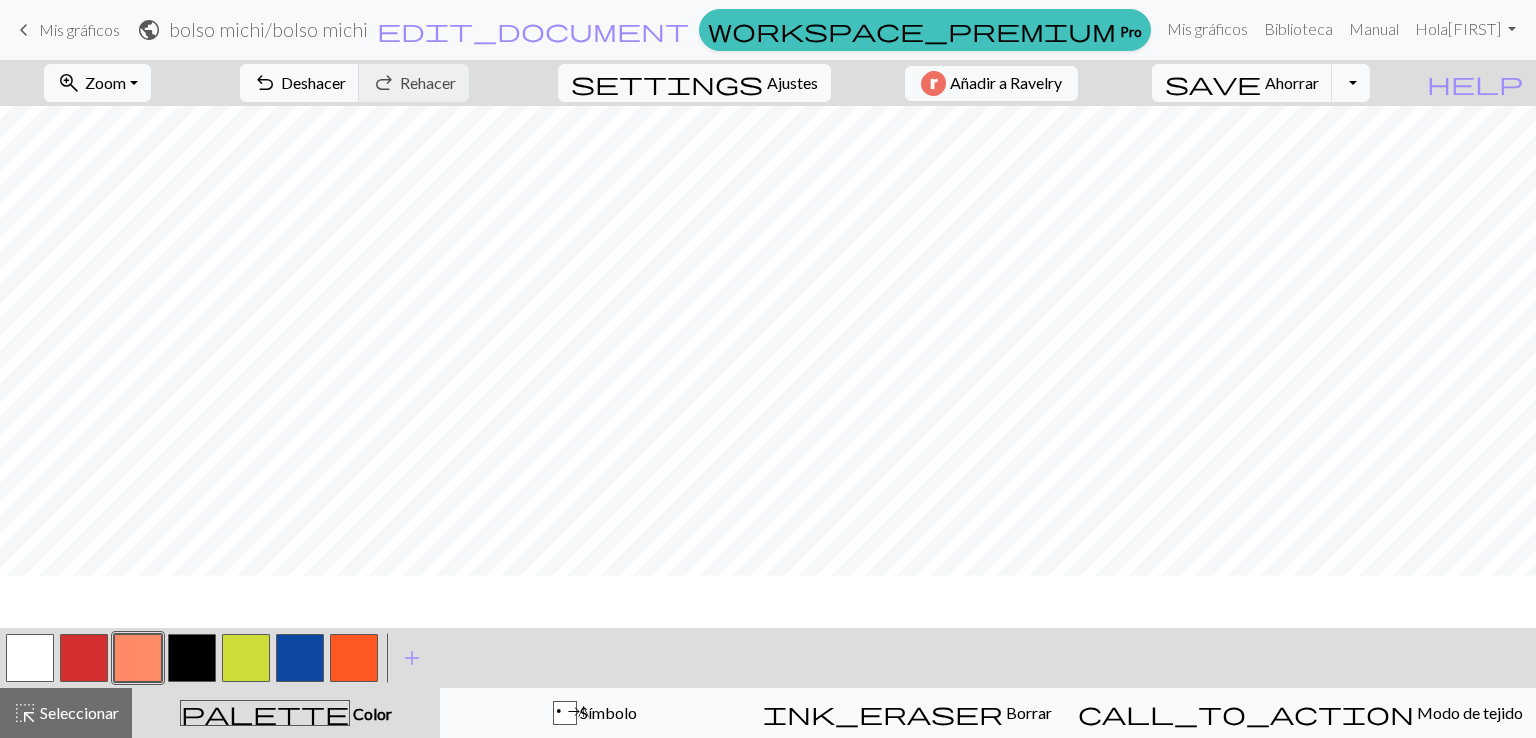 scroll, scrollTop: 0, scrollLeft: 0, axis: both 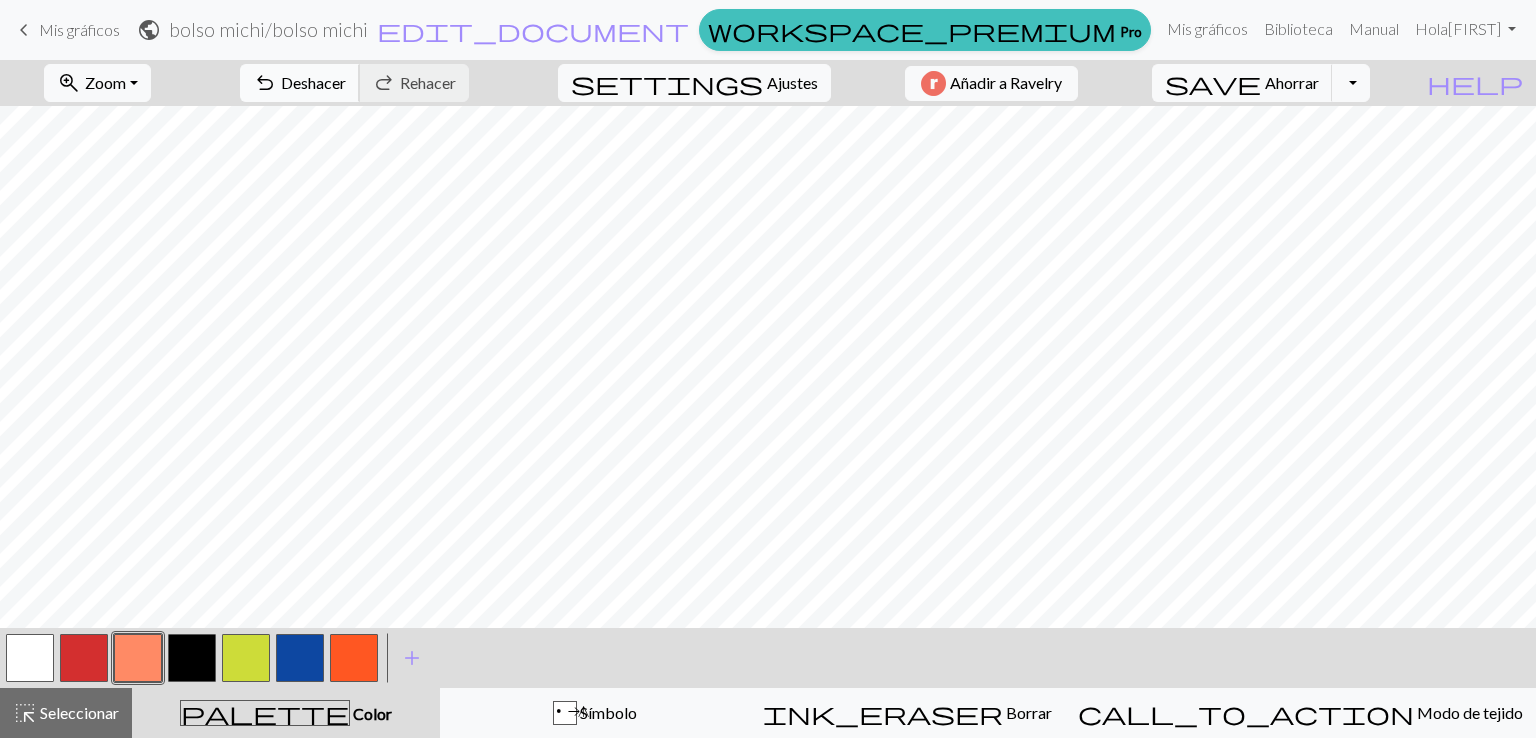 click on "Deshacer" at bounding box center (313, 82) 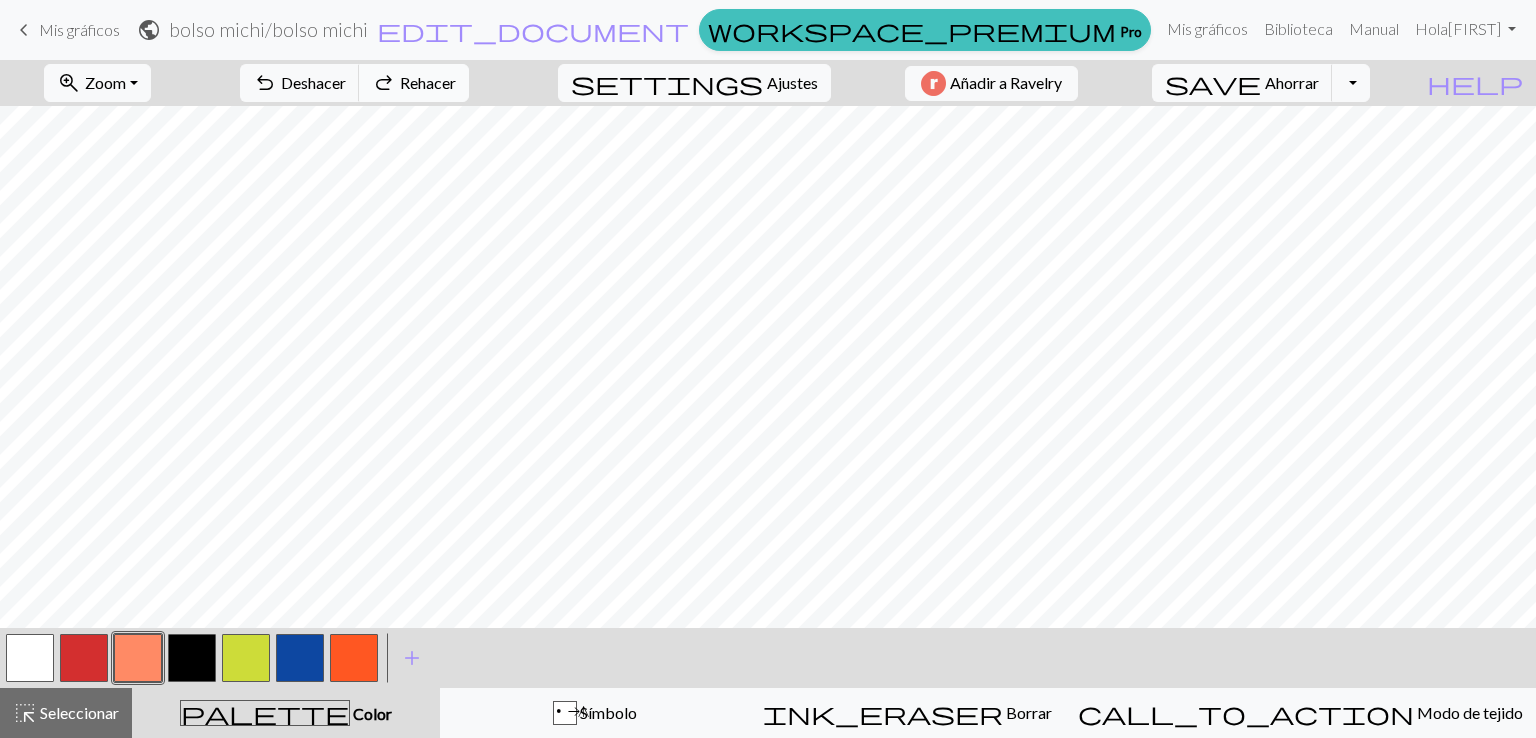 click on "redo" at bounding box center [384, 83] 